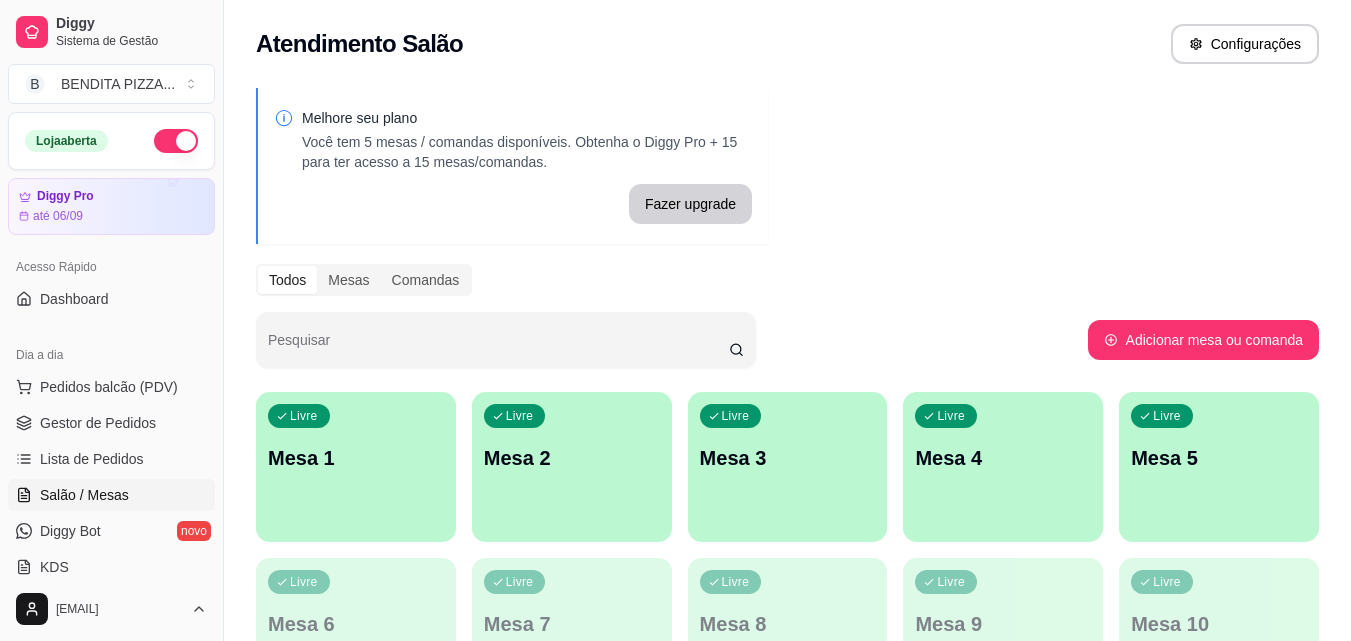 scroll, scrollTop: 0, scrollLeft: 0, axis: both 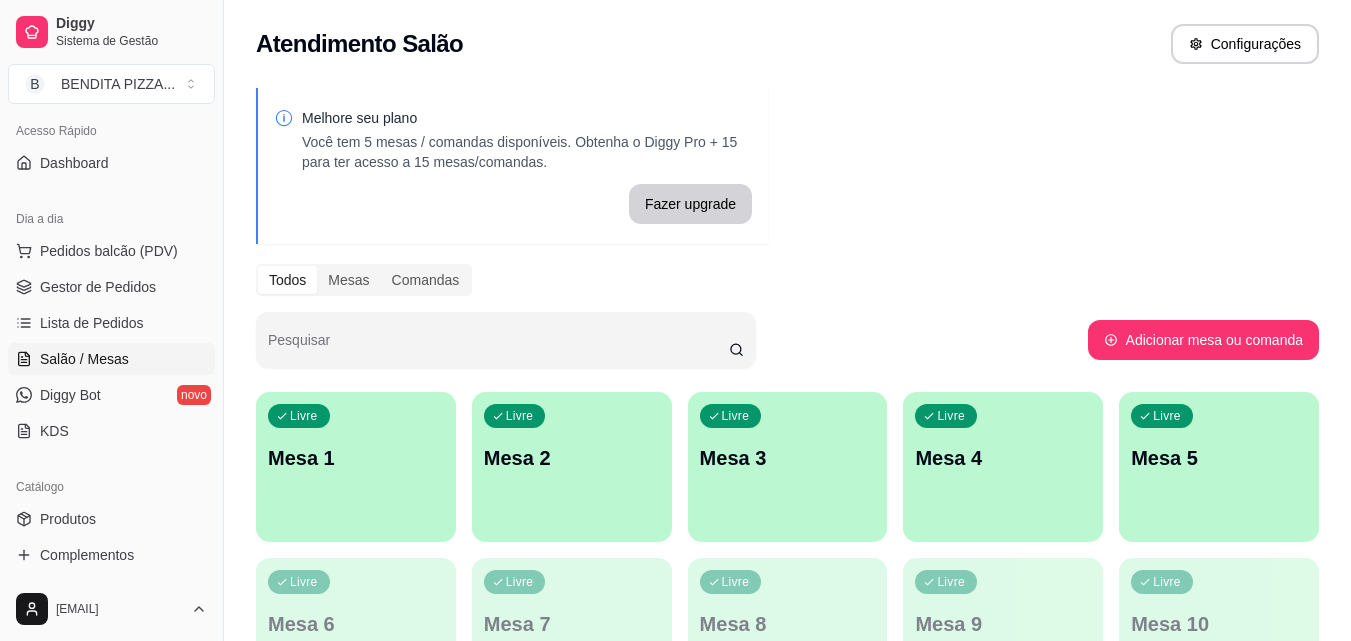 click on "Mesa 1" at bounding box center (356, 458) 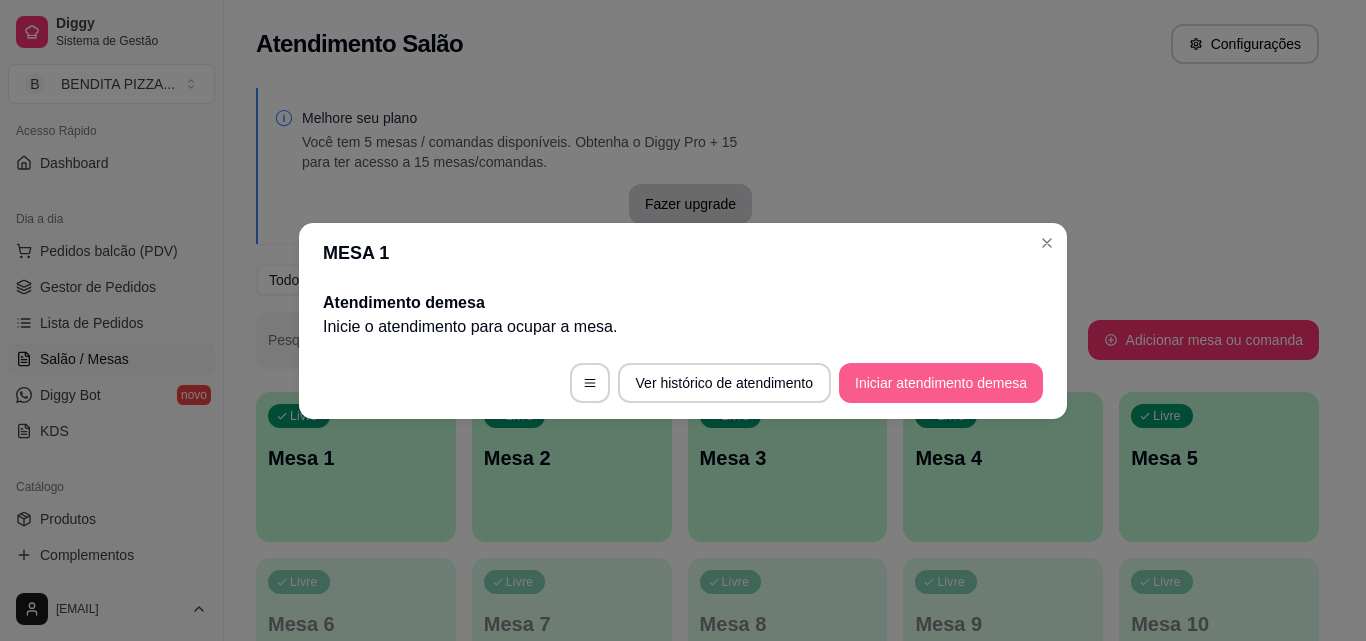 click on "Iniciar atendimento de  mesa" at bounding box center [941, 383] 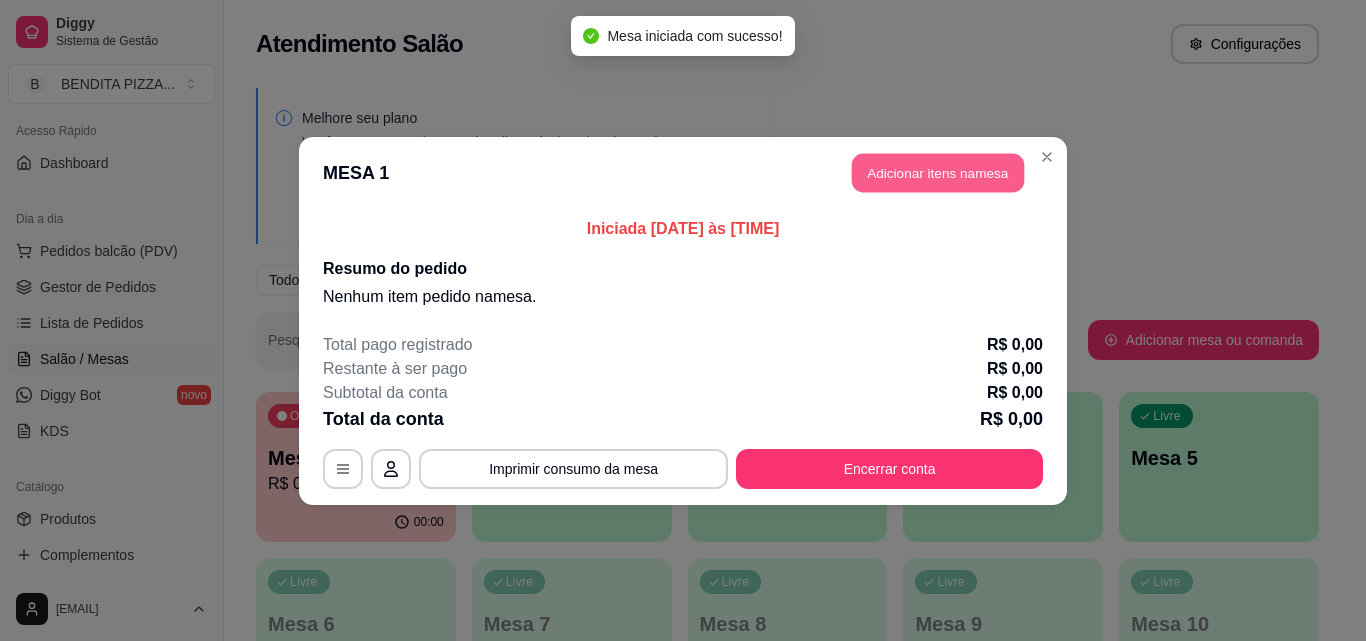 click on "Adicionar itens na  mesa" at bounding box center (938, 172) 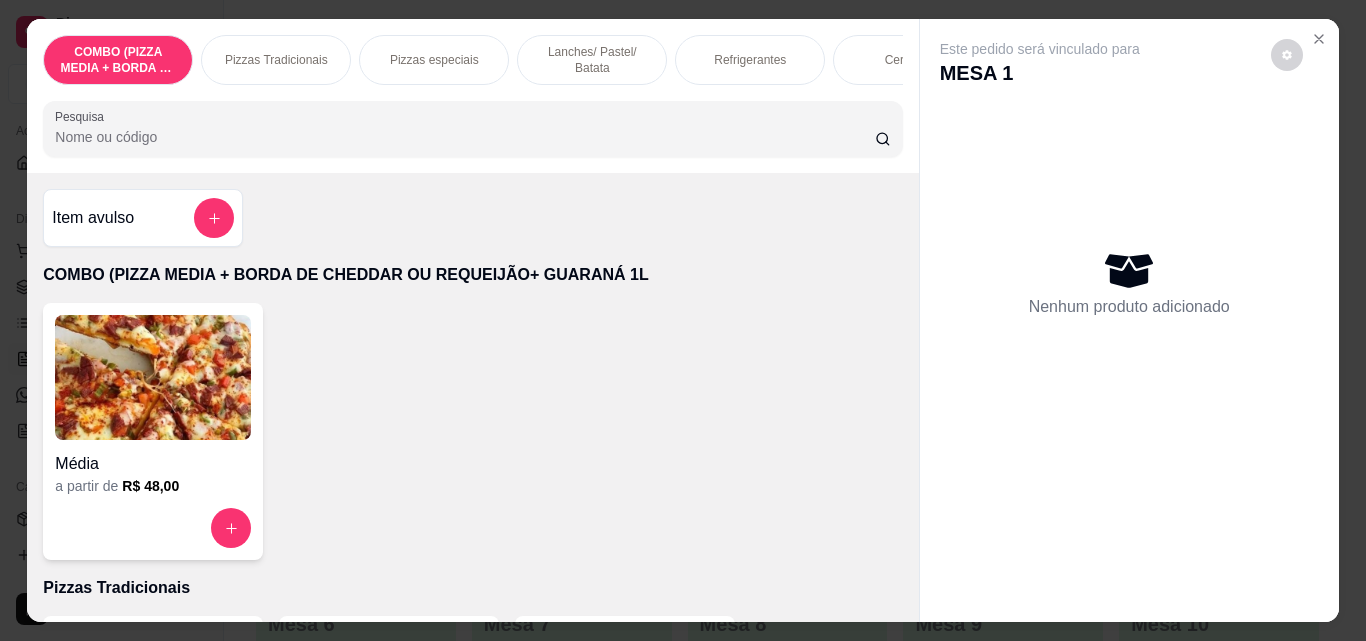 click on "Lanches/ Pastel/ Batata" at bounding box center [592, 60] 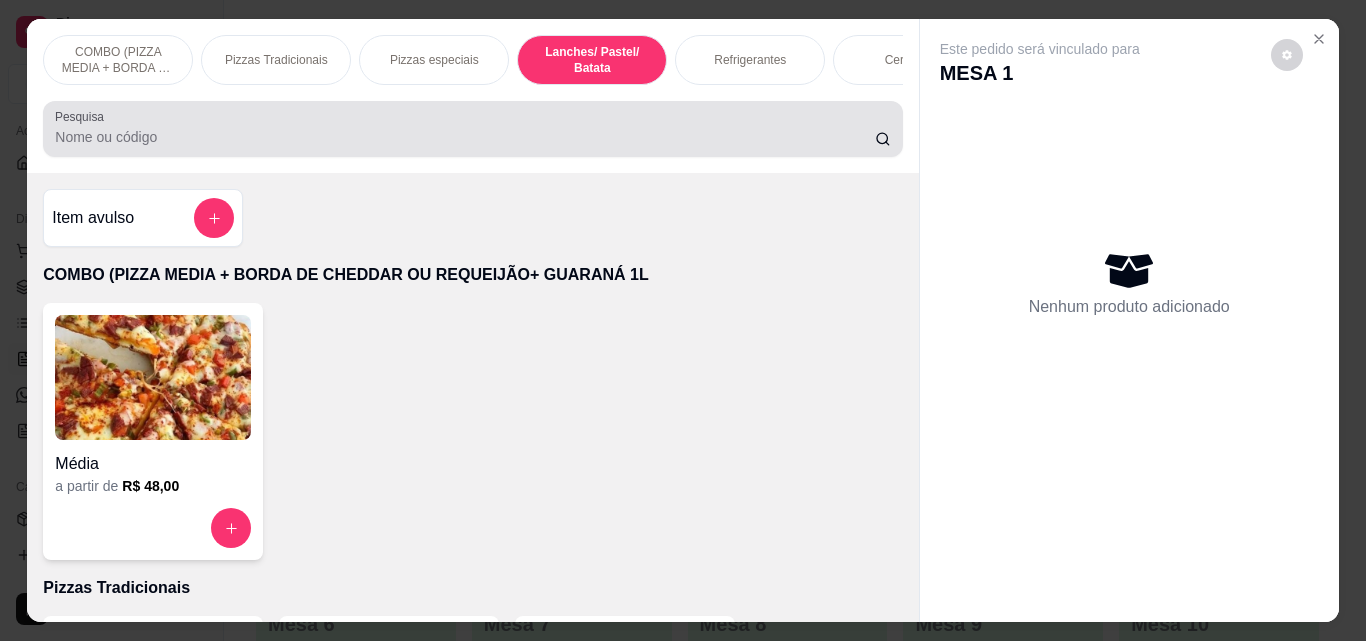 scroll, scrollTop: 1575, scrollLeft: 0, axis: vertical 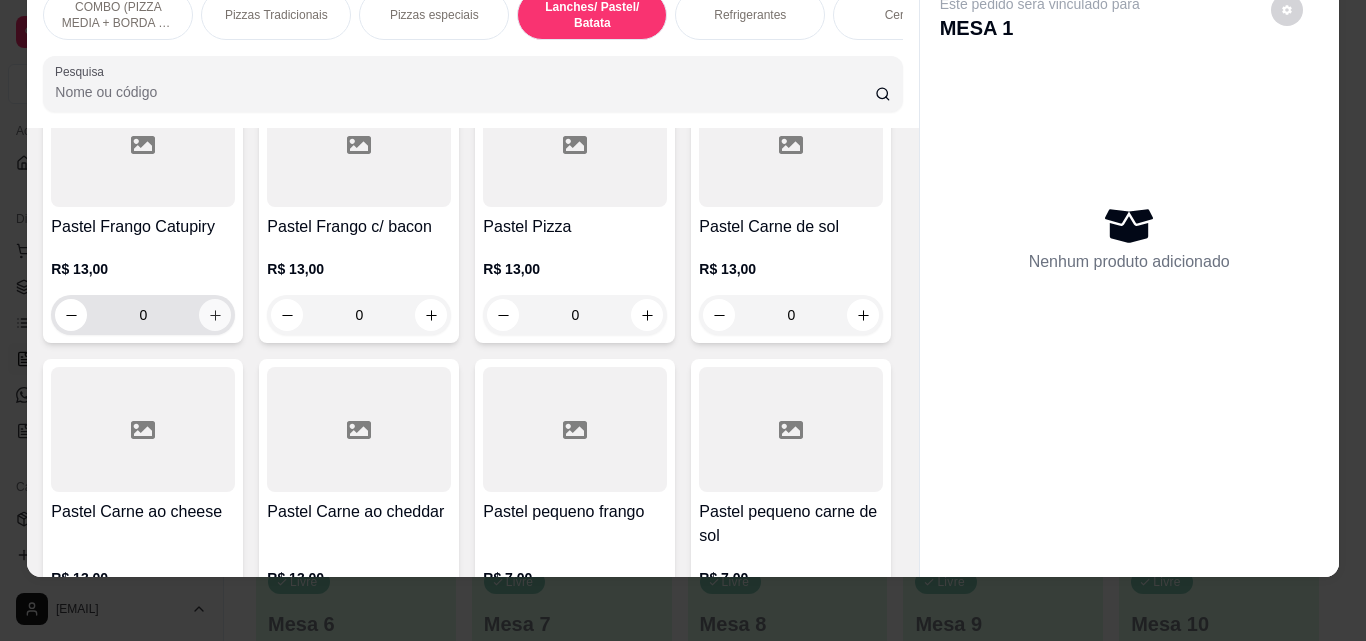 click at bounding box center (215, 315) 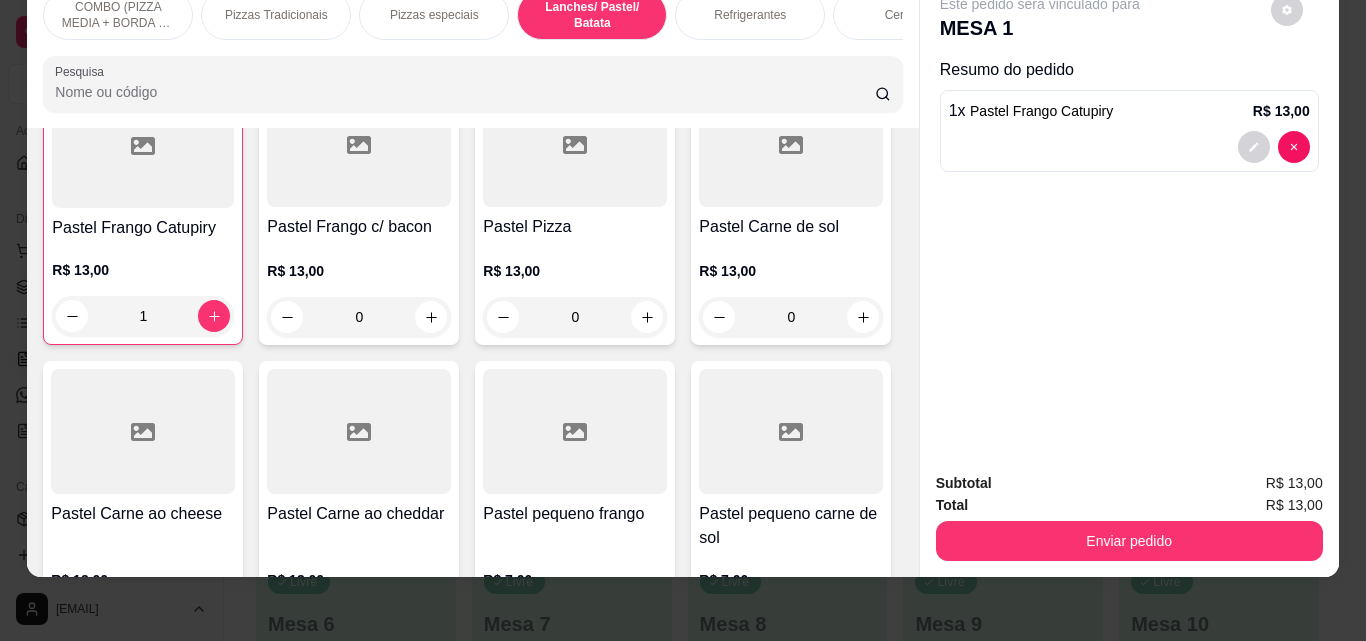 scroll, scrollTop: 2333, scrollLeft: 0, axis: vertical 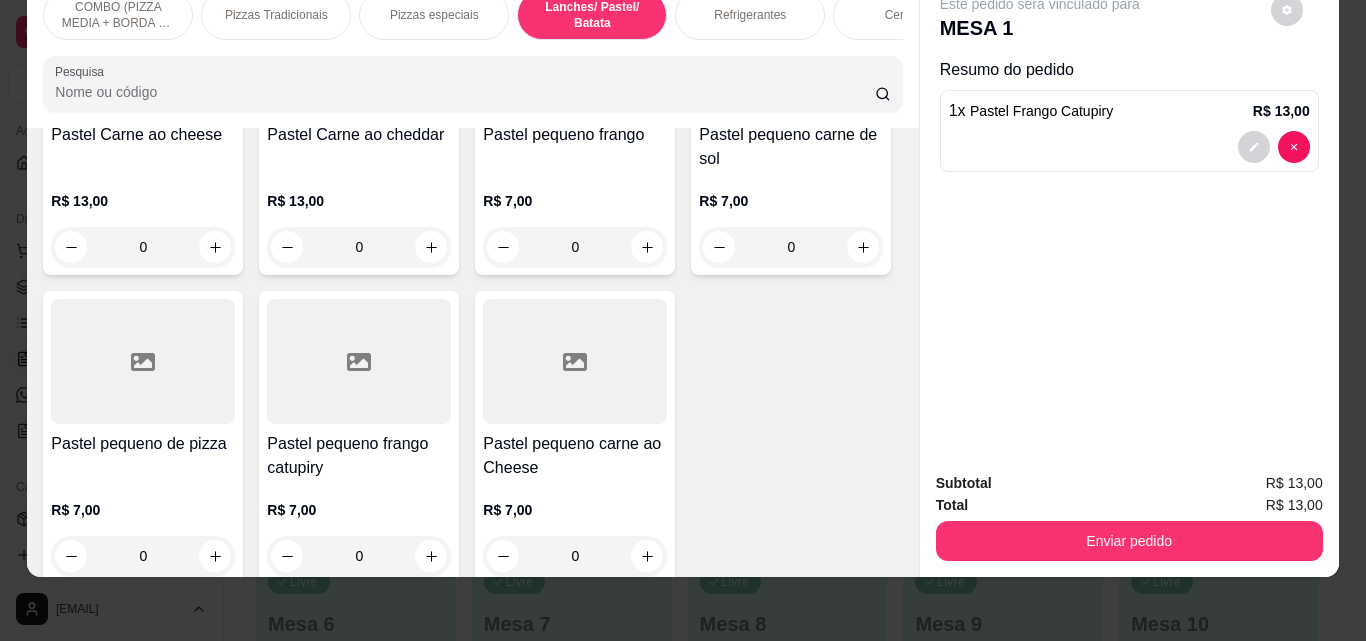 drag, startPoint x: 926, startPoint y: 346, endPoint x: 897, endPoint y: 293, distance: 60.41523 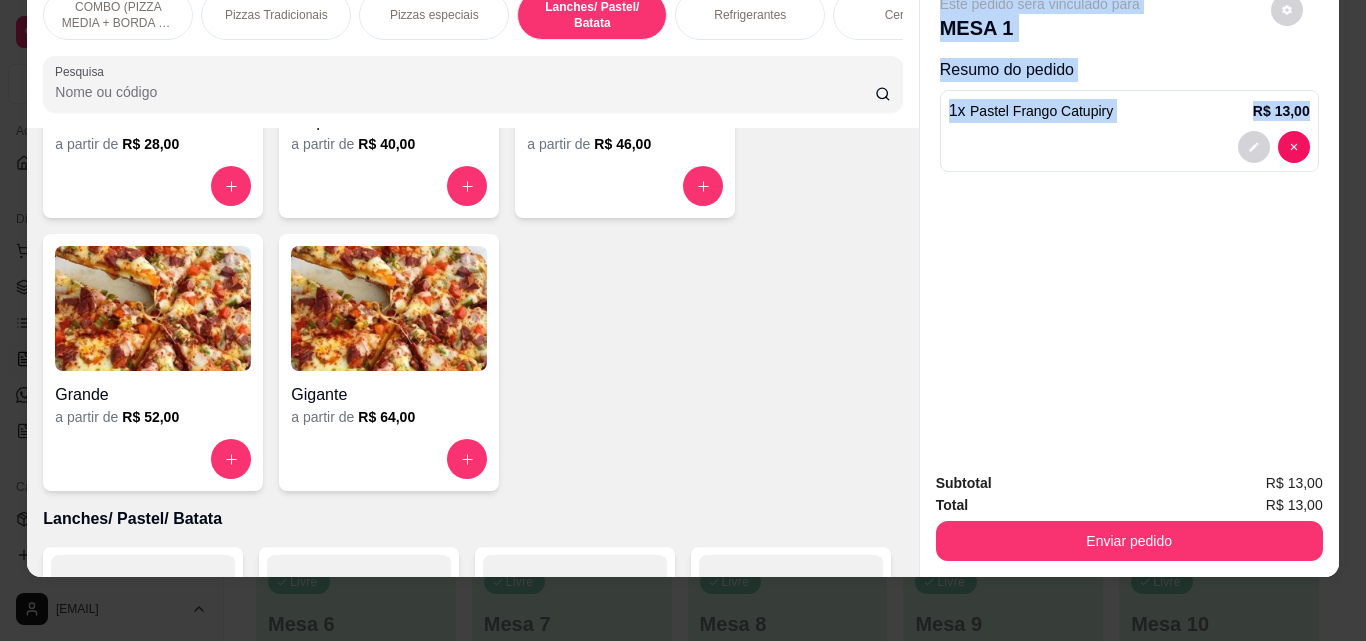 scroll, scrollTop: 1575, scrollLeft: 0, axis: vertical 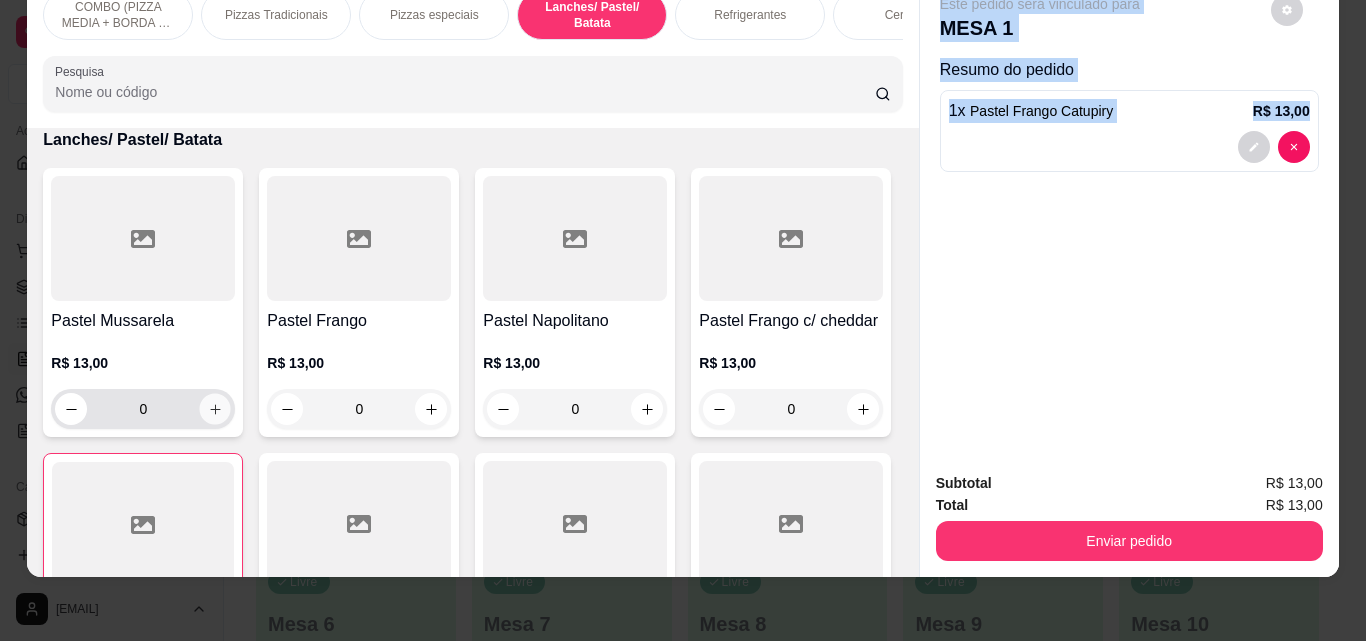 click at bounding box center (215, 409) 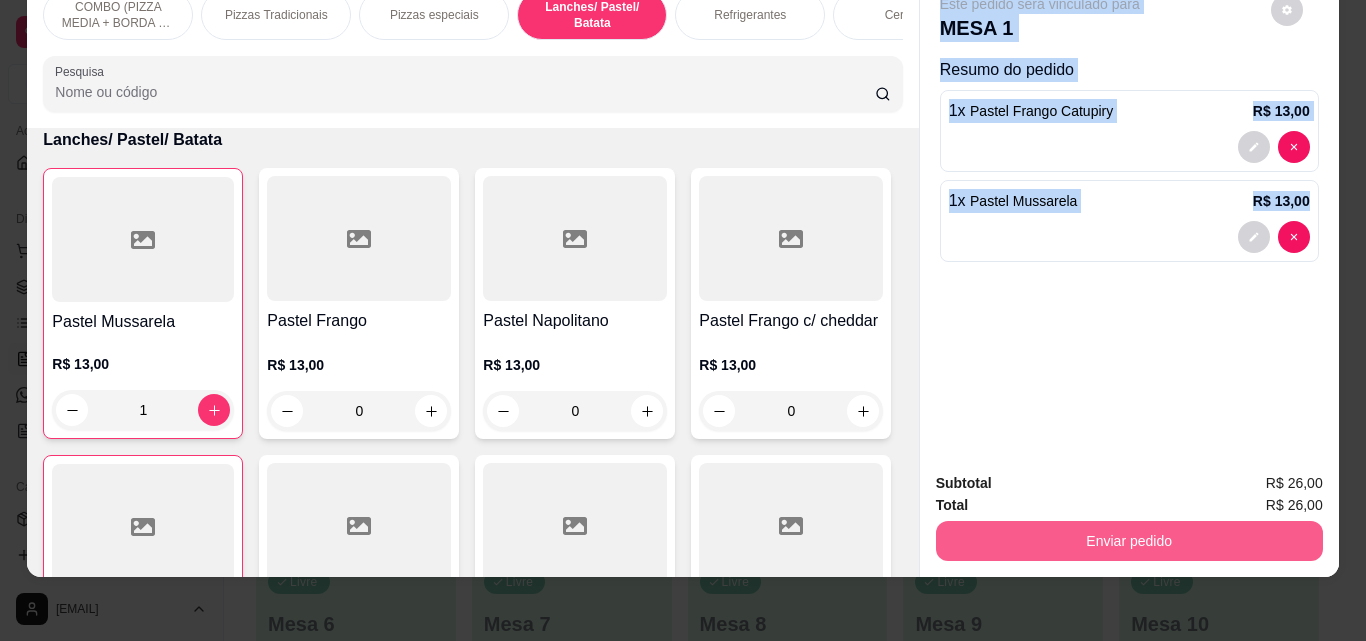 click on "Enviar pedido" at bounding box center [1129, 541] 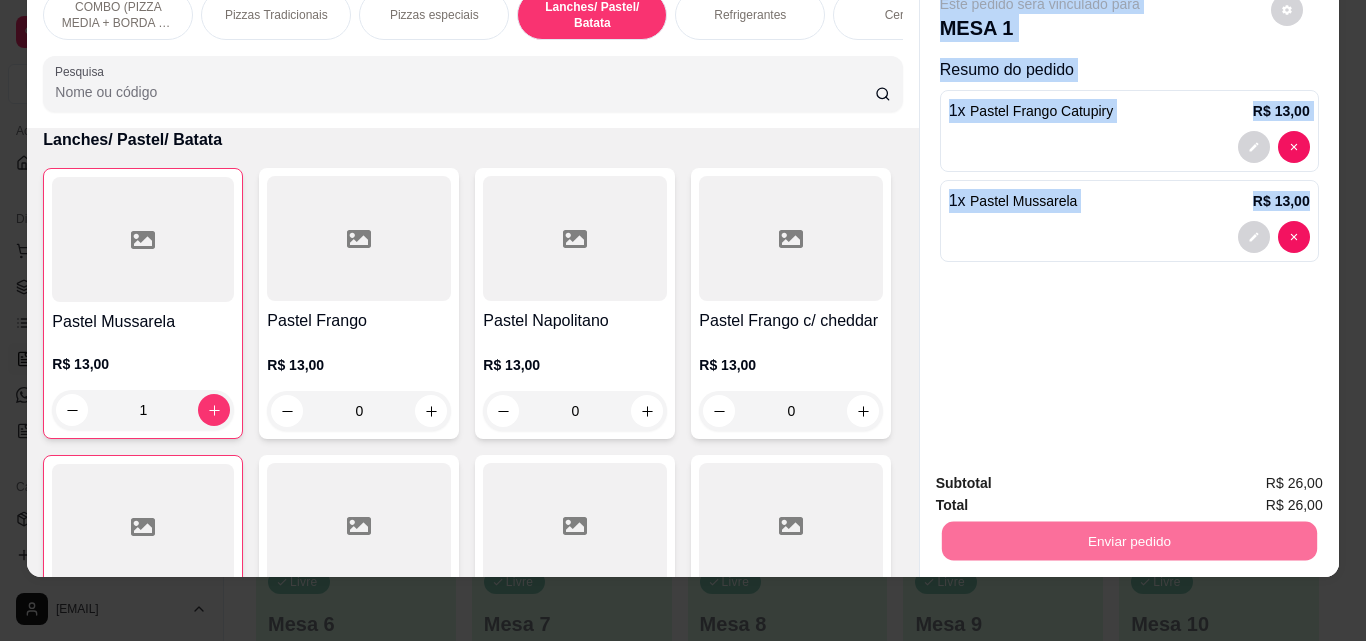 click on "Não registrar e enviar pedido" at bounding box center [1063, 477] 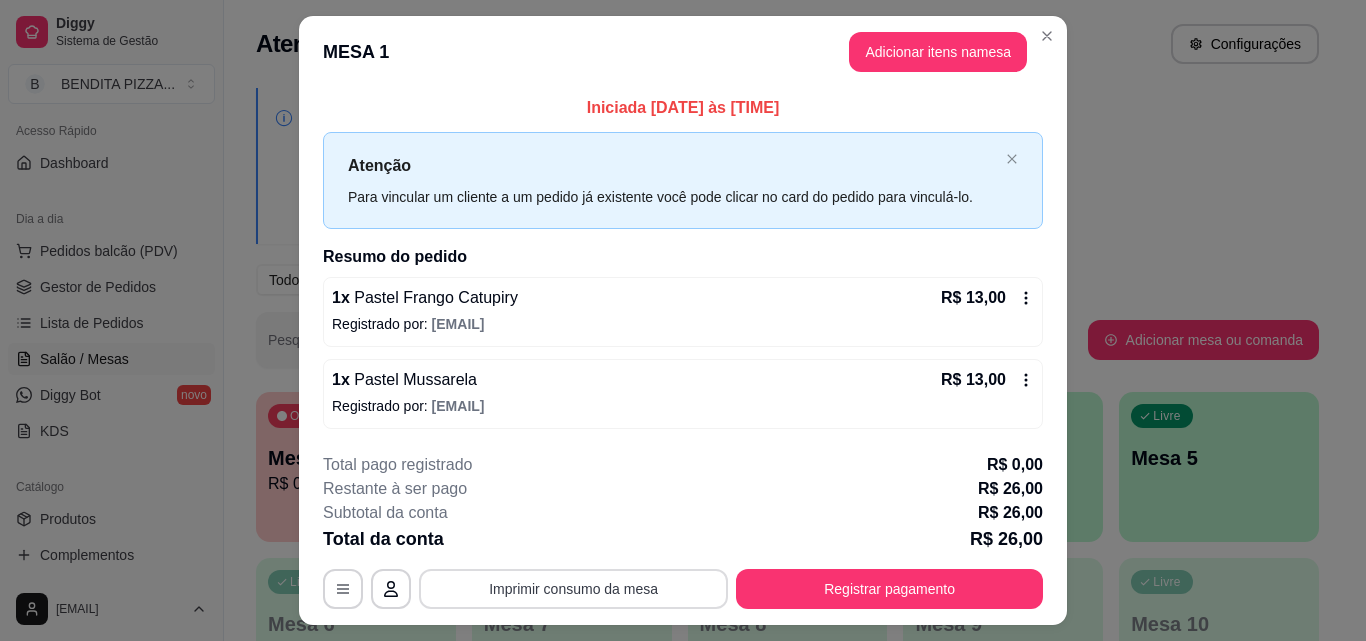 click on "Imprimir consumo da mesa" at bounding box center (573, 589) 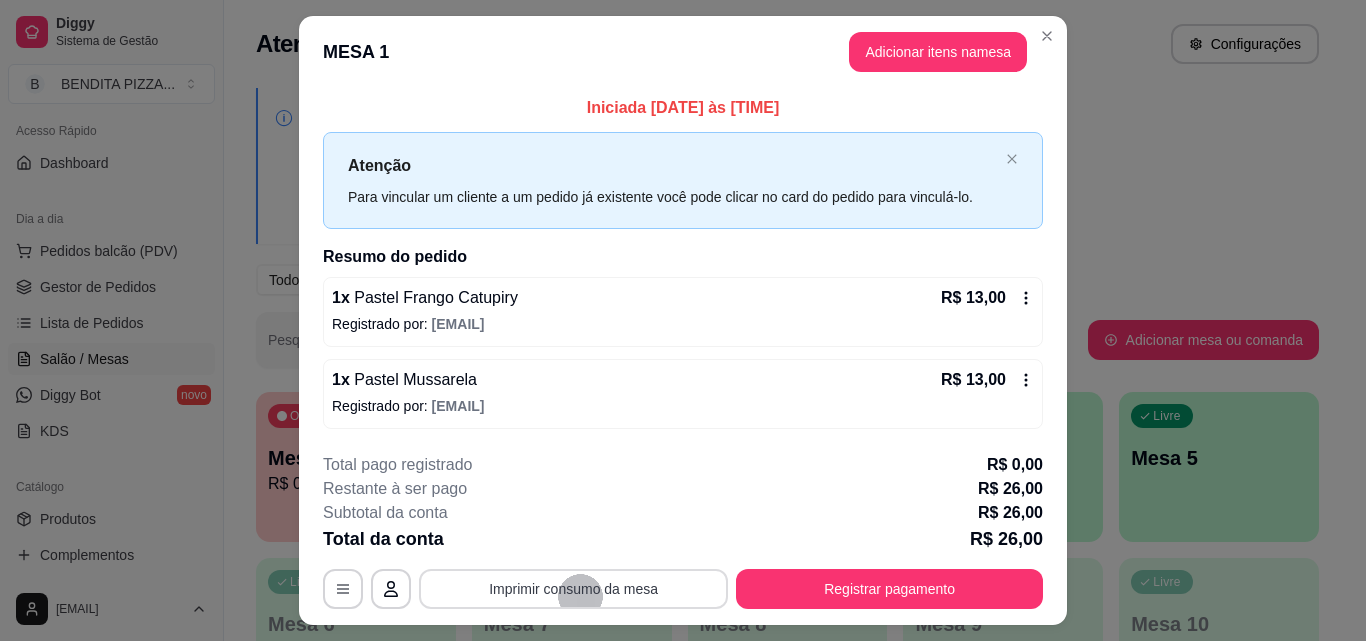 scroll, scrollTop: 0, scrollLeft: 0, axis: both 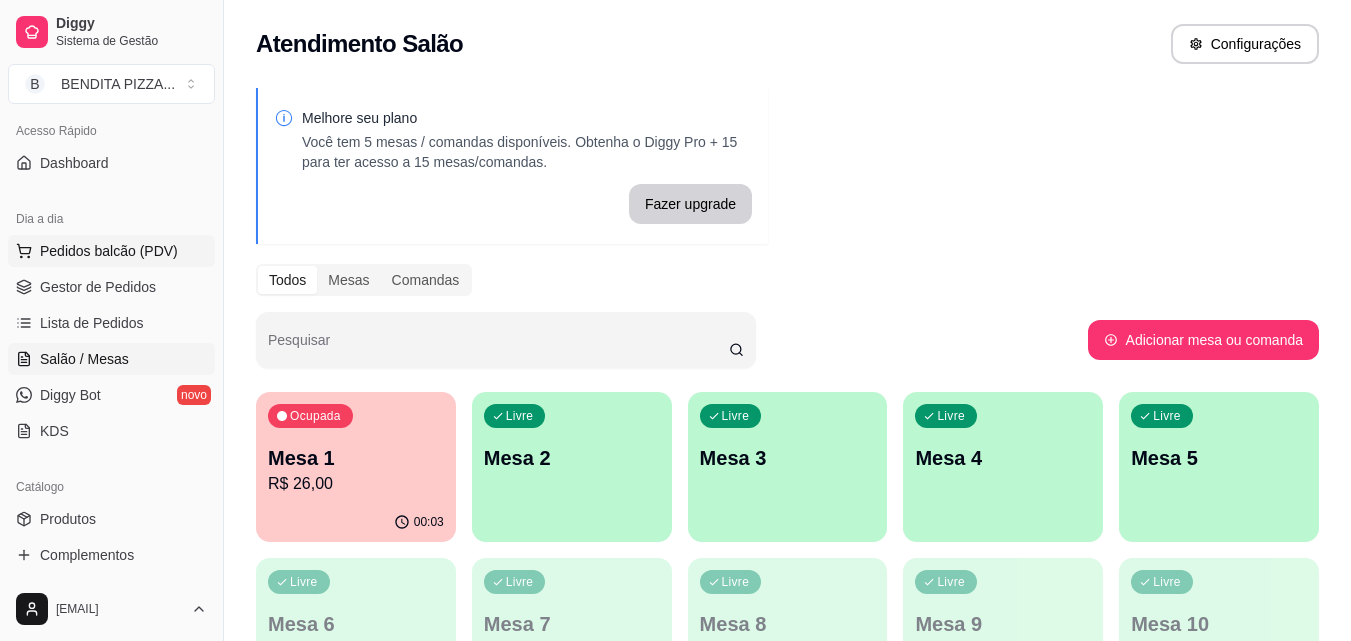 click on "Pedidos balcão (PDV)" at bounding box center (111, 251) 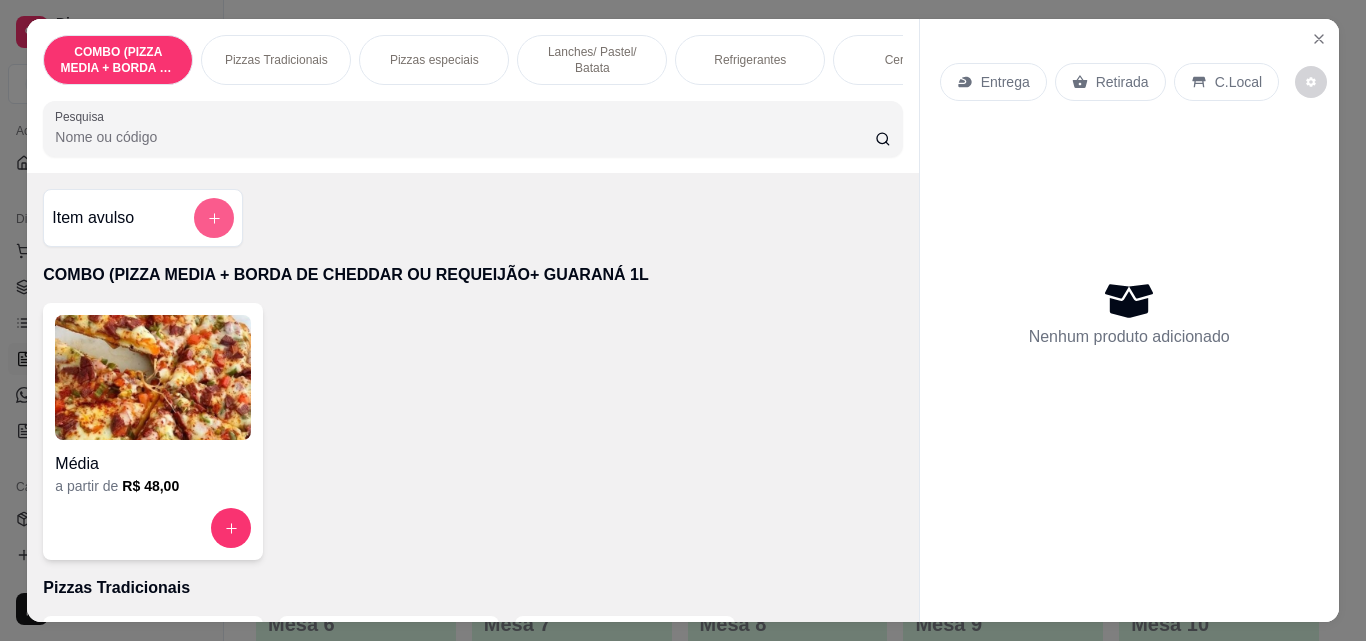 click 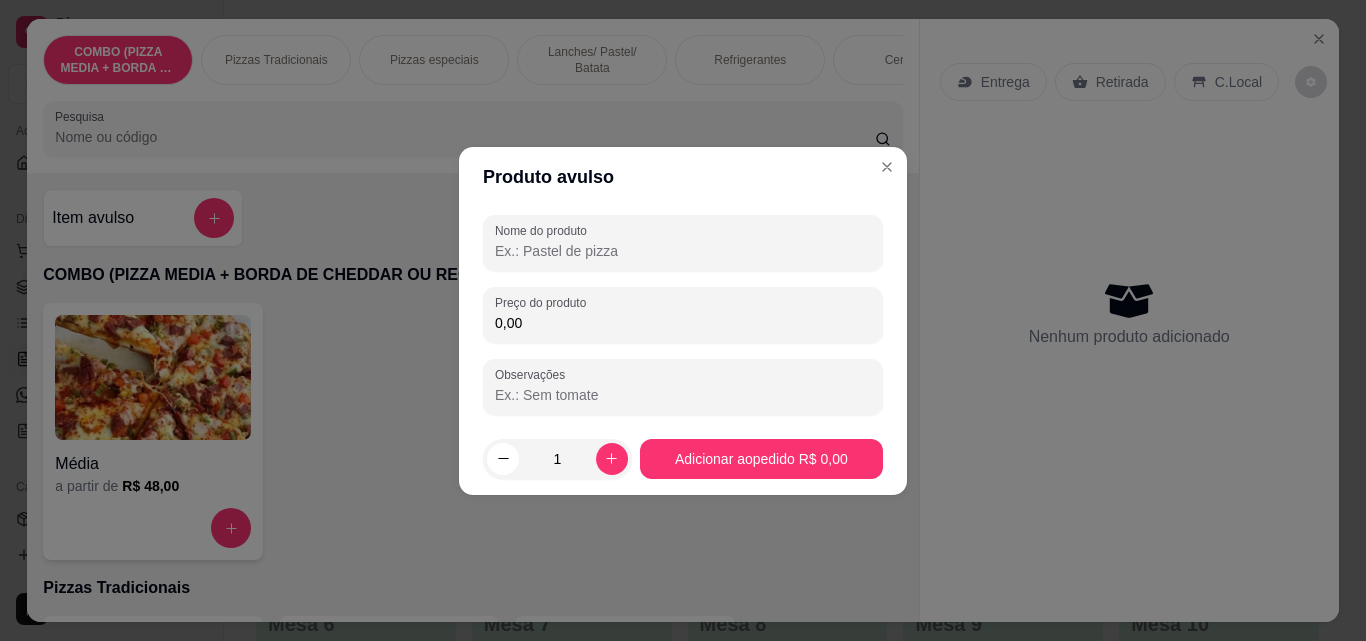 click on "Nome do produto" at bounding box center (683, 251) 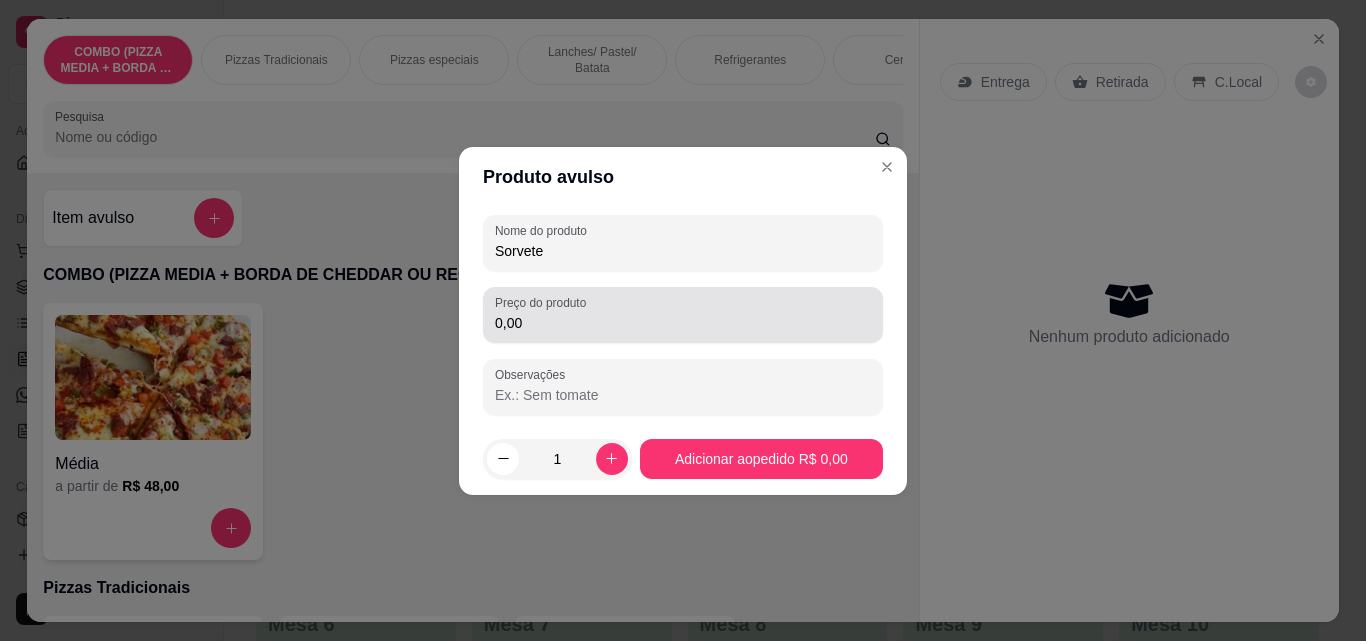 type on "Sorvete" 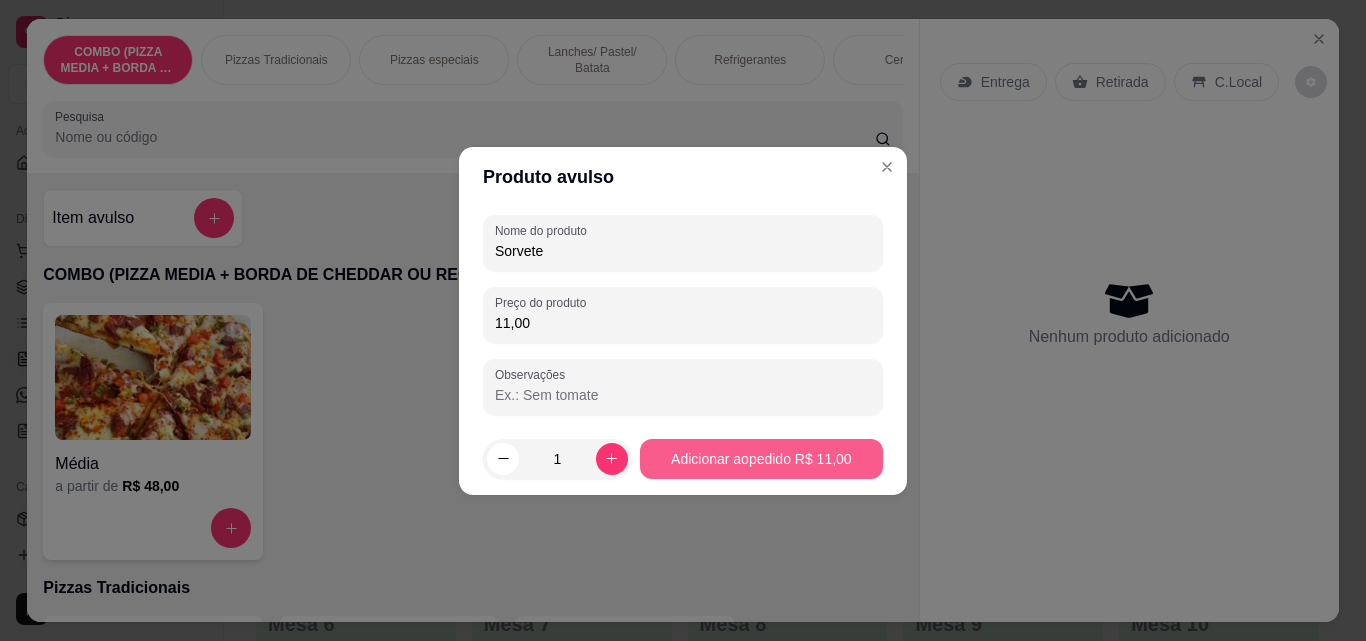 type on "11,00" 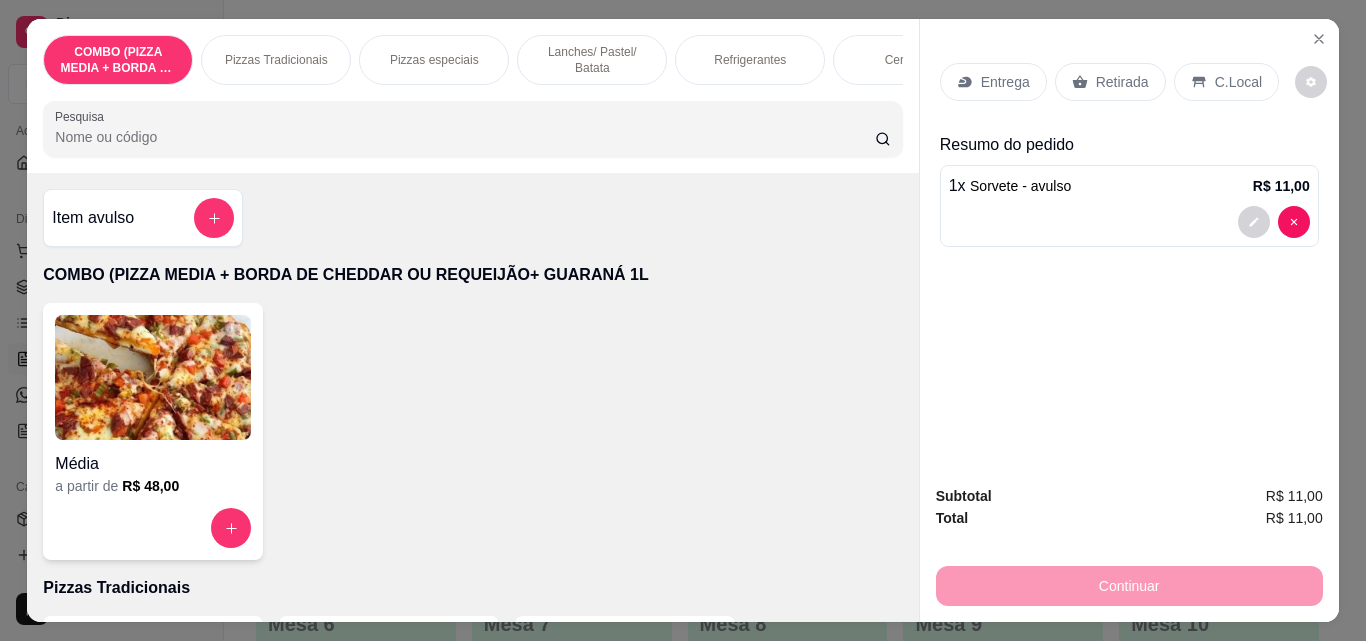 click on "C.Local" at bounding box center (1226, 82) 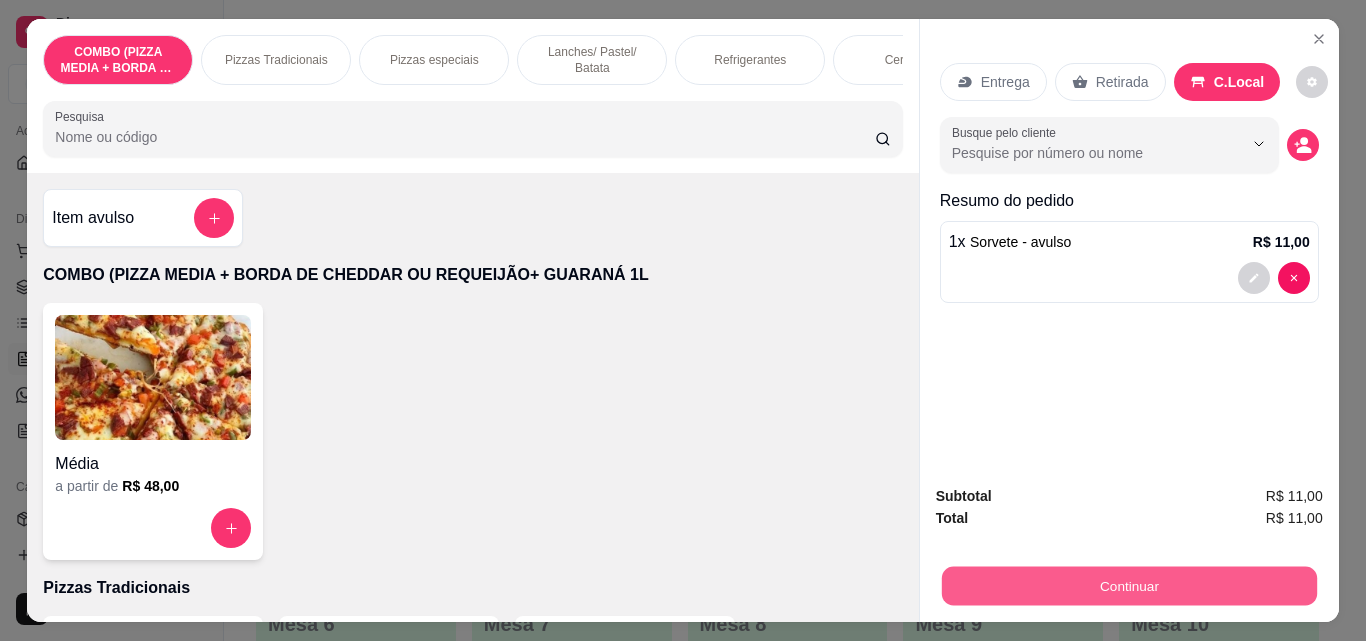 click on "Continuar" at bounding box center [1128, 585] 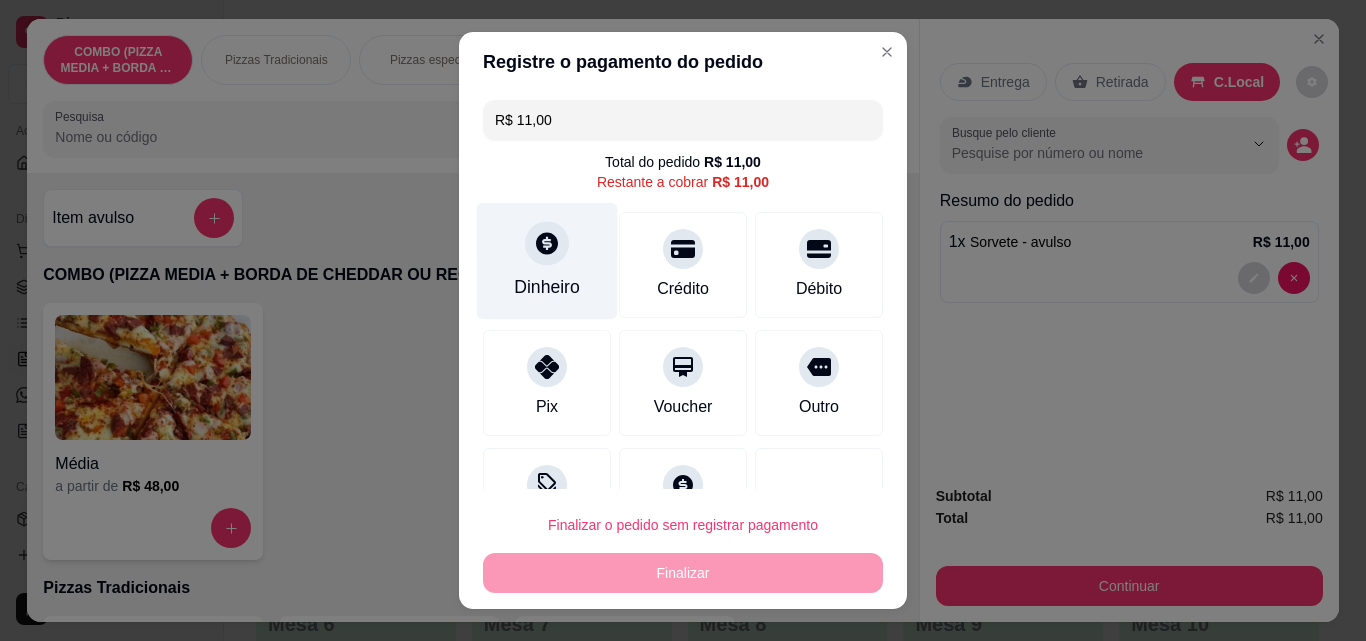 click at bounding box center (547, 243) 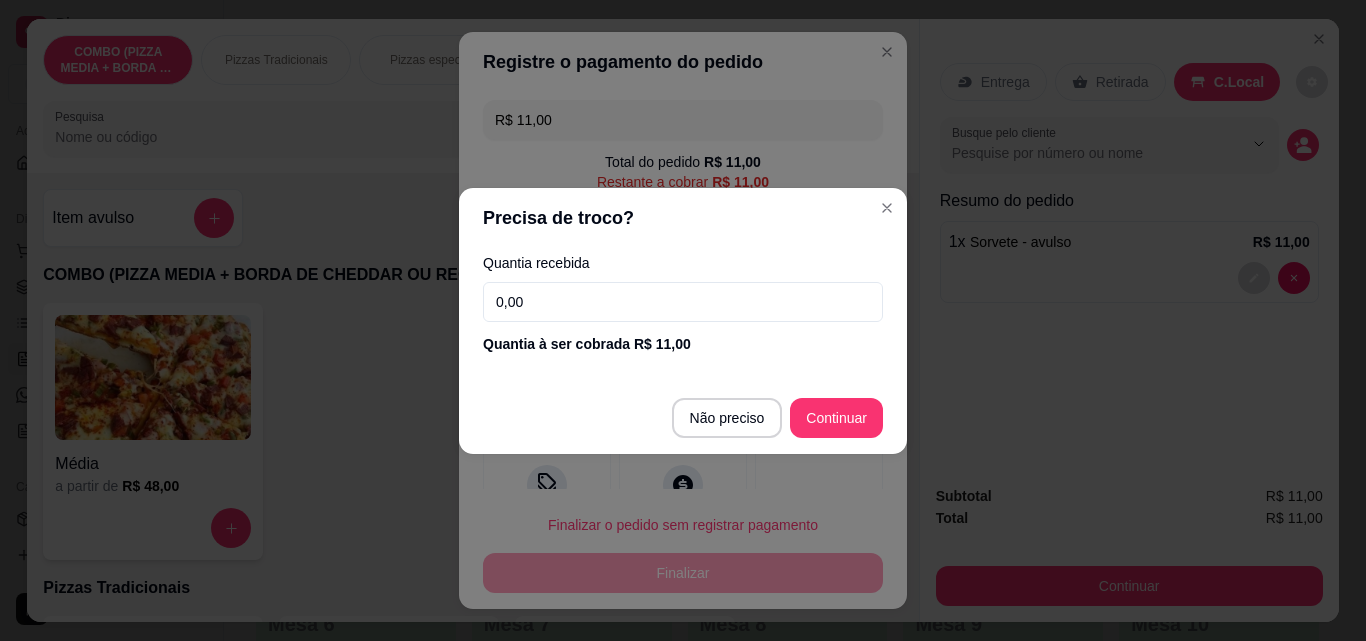 click on "0,00" at bounding box center [683, 302] 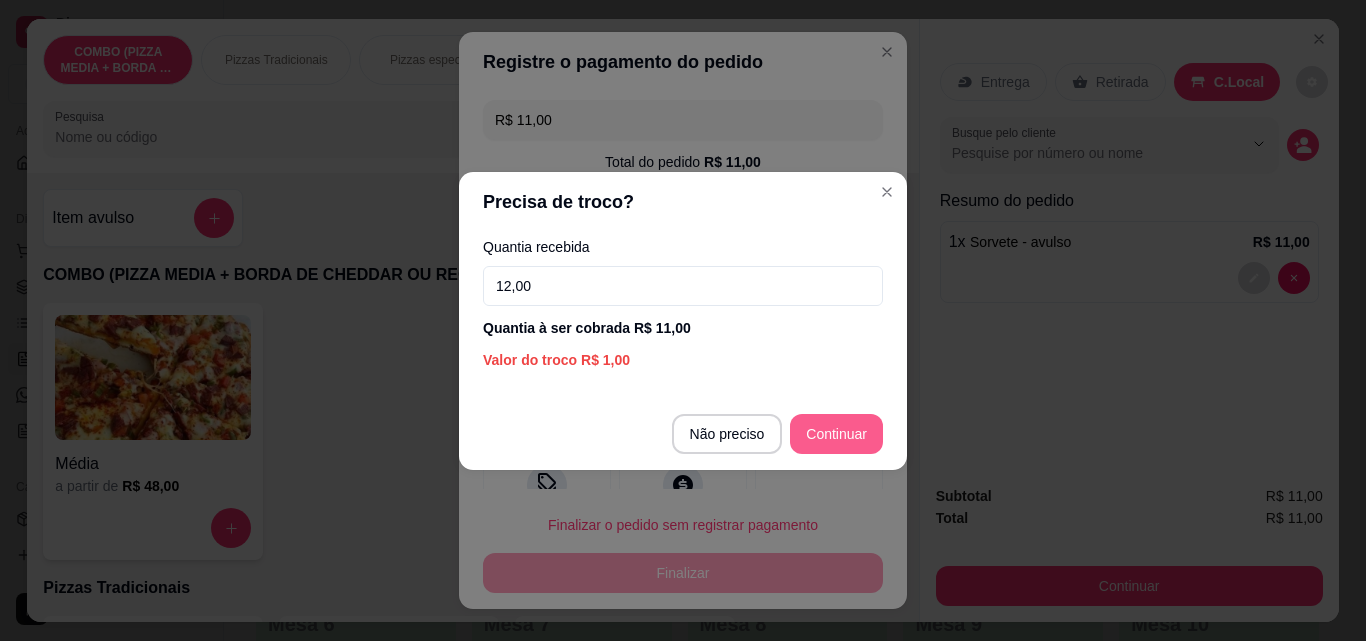 type on "12,00" 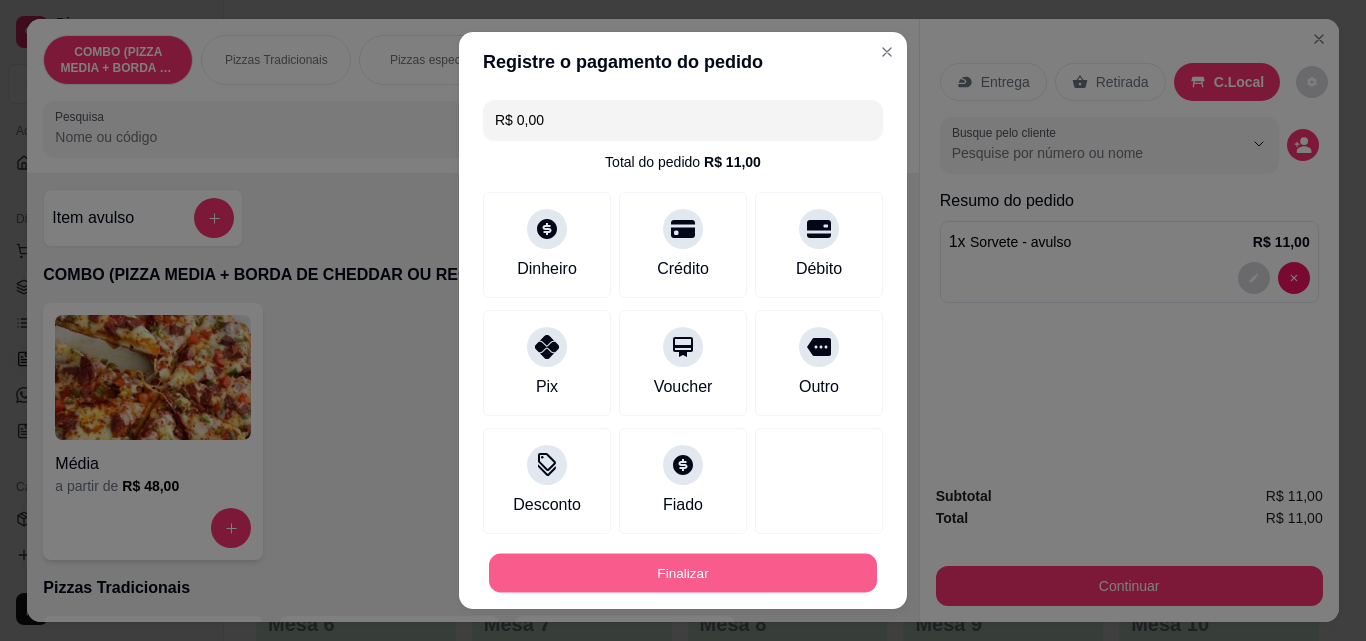 click on "Finalizar" at bounding box center (683, 573) 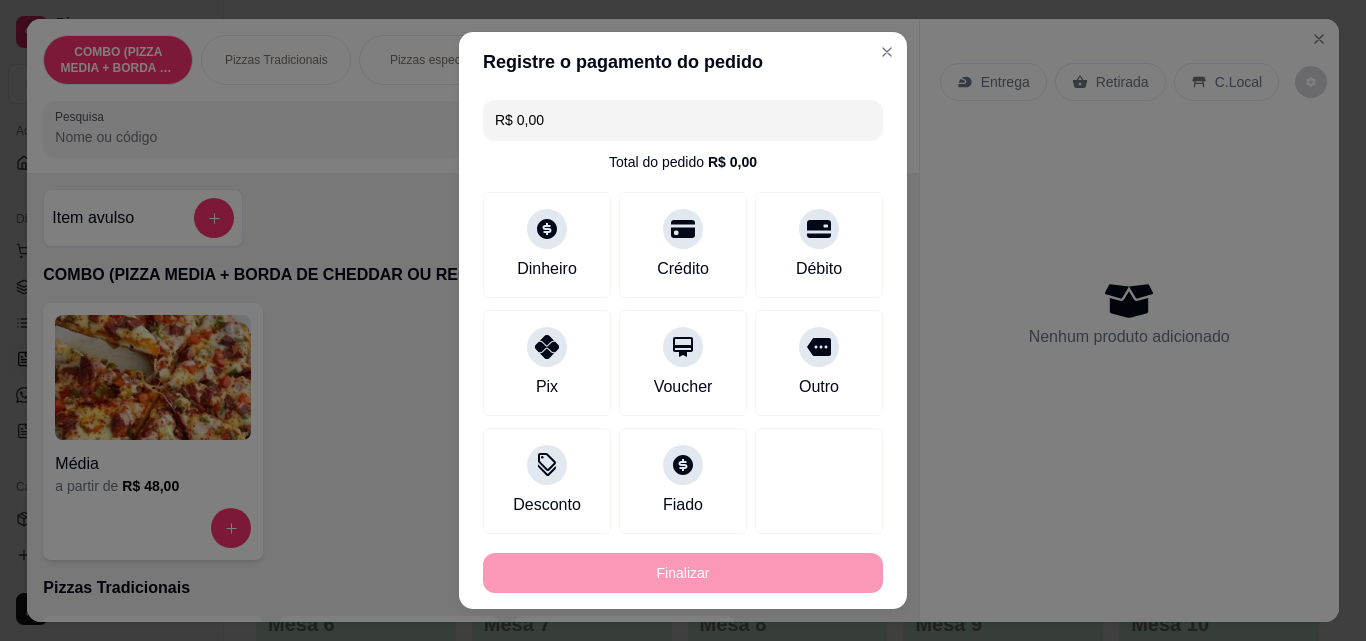 type on "-R$ 11,00" 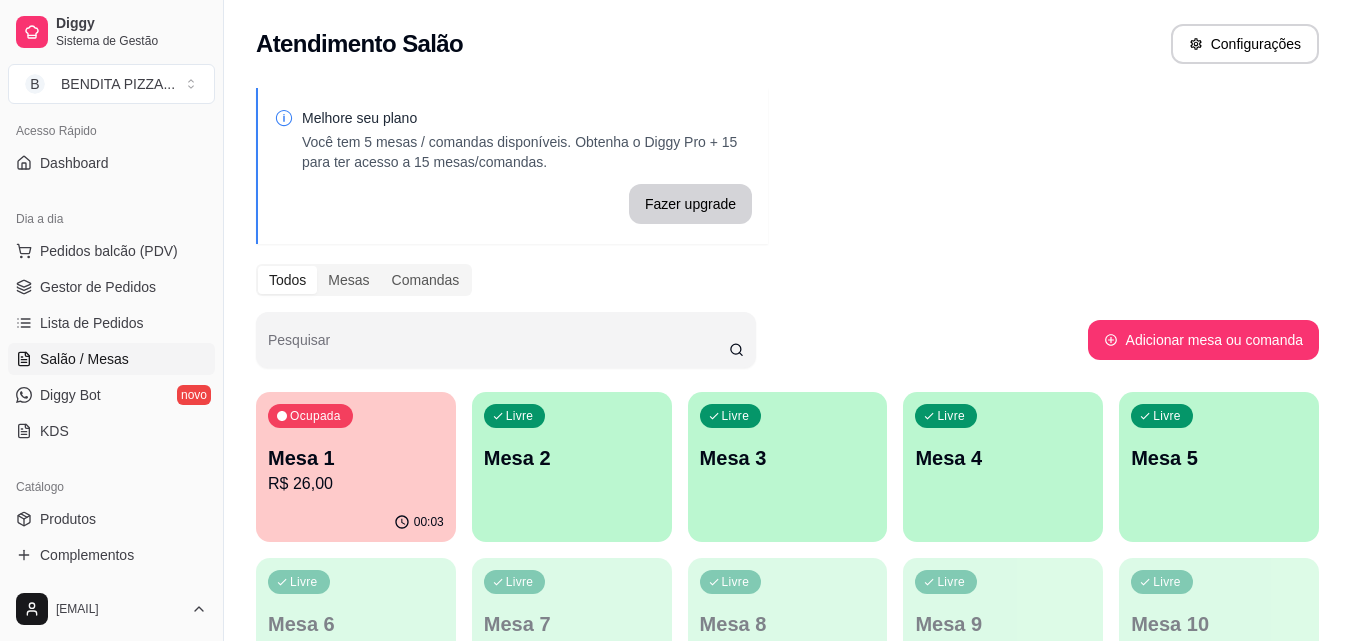 click on "R$ 26,00" at bounding box center (356, 484) 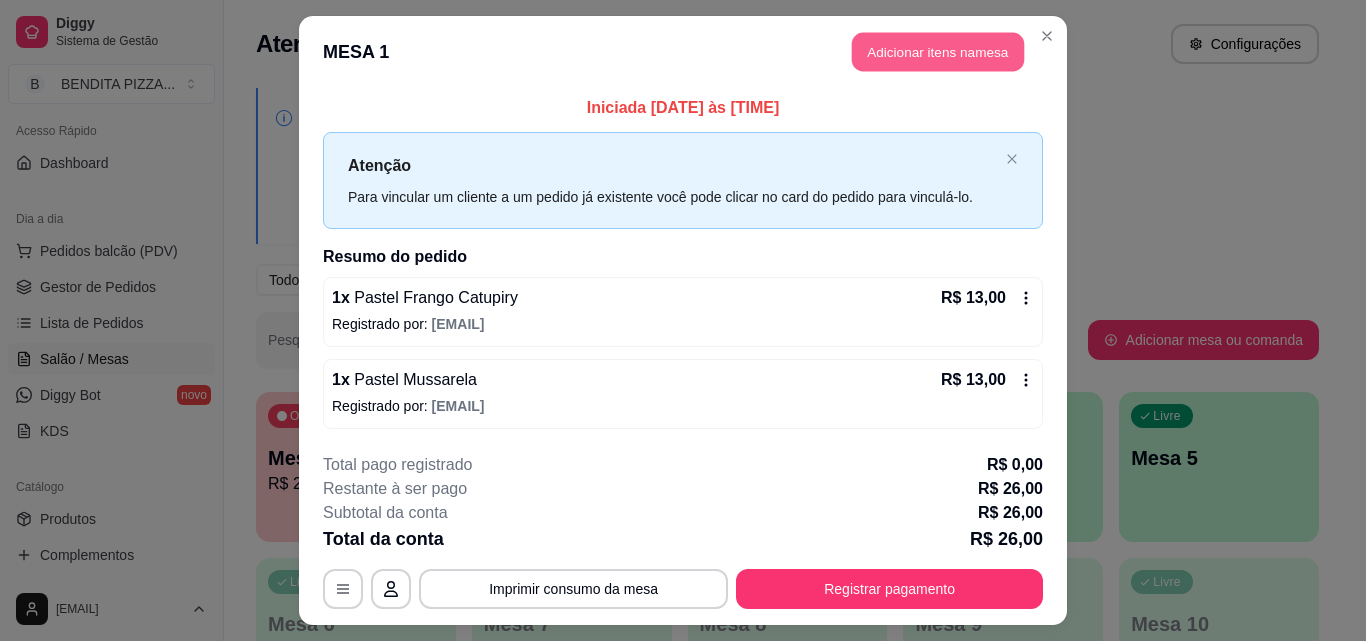 click on "Adicionar itens na  mesa" at bounding box center [938, 52] 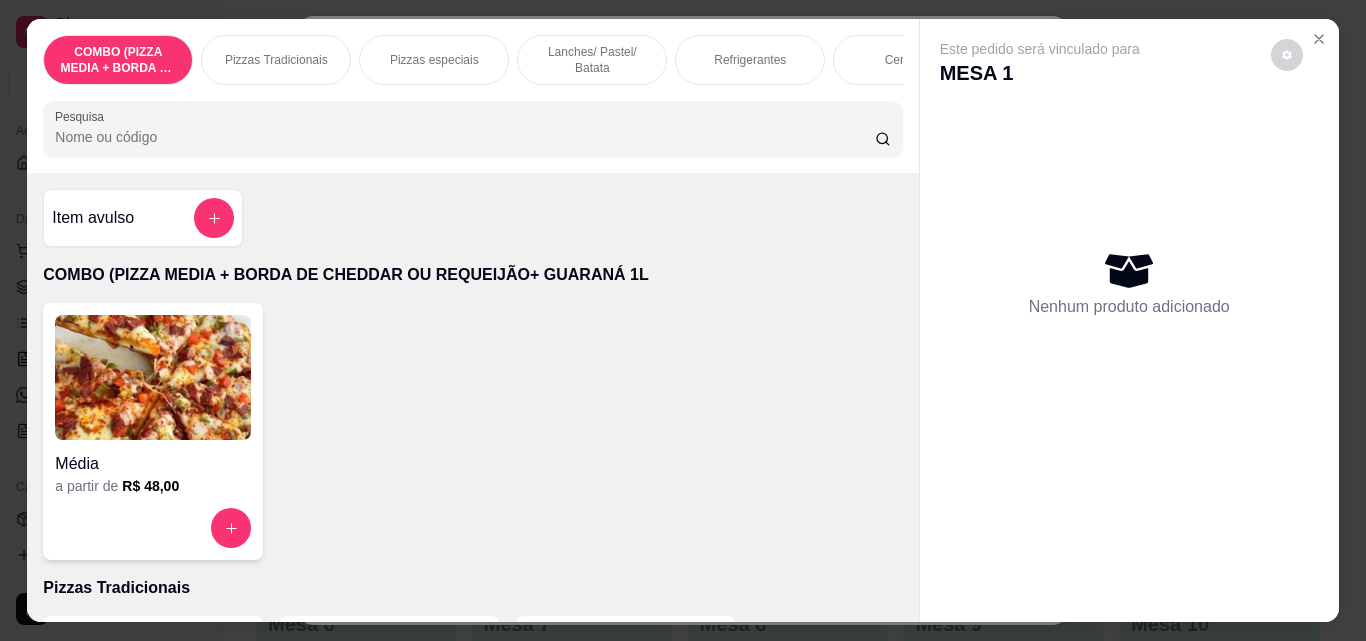 click on "Refrigerantes" at bounding box center [750, 60] 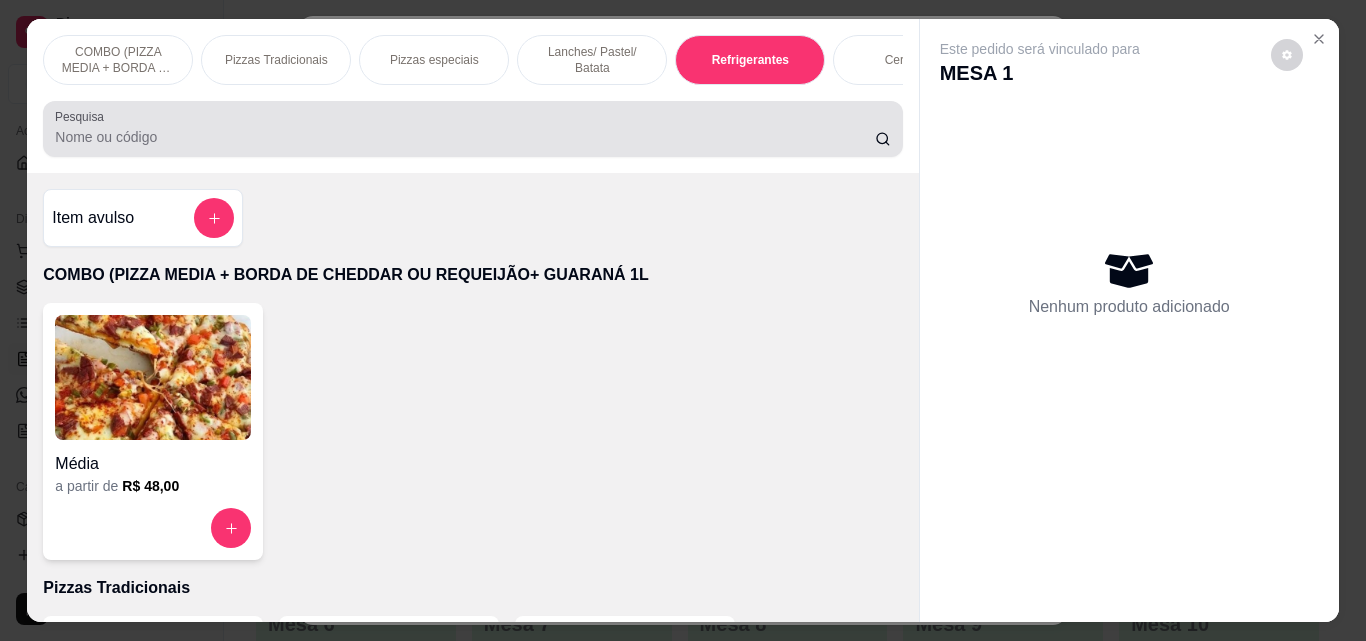 scroll, scrollTop: 3088, scrollLeft: 0, axis: vertical 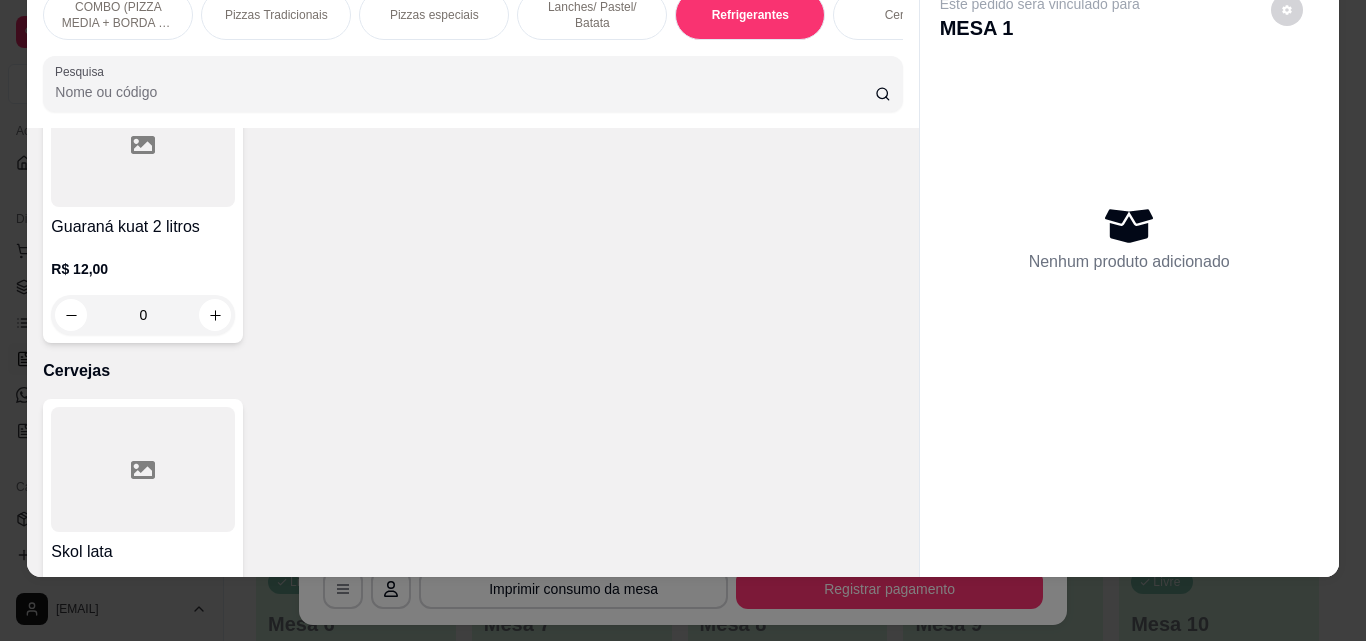 click 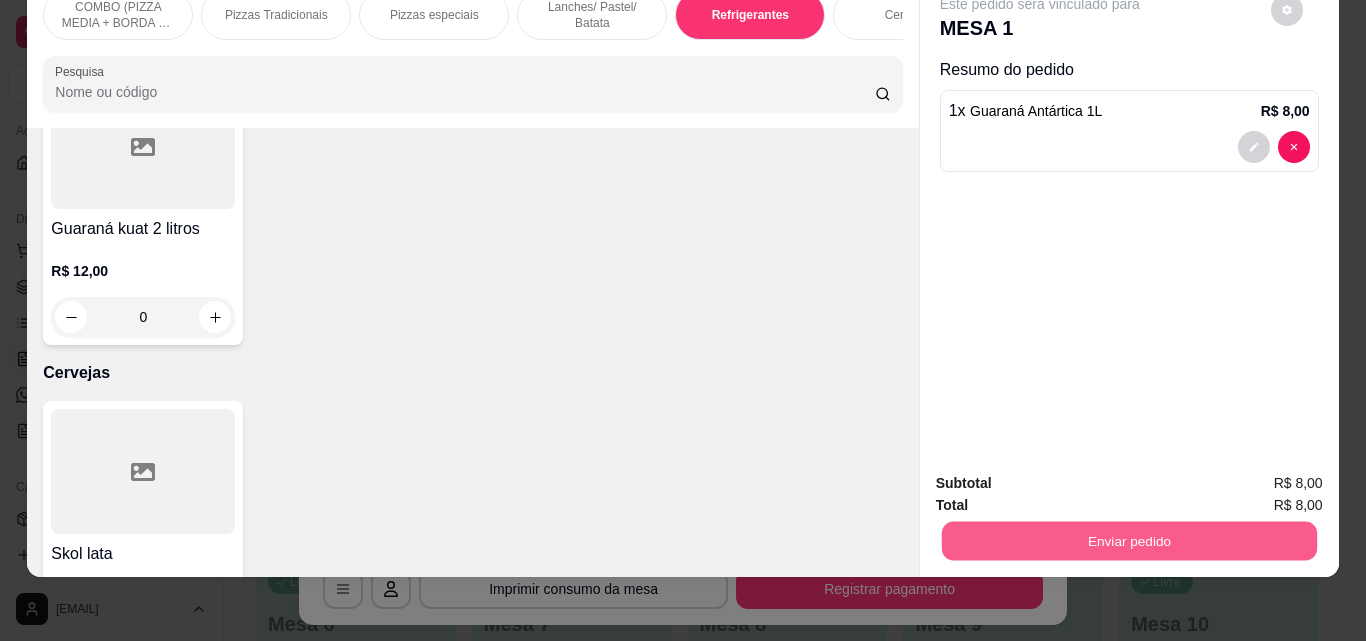 click on "Enviar pedido" at bounding box center [1128, 540] 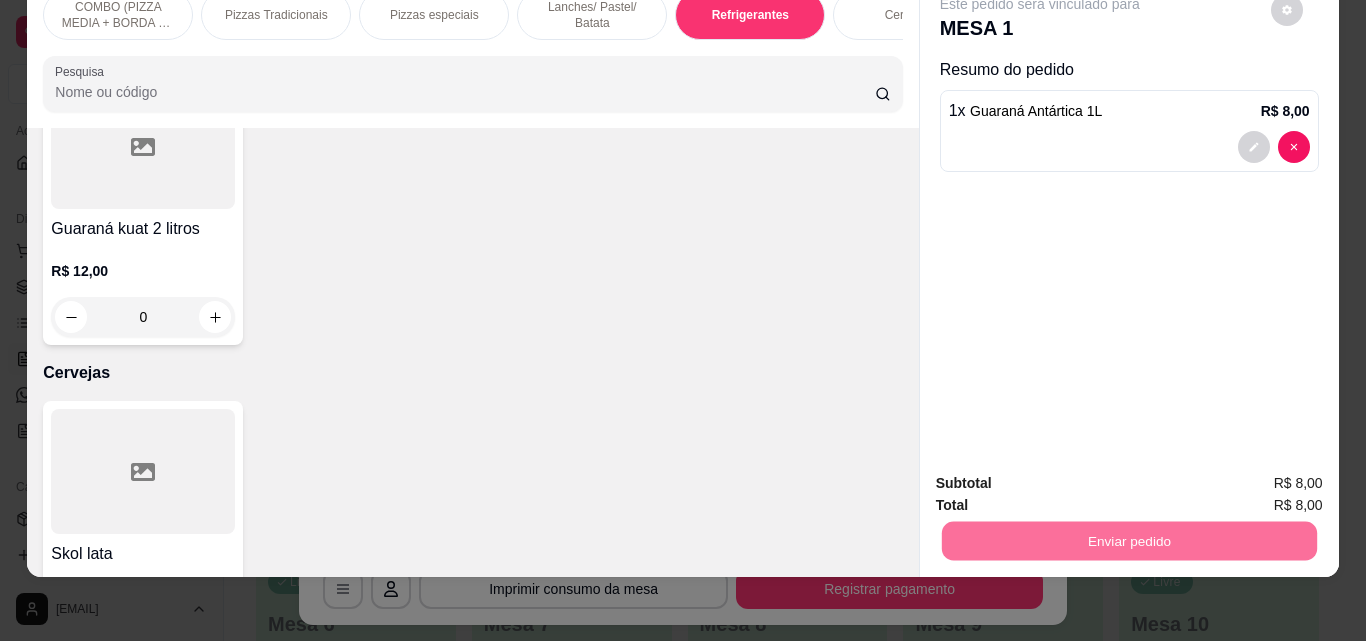 click on "Não registrar e enviar pedido" at bounding box center (1063, 476) 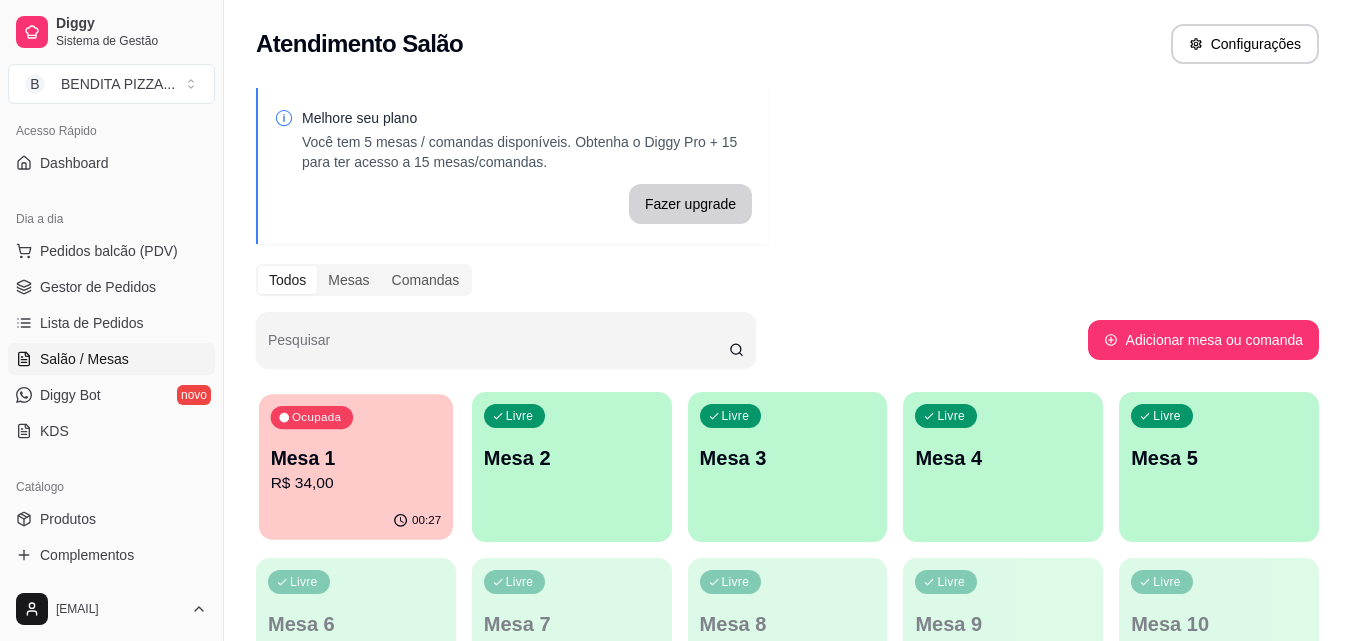 click on "Mesa 1" at bounding box center (356, 458) 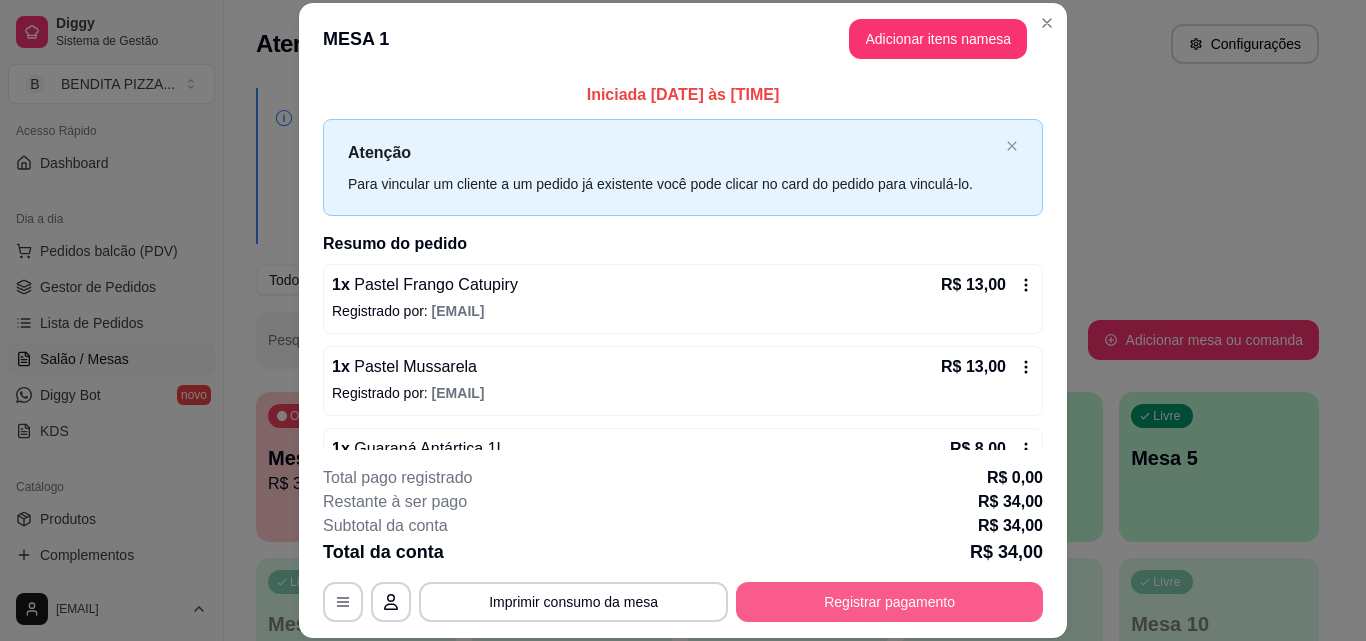 click on "Registrar pagamento" at bounding box center (889, 602) 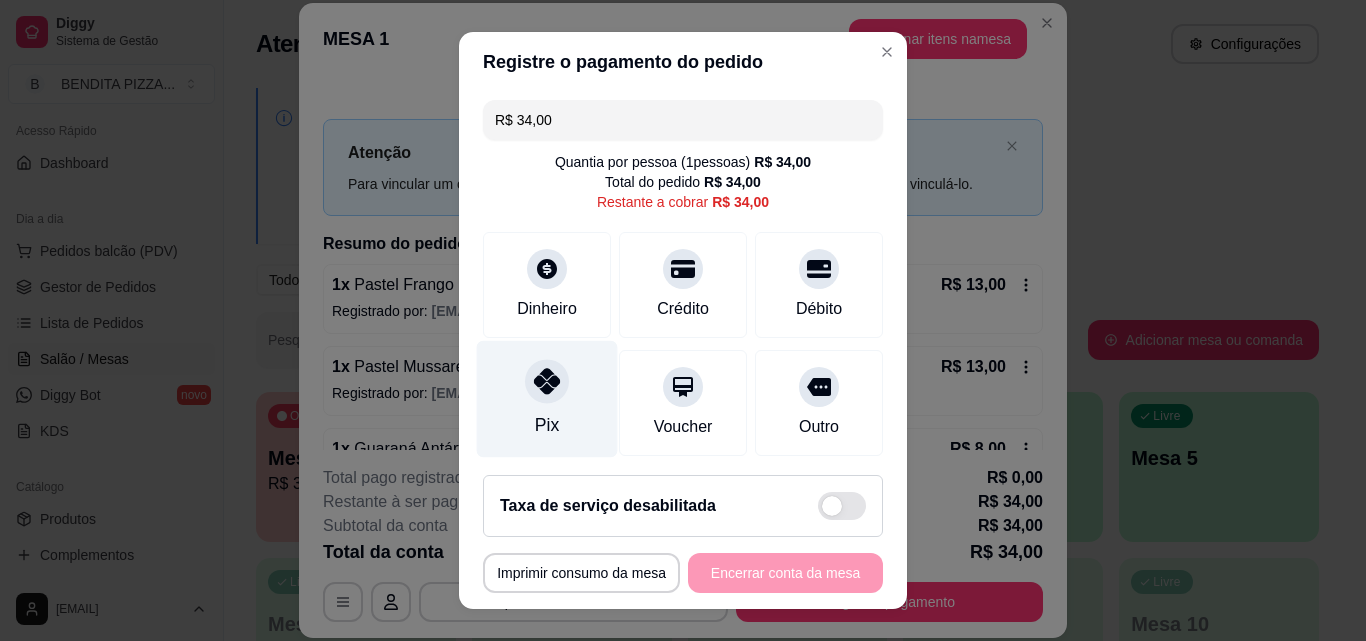 click on "Pix" at bounding box center (547, 425) 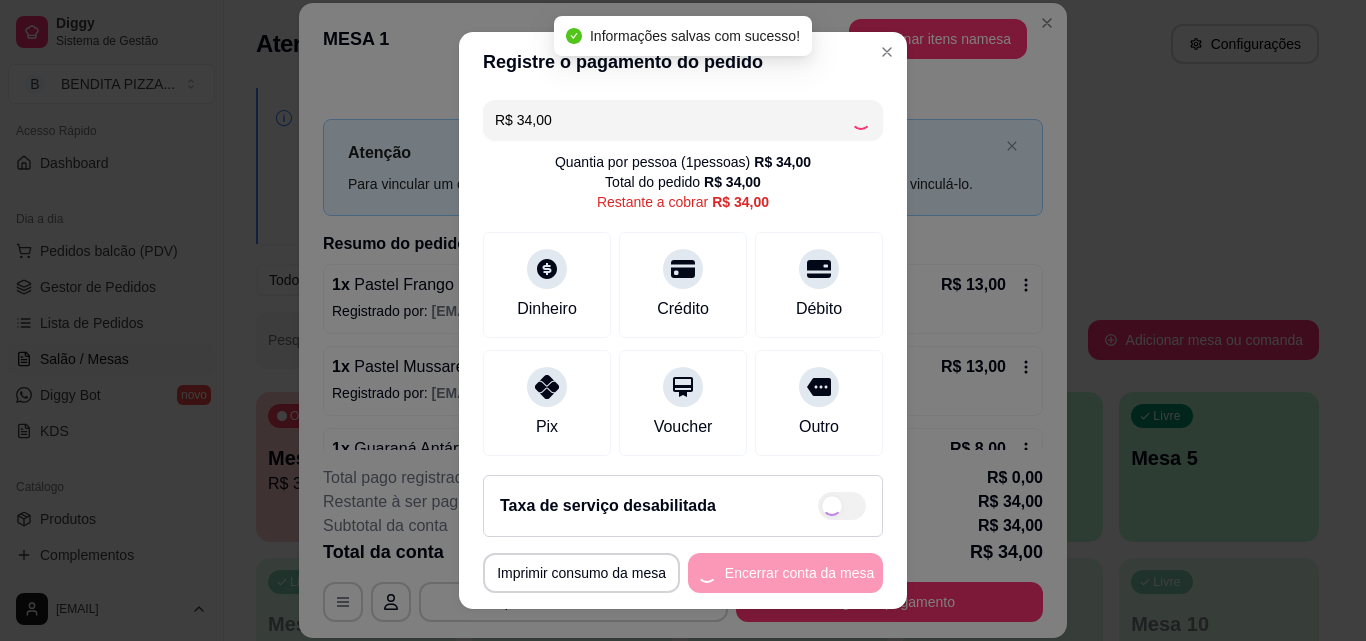 type on "R$ 0,00" 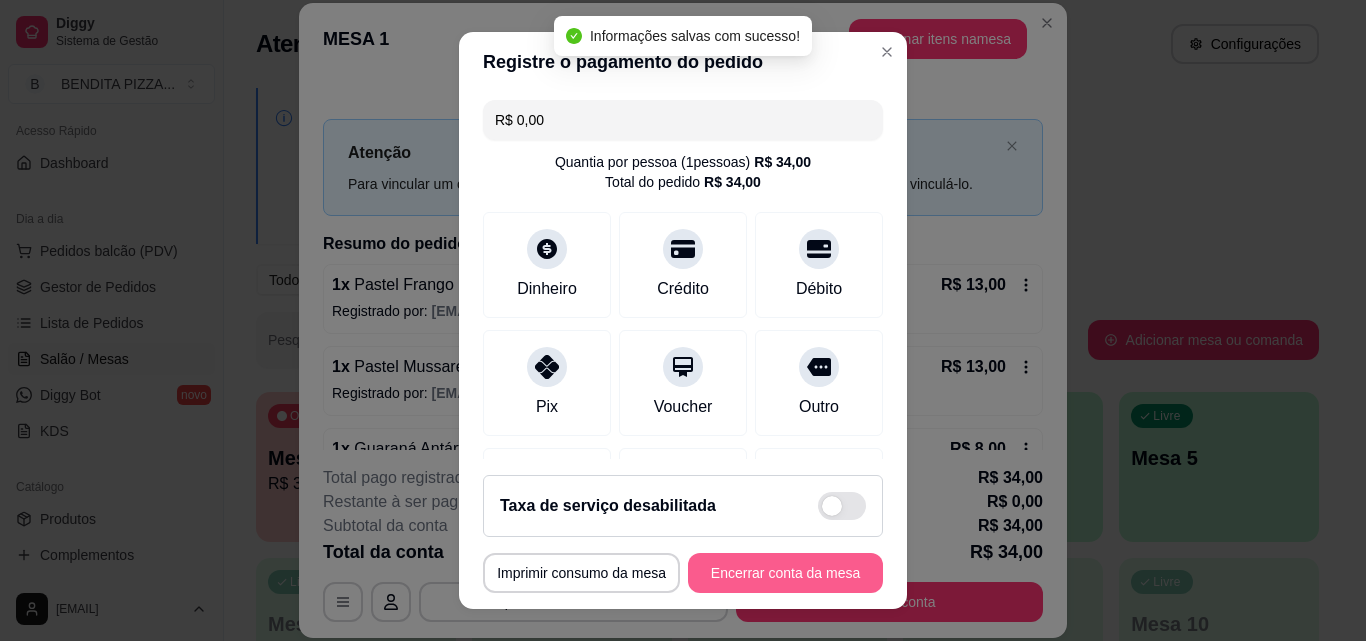 click on "Encerrar conta da mesa" at bounding box center (785, 573) 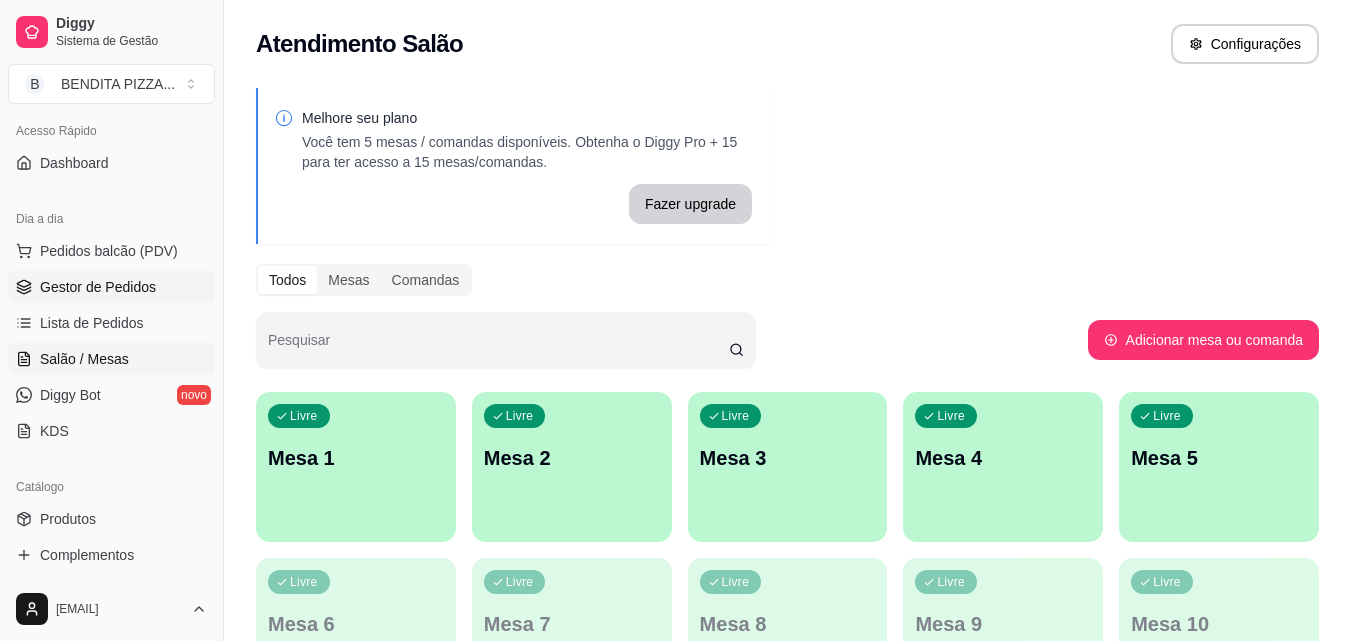 click on "Gestor de Pedidos" at bounding box center [98, 287] 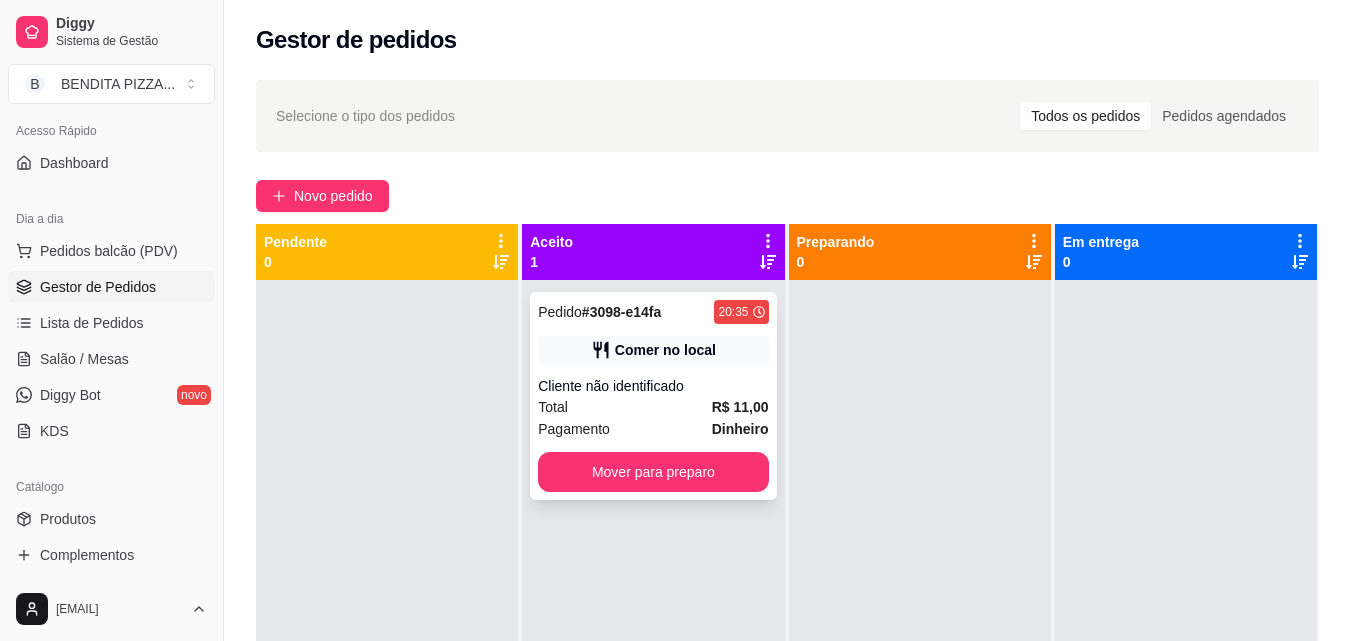 click on "Cliente não identificado" at bounding box center [653, 386] 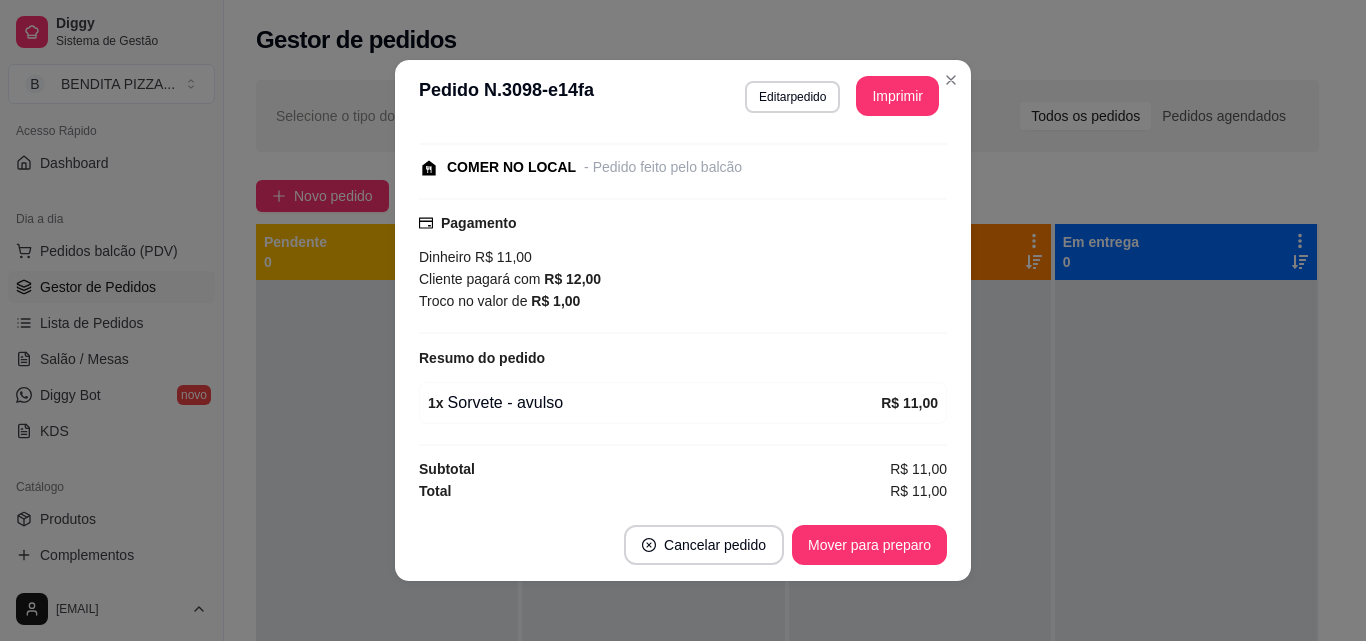scroll, scrollTop: 200, scrollLeft: 0, axis: vertical 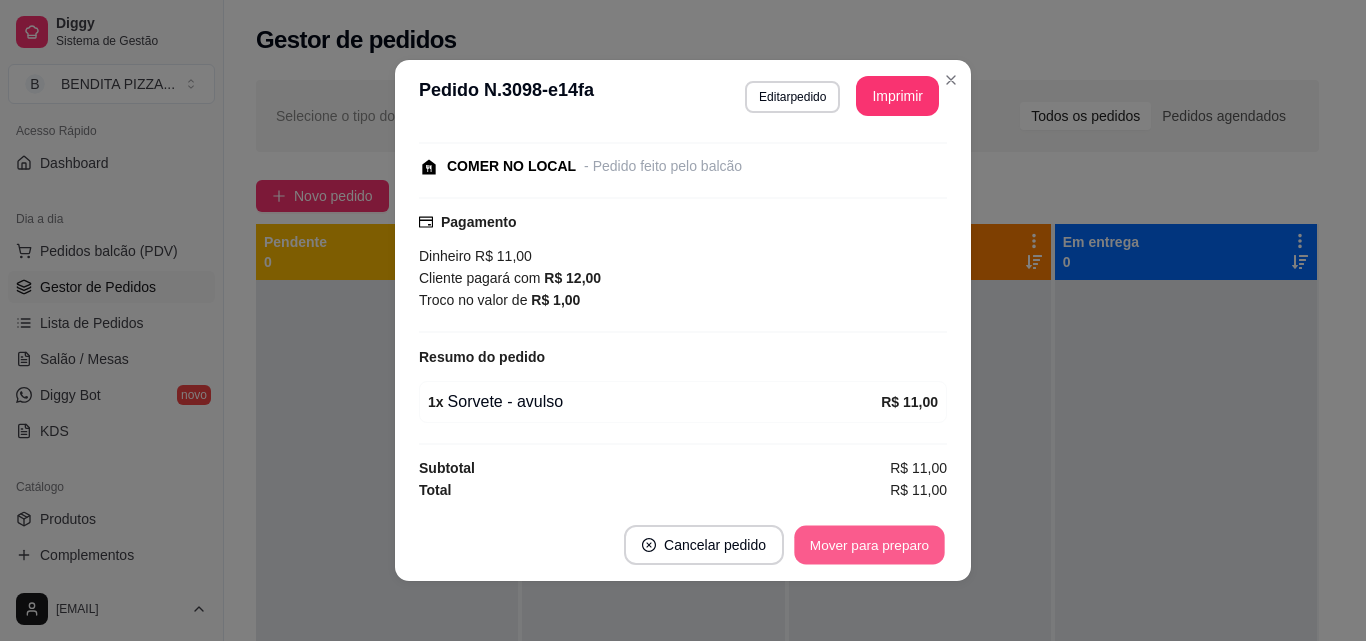 click on "Mover para preparo" at bounding box center (869, 545) 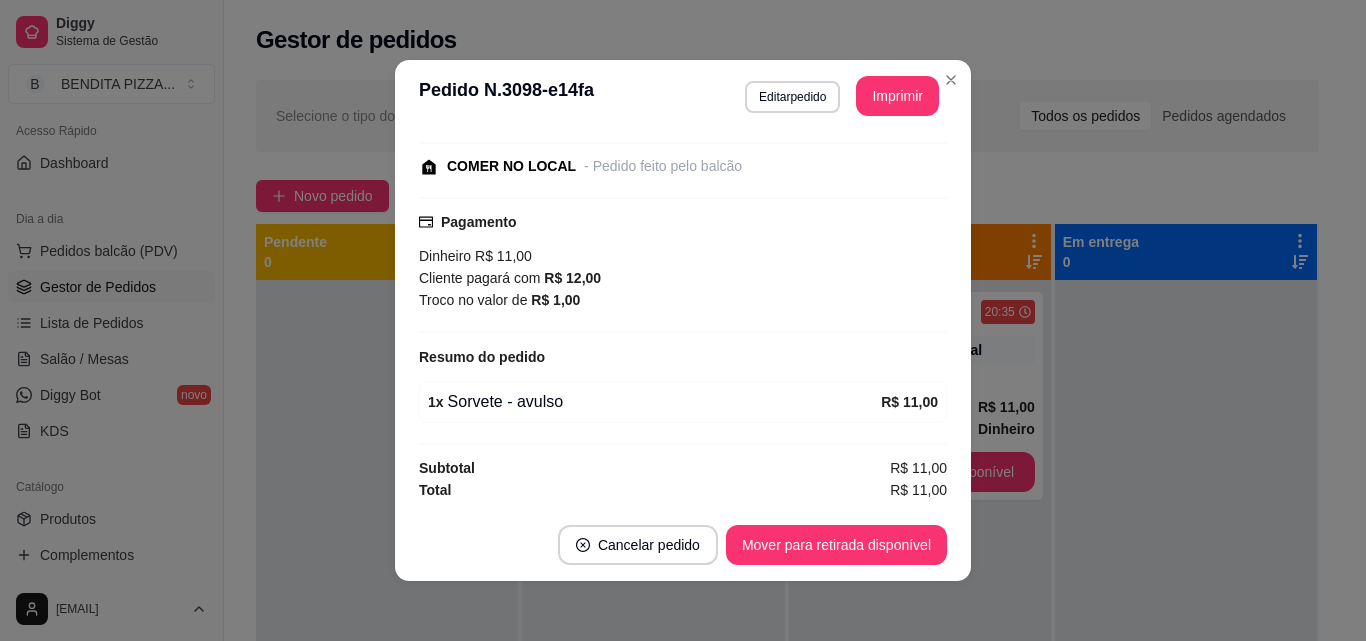 click on "Mover para retirada disponível" at bounding box center (836, 545) 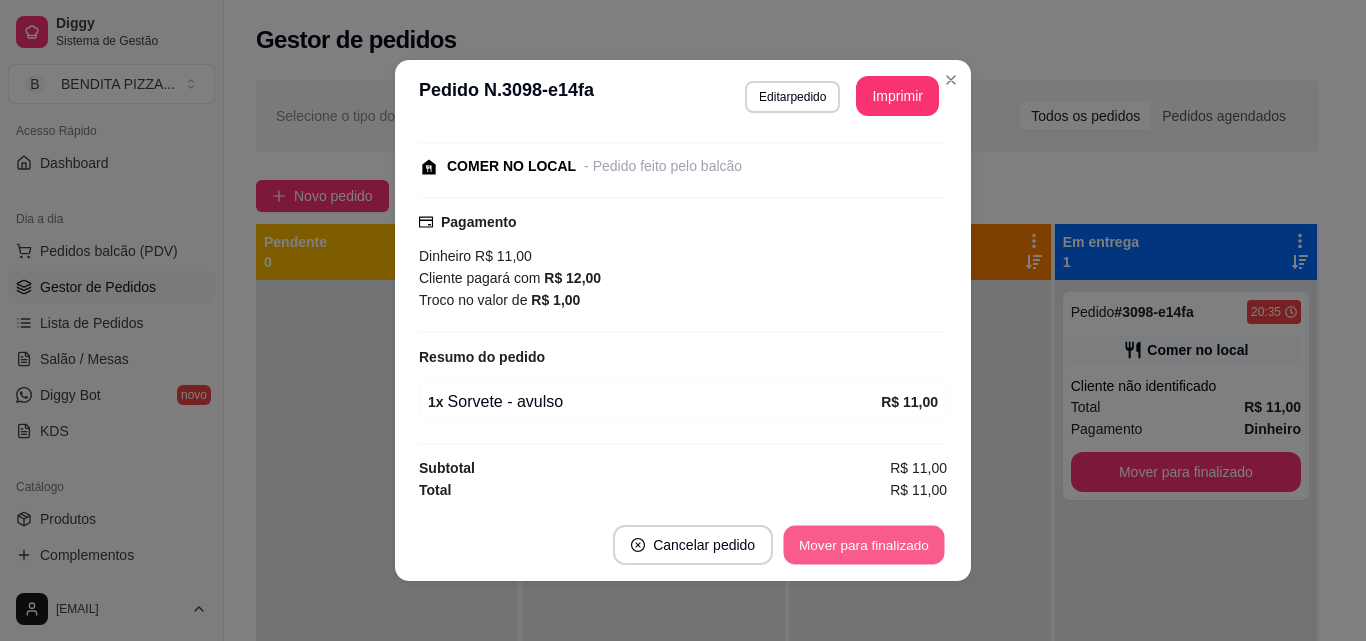 click on "Mover para finalizado" at bounding box center [864, 545] 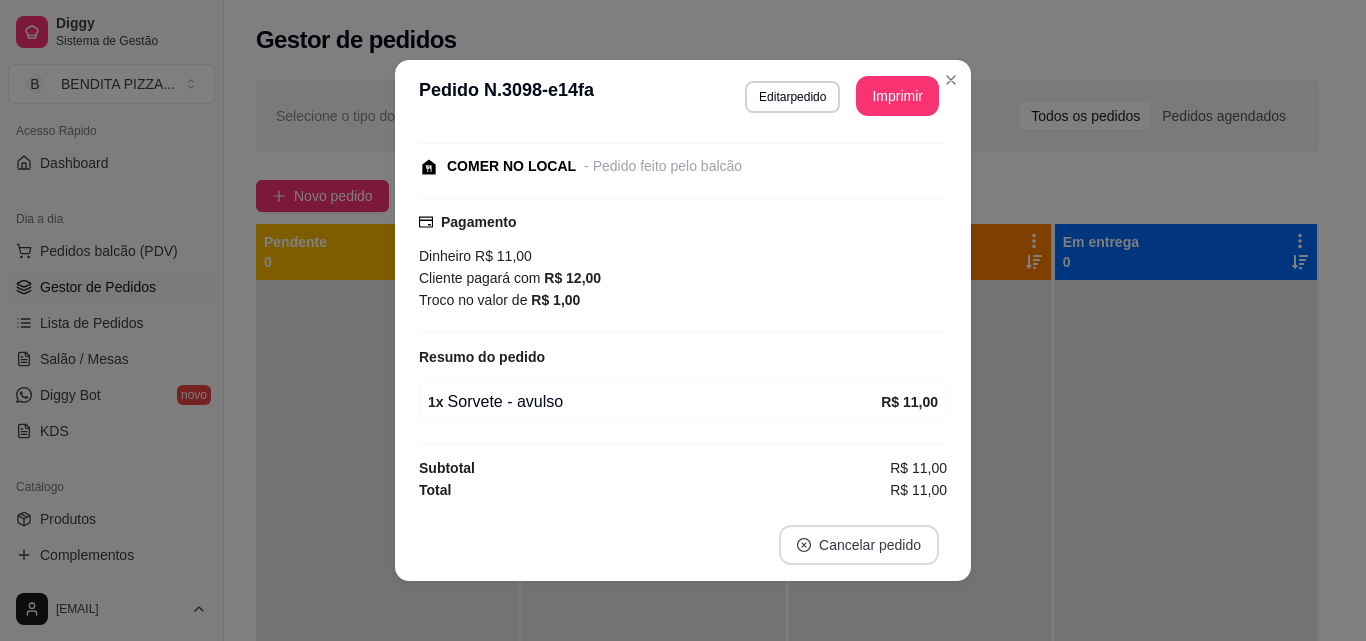 scroll, scrollTop: 114, scrollLeft: 0, axis: vertical 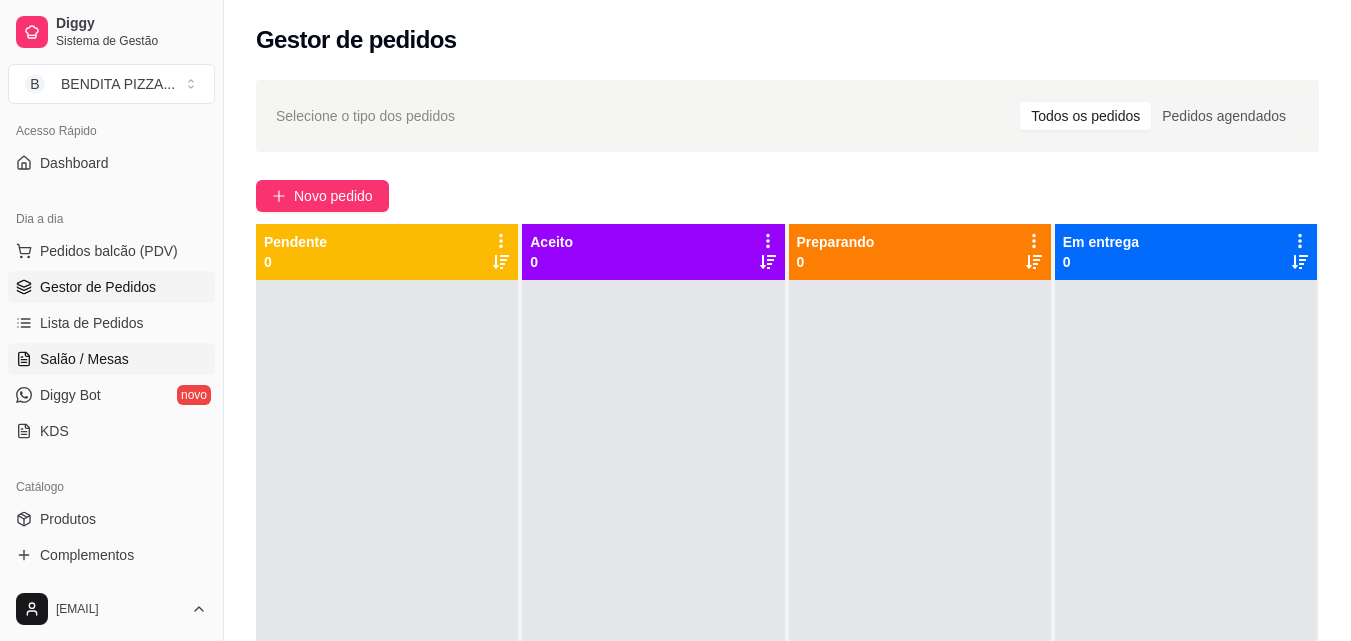 click on "Salão / Mesas" at bounding box center (111, 359) 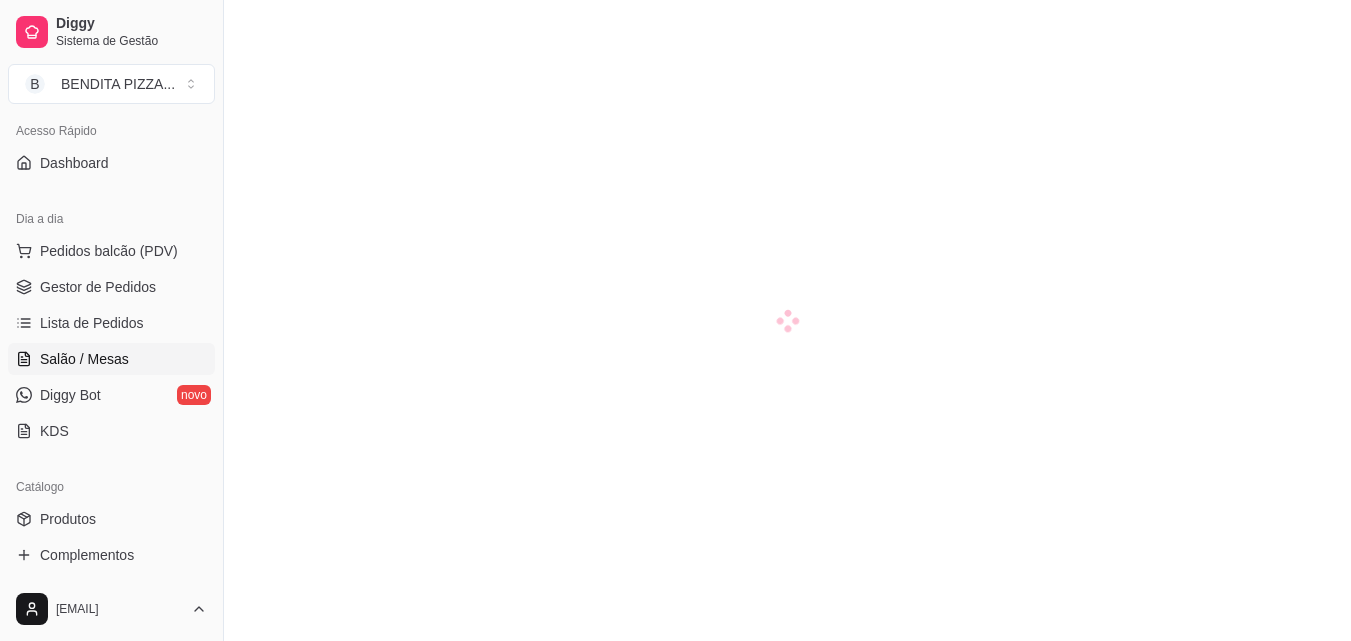 click on "Salão / Mesas" at bounding box center [84, 359] 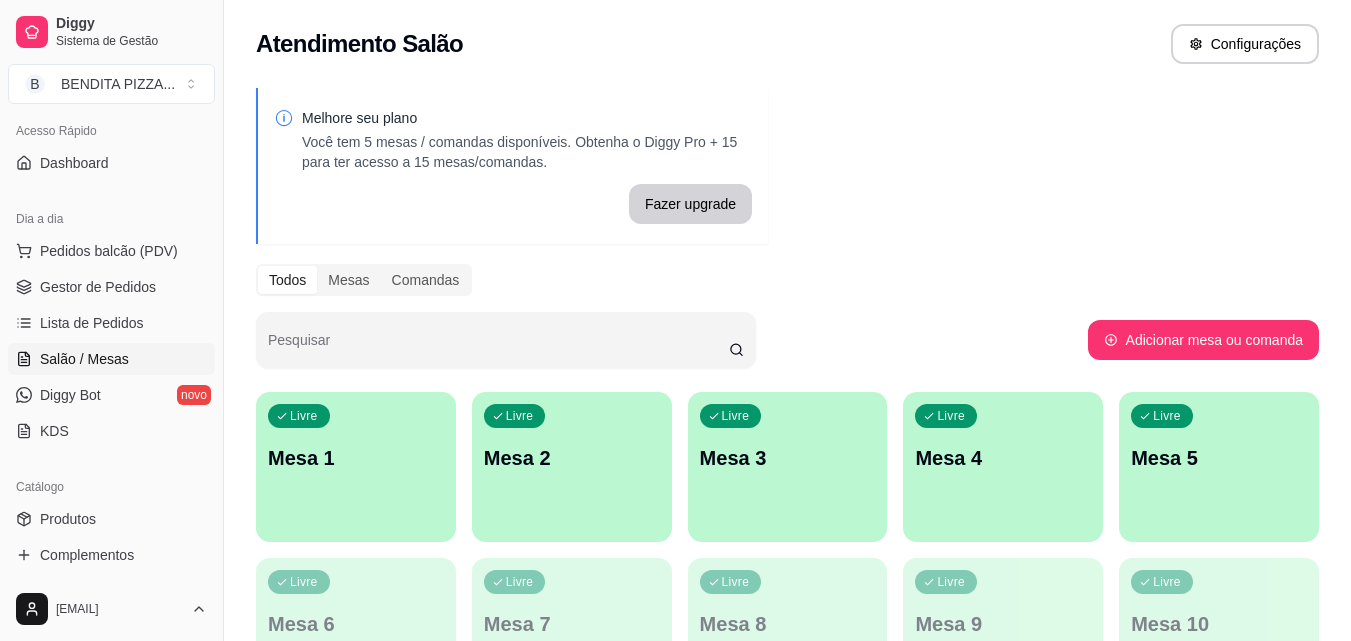 click on "Livre Mesa 2" at bounding box center [572, 455] 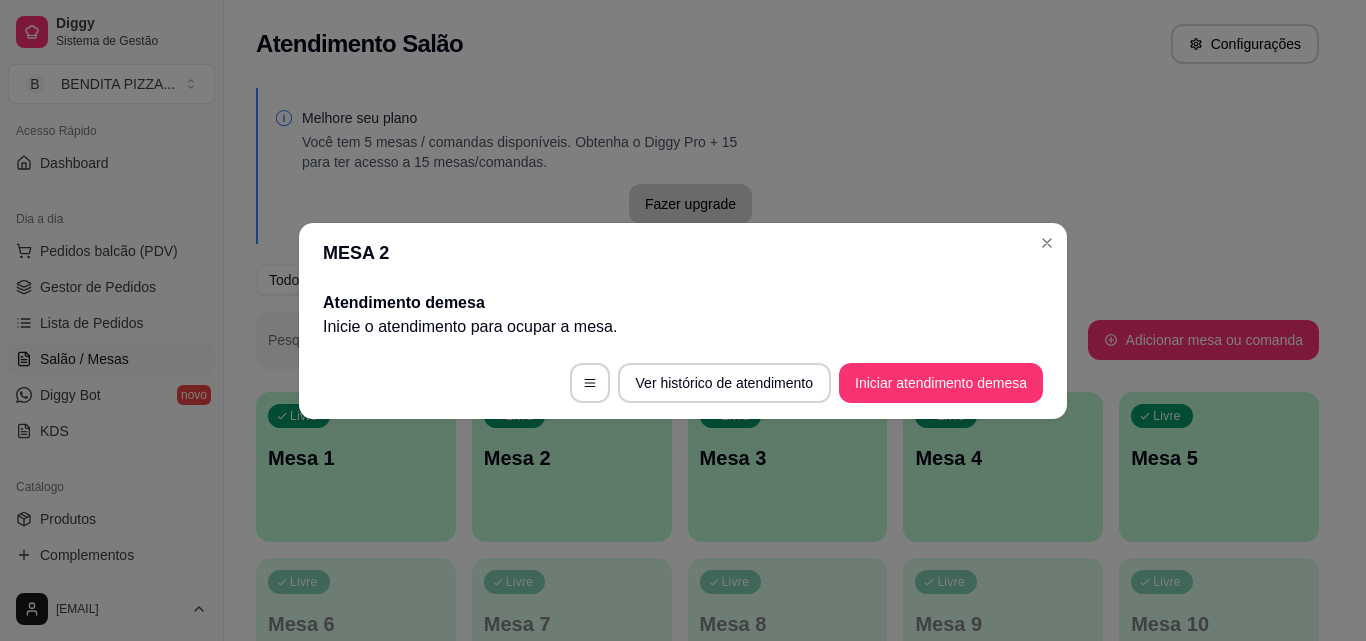 click on "Ver histórico de atendimento Iniciar atendimento de  mesa" at bounding box center [683, 383] 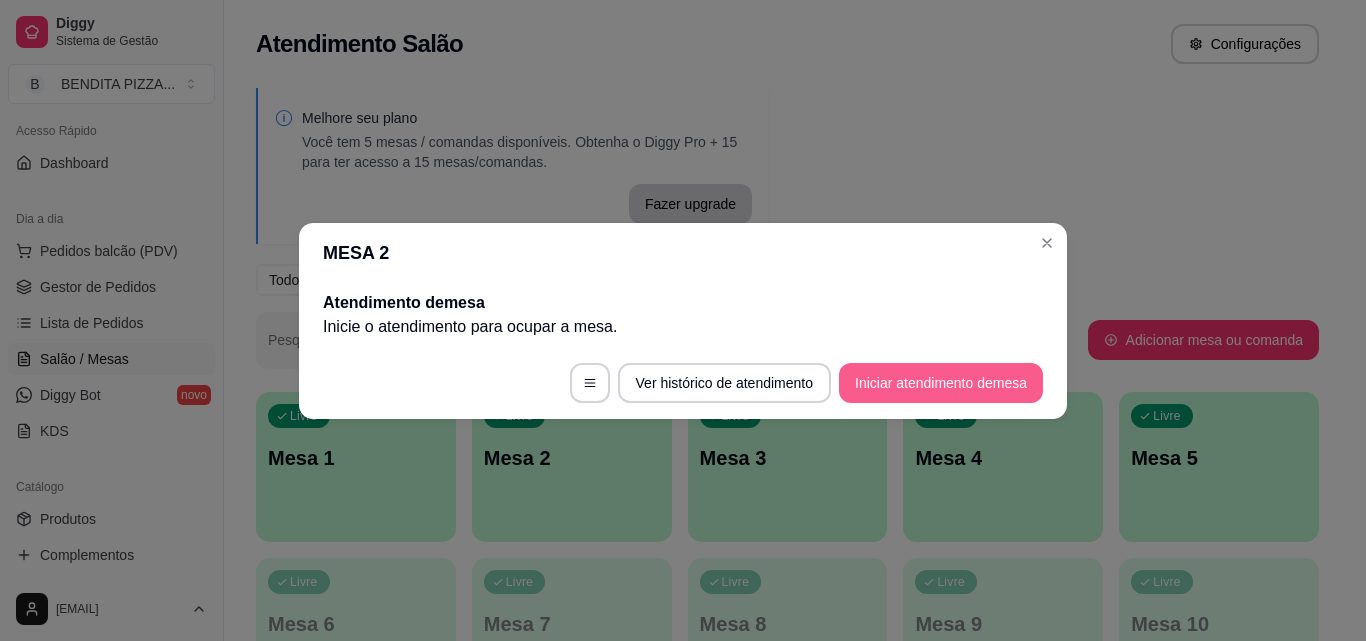 click on "Iniciar atendimento de  mesa" at bounding box center (941, 383) 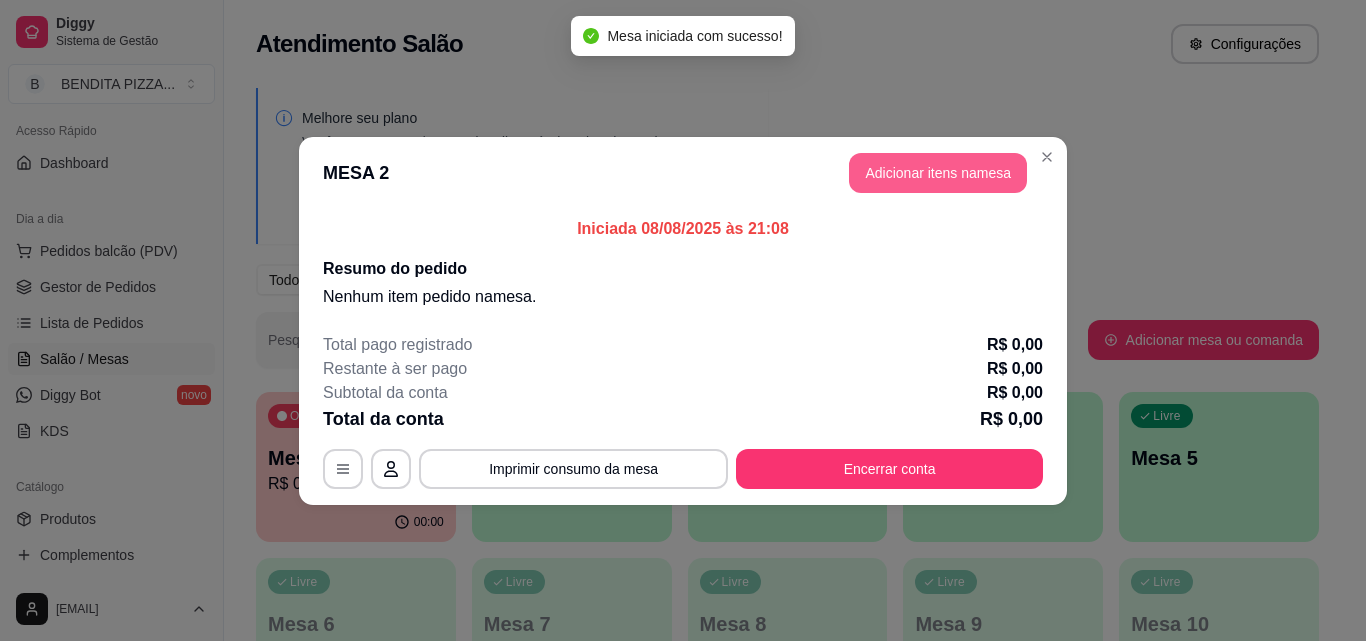 click on "Adicionar itens na  mesa" at bounding box center (938, 173) 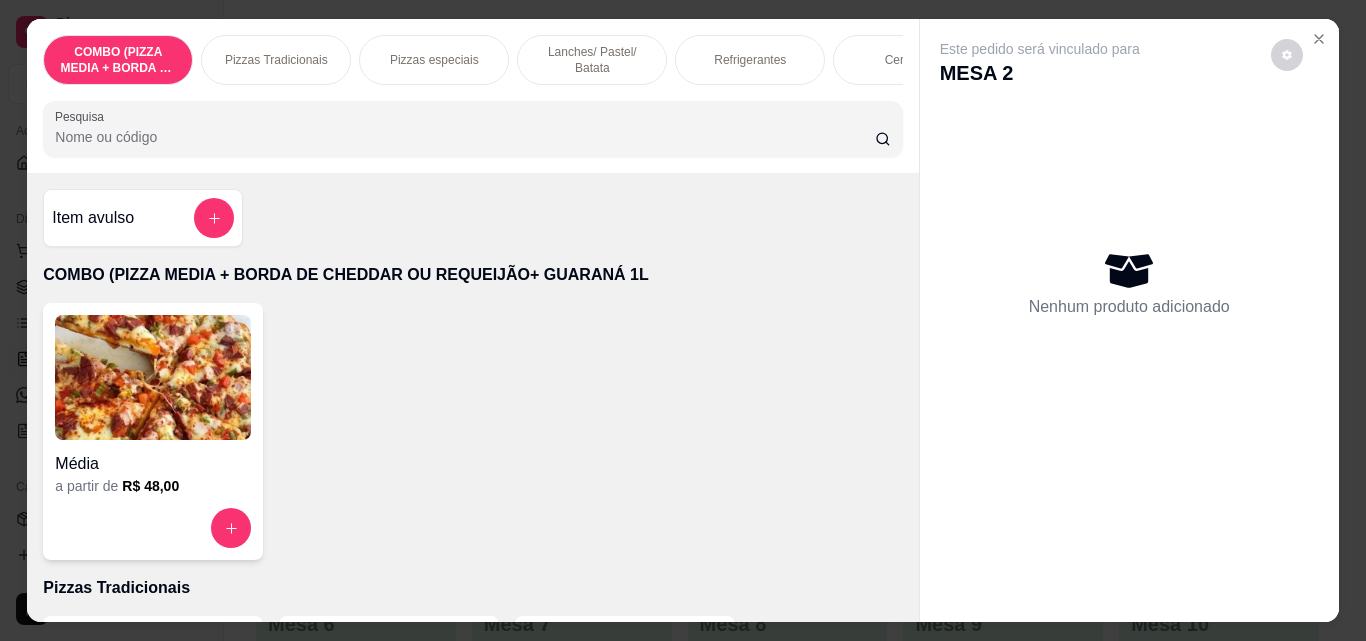 click on "Pizzas Tradicionais" at bounding box center (276, 60) 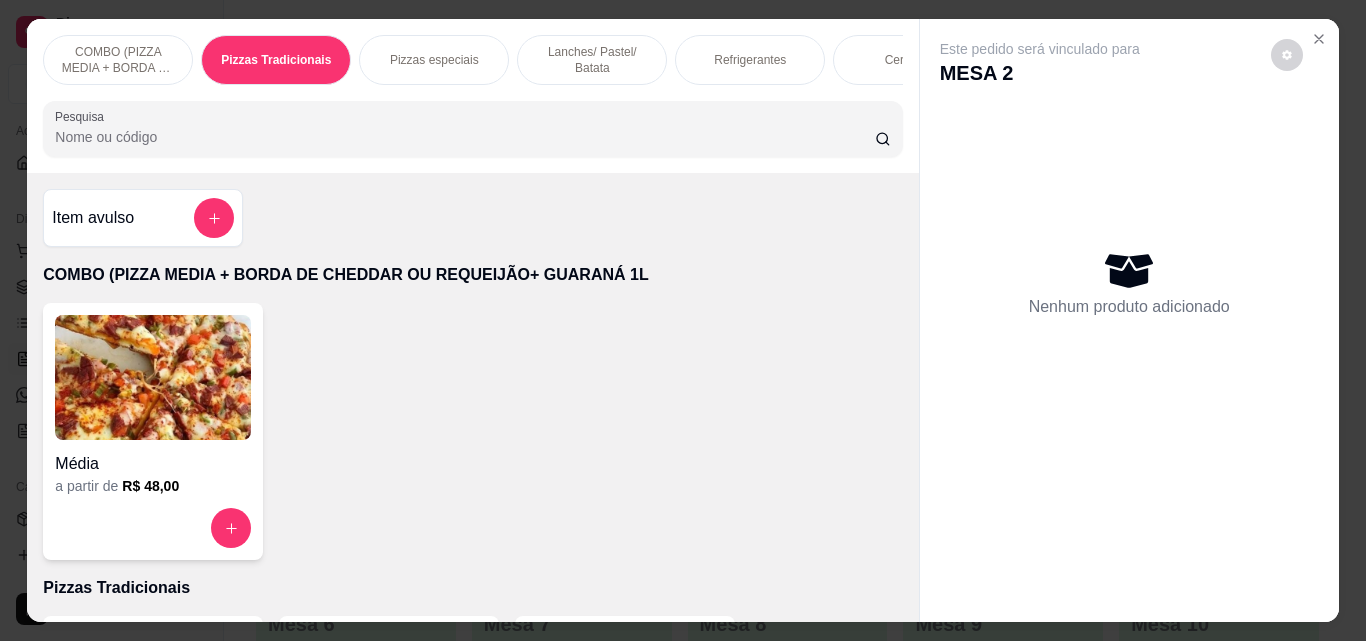scroll, scrollTop: 403, scrollLeft: 0, axis: vertical 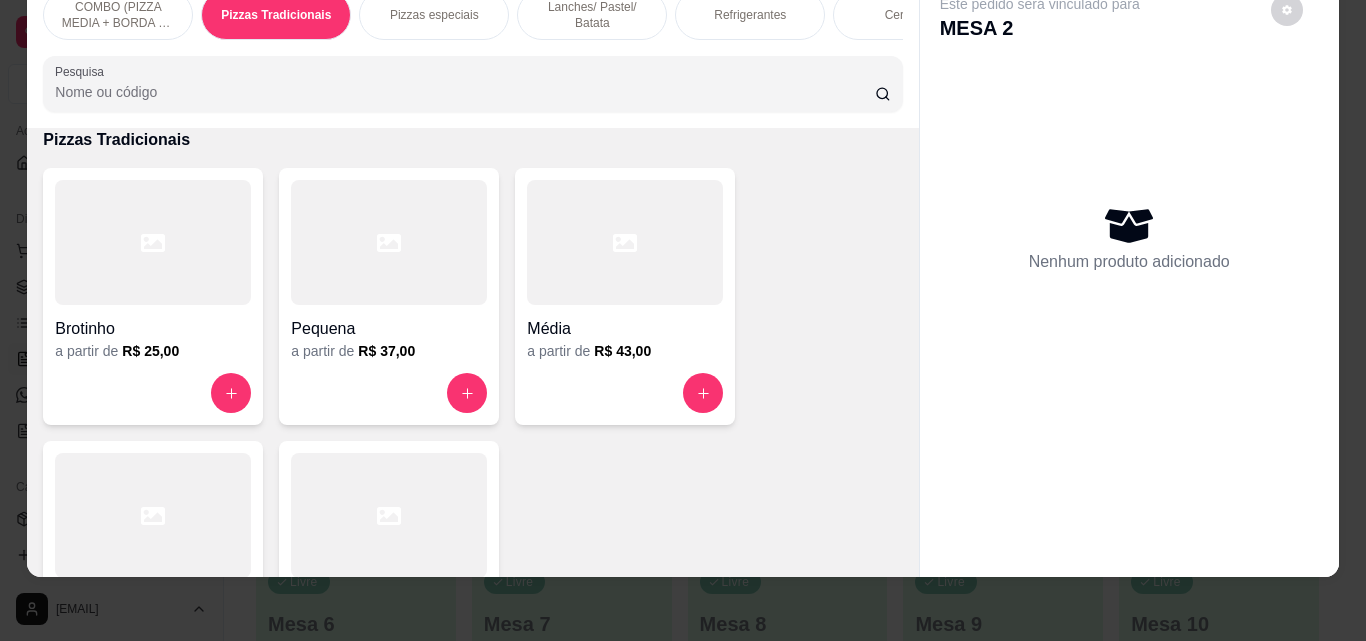 click at bounding box center [389, 515] 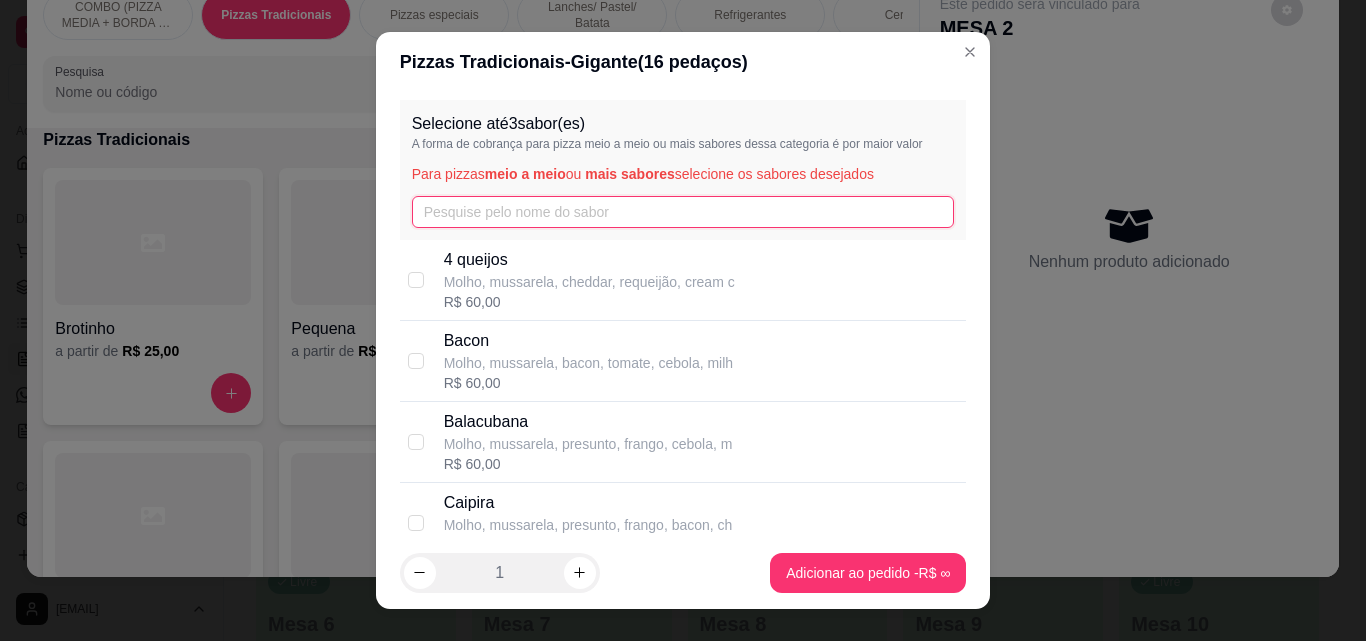 click at bounding box center [683, 212] 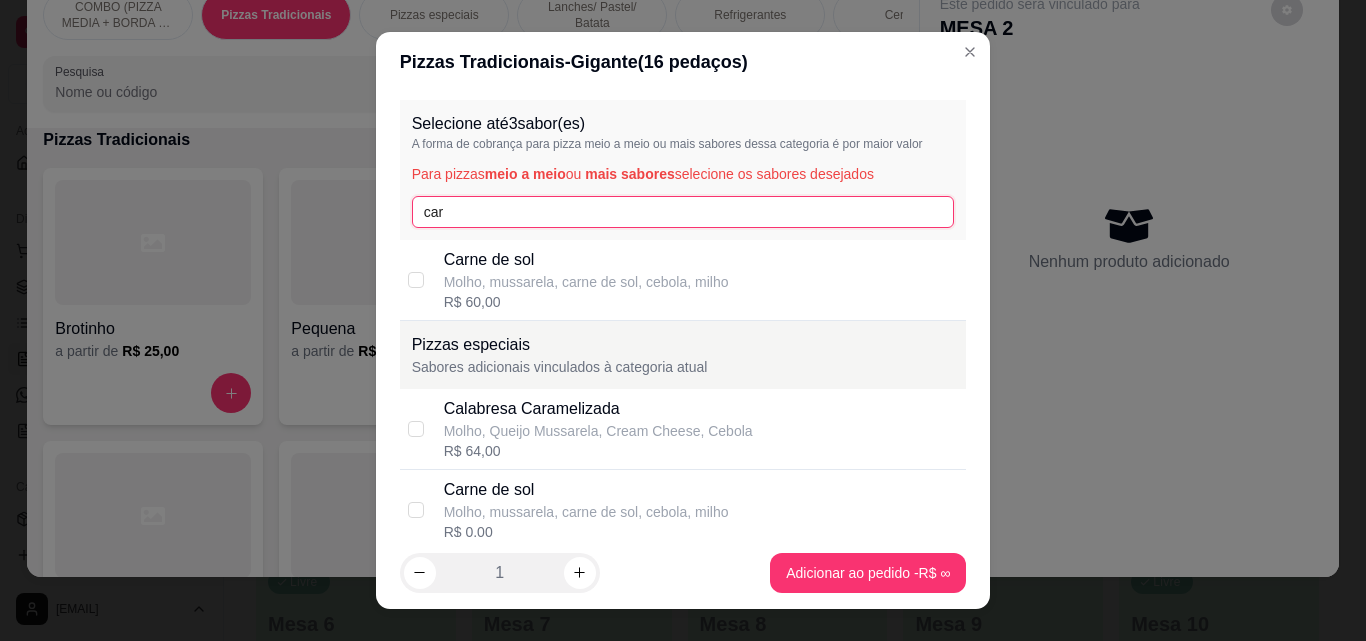 type on "car" 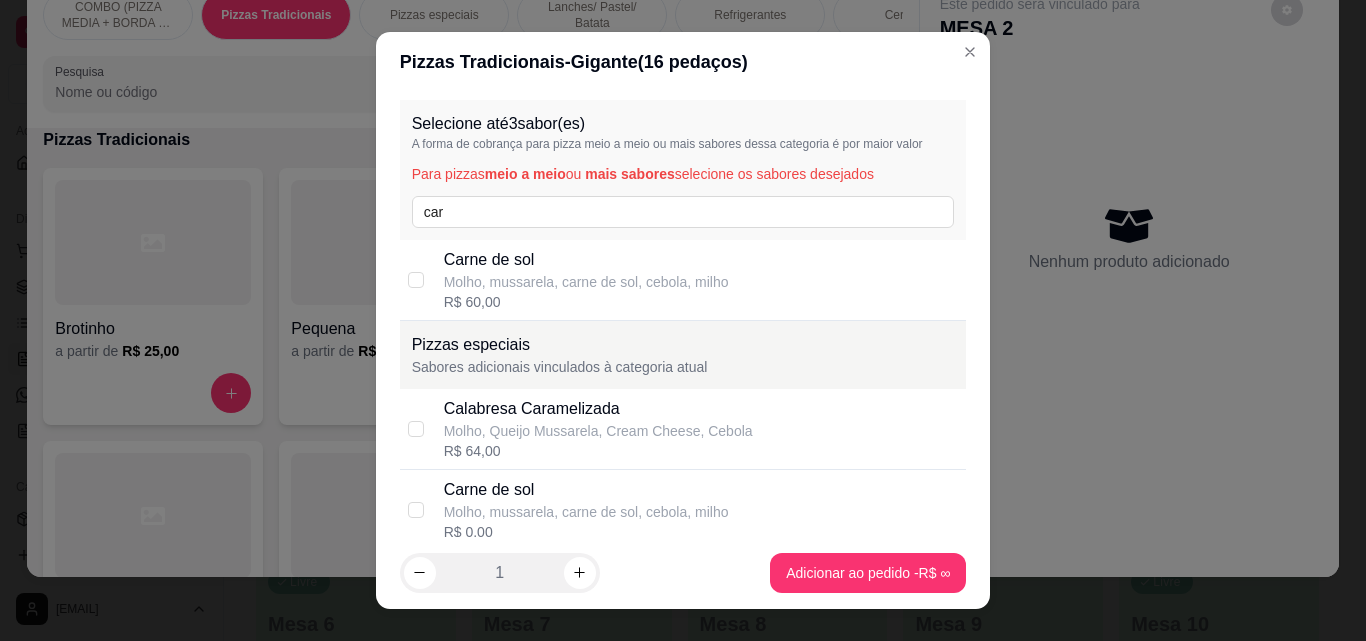 click on "Molho, mussarela, carne de sol, cebola, milho" at bounding box center (586, 282) 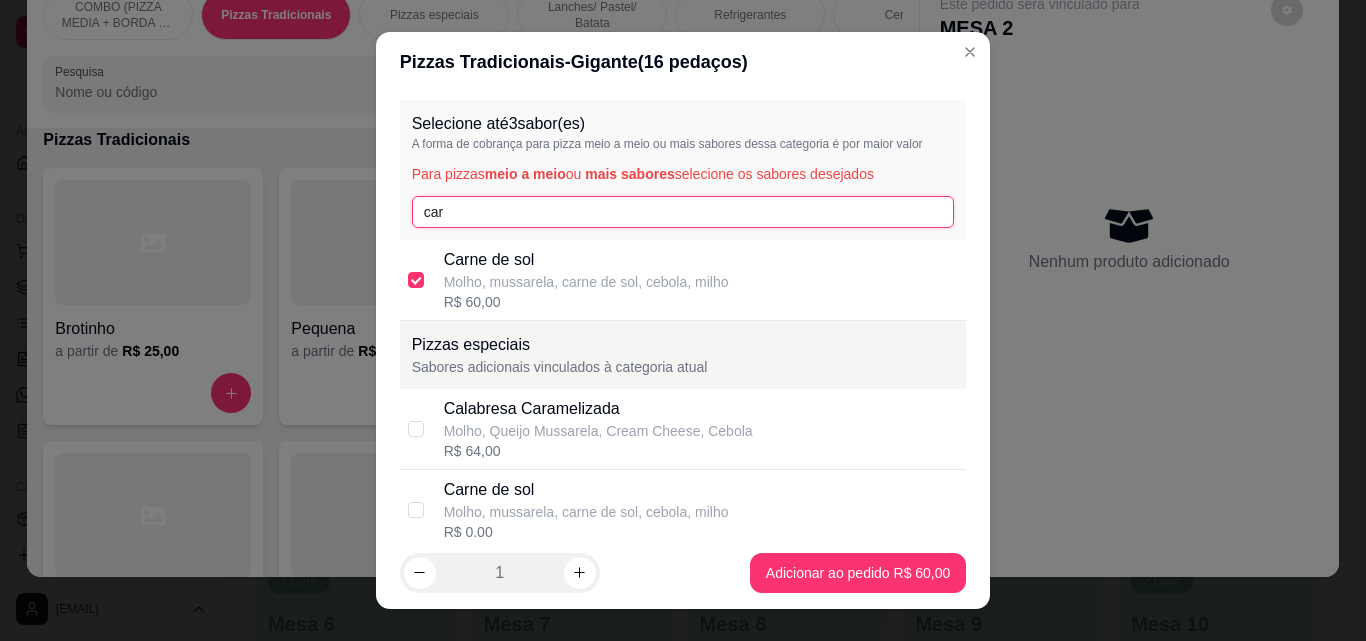 click on "car" at bounding box center [683, 212] 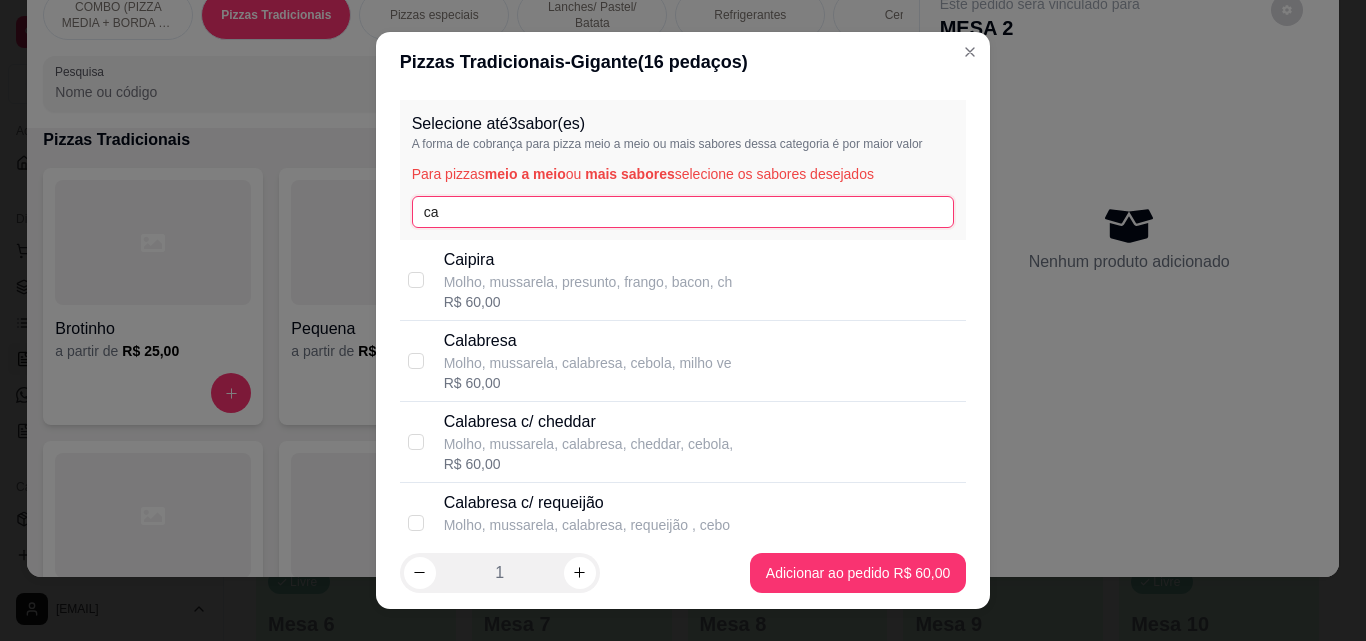 type on "c" 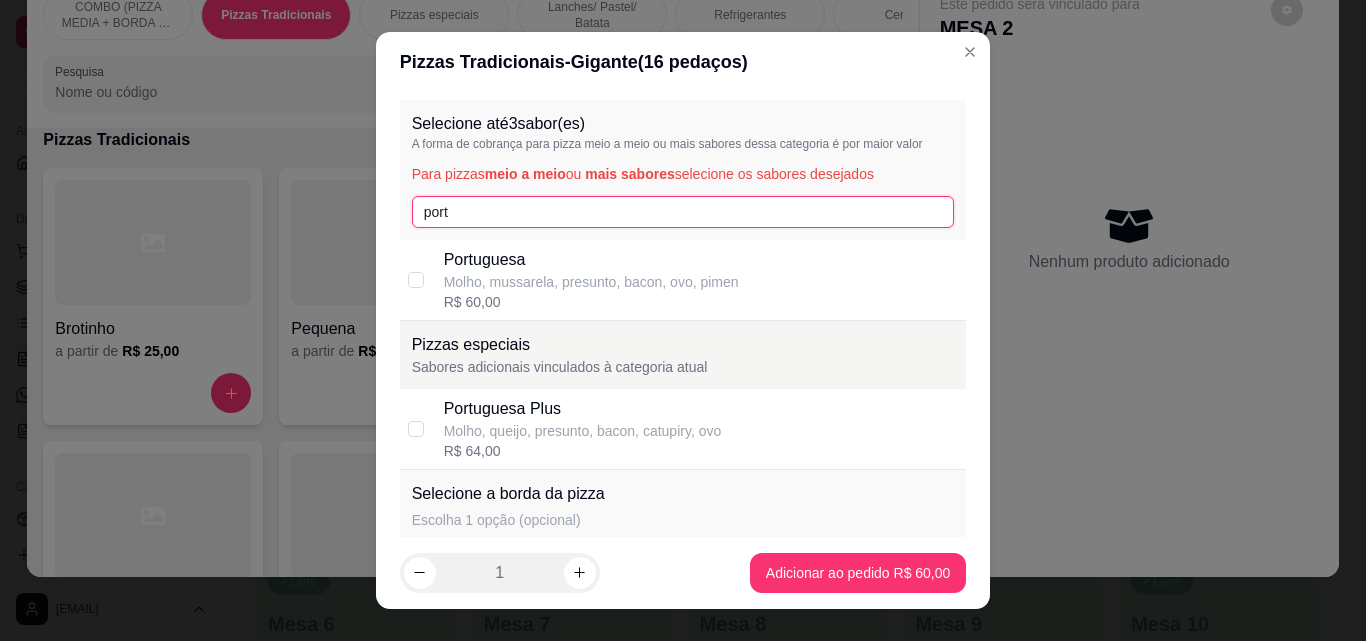type on "port" 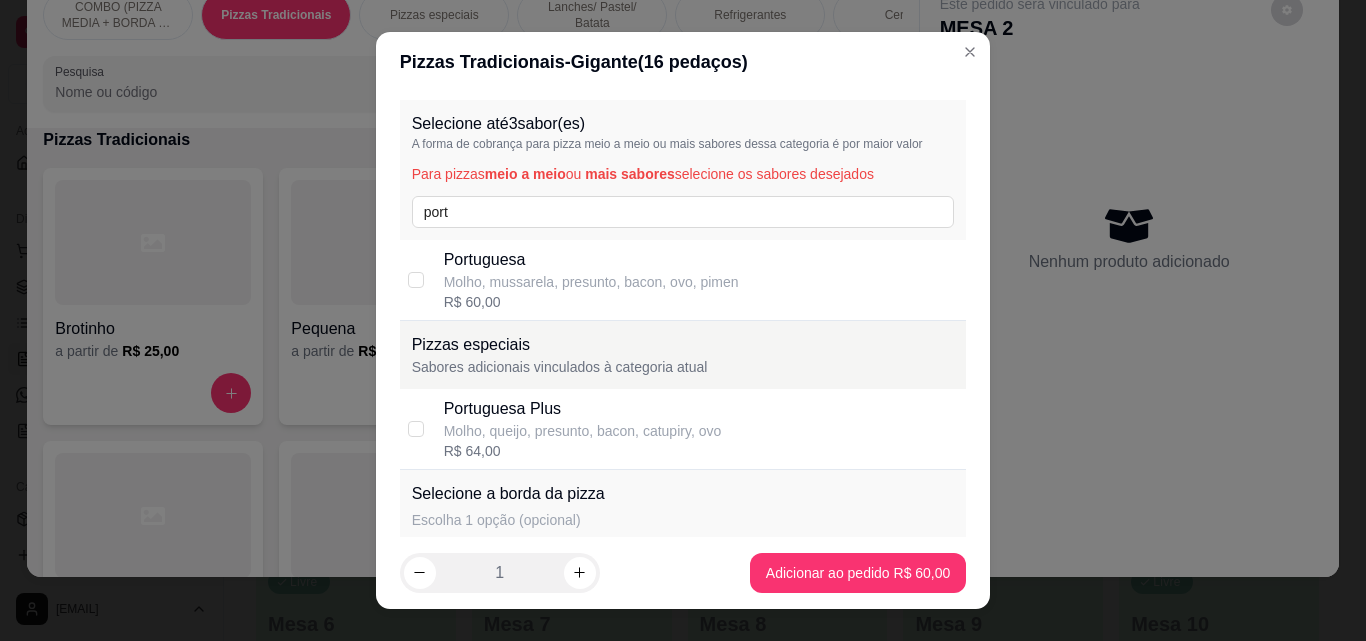click on "Portuguesa" at bounding box center (591, 260) 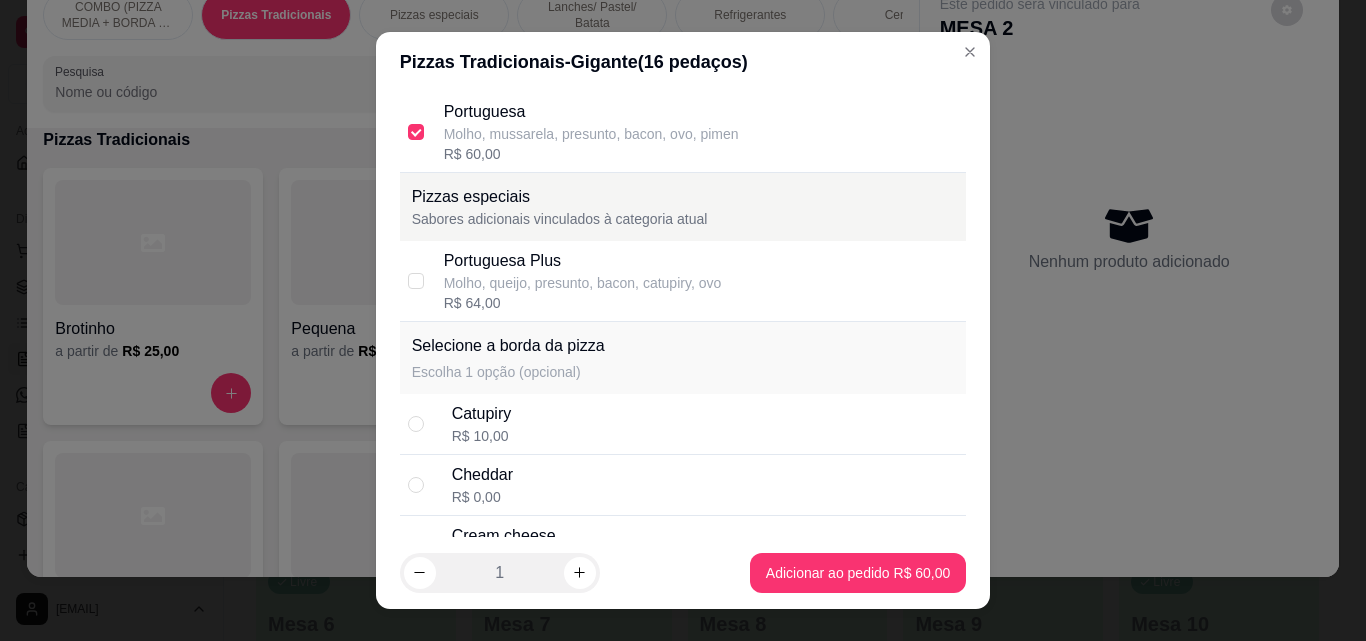 scroll, scrollTop: 337, scrollLeft: 0, axis: vertical 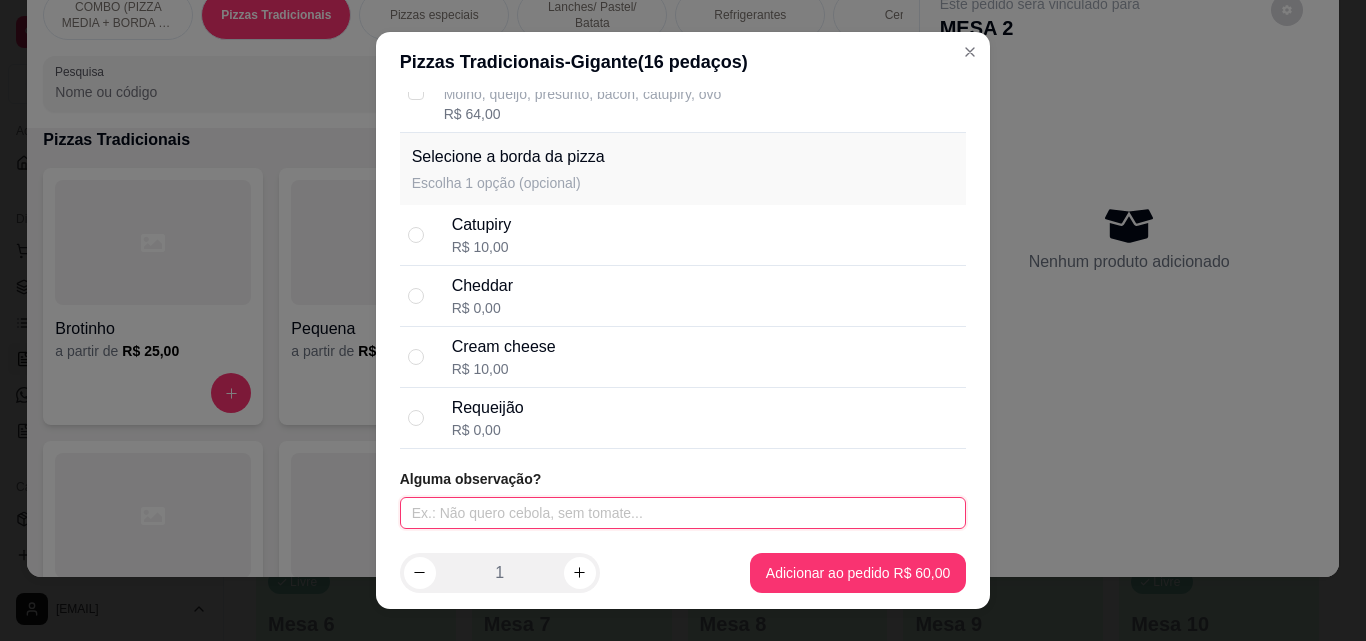 click at bounding box center [683, 513] 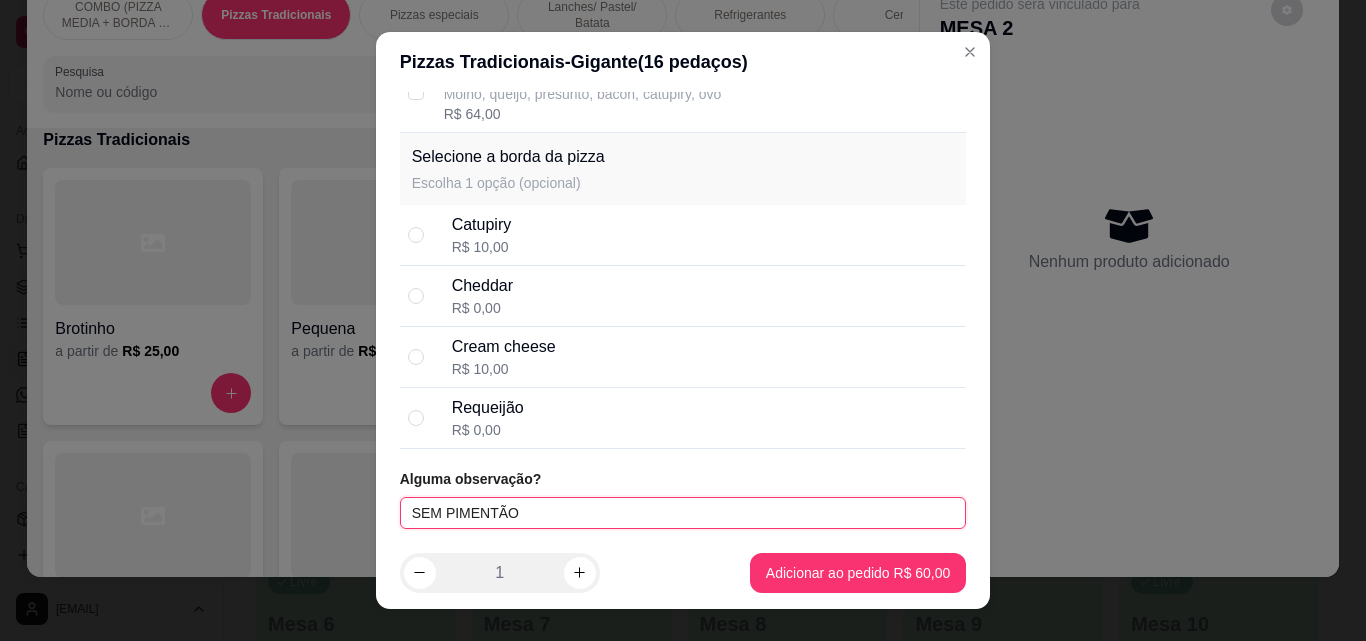 type on "SEM PIMENTÃO" 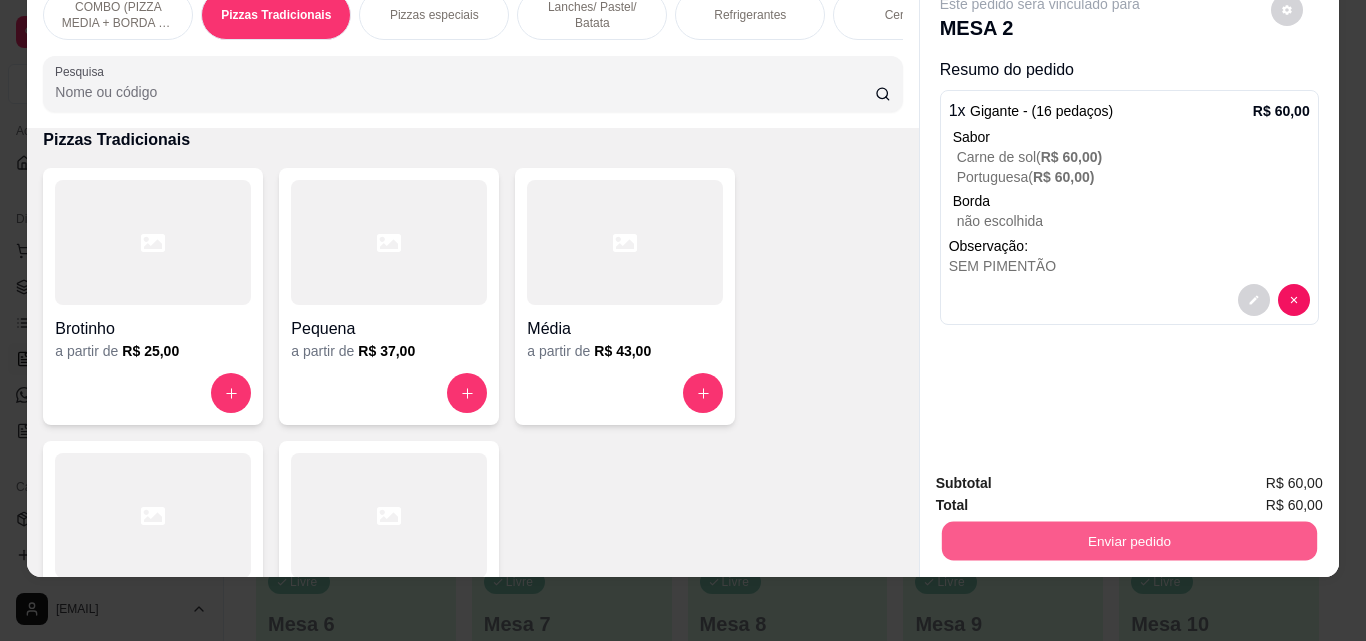 click on "Enviar pedido" at bounding box center [1128, 540] 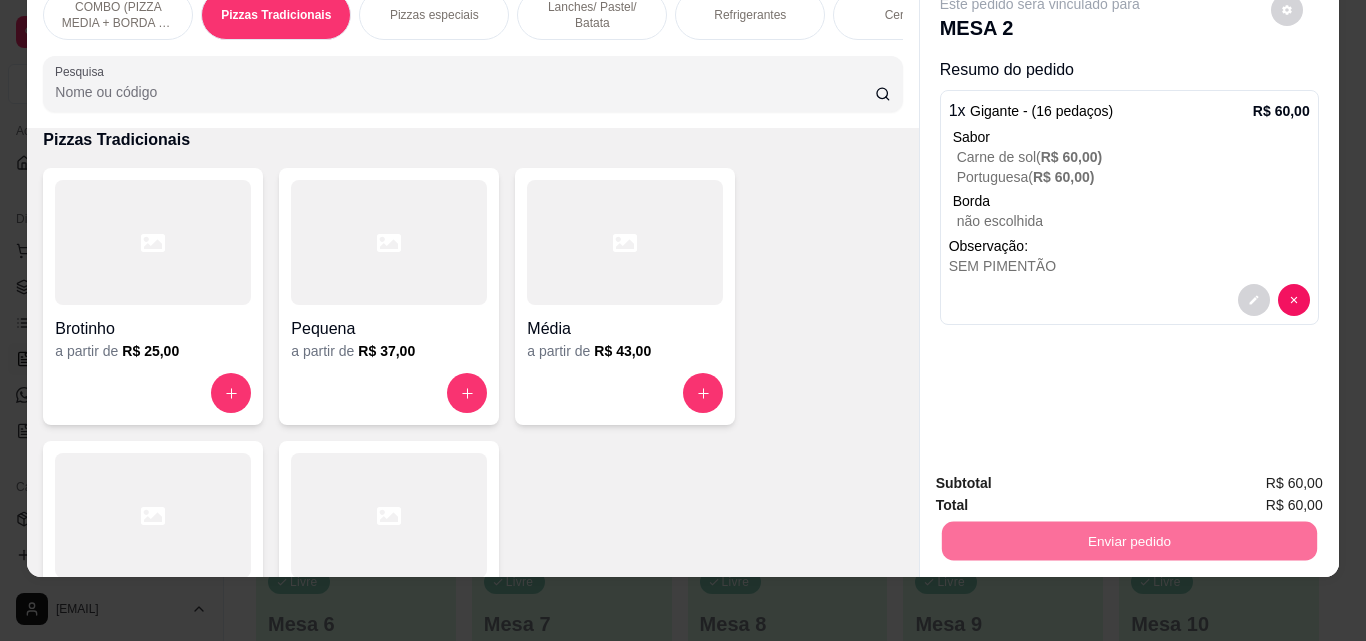click on "Não registrar e enviar pedido" at bounding box center [1063, 477] 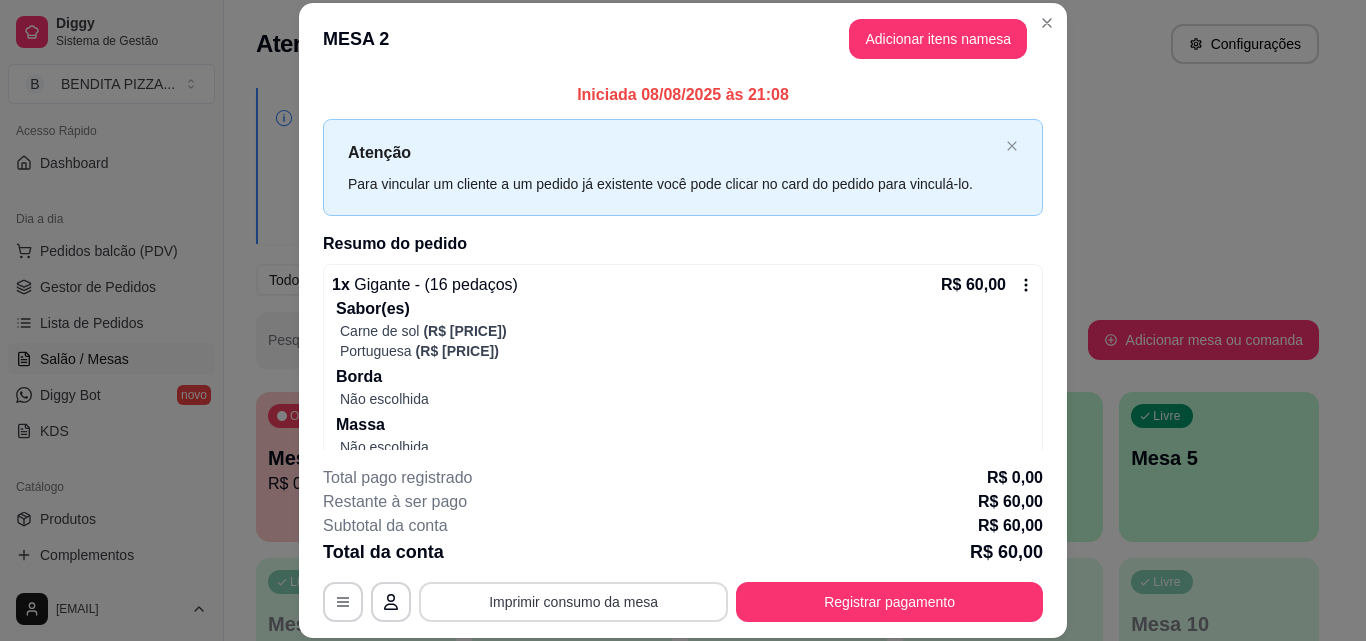 click on "Imprimir consumo da mesa" at bounding box center [573, 602] 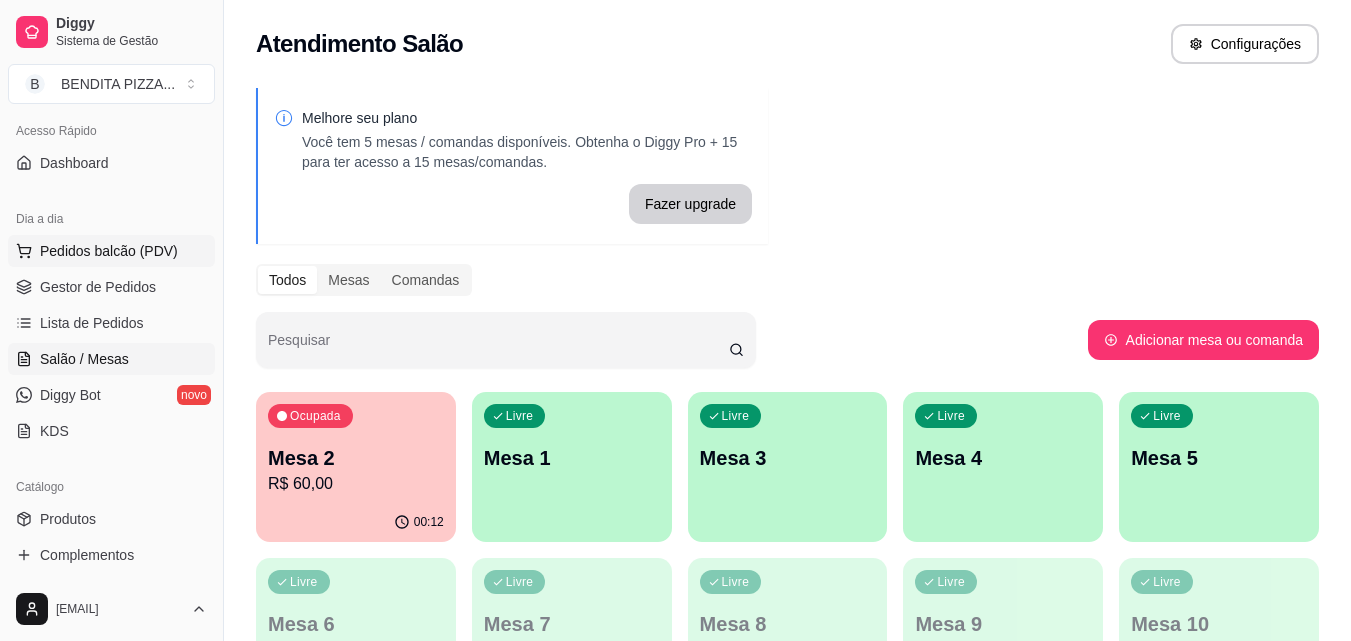click on "Pedidos balcão (PDV)" at bounding box center [111, 251] 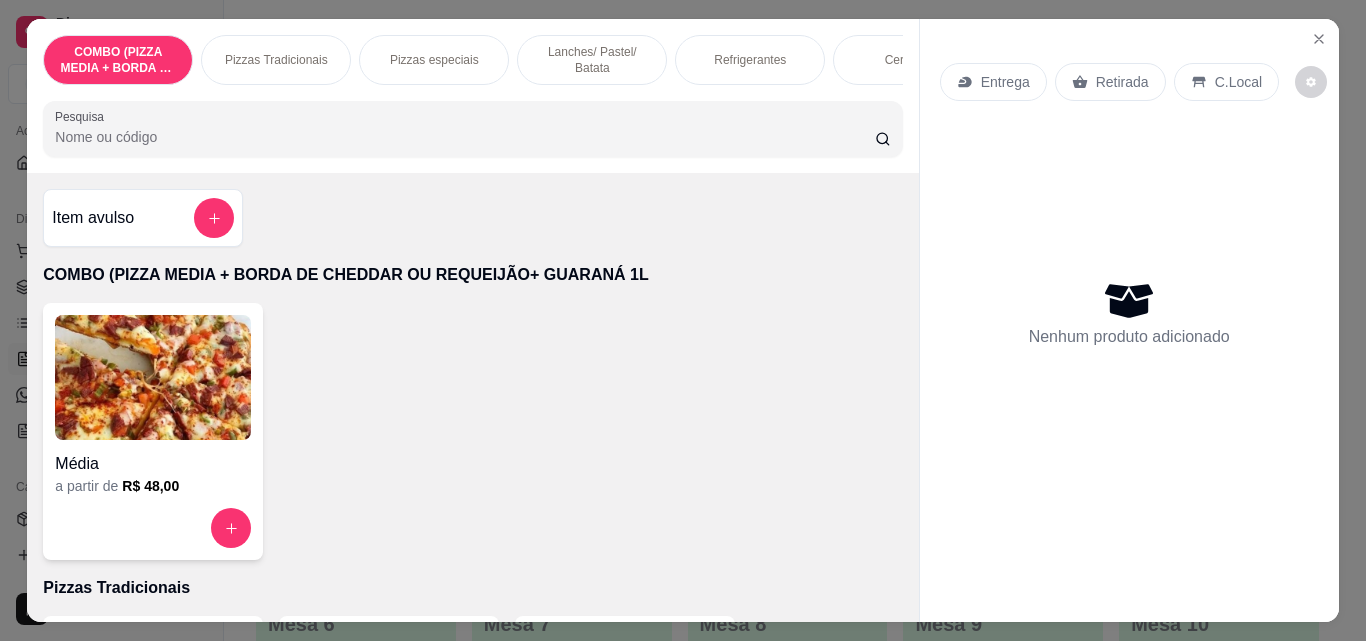 click on "Refrigerantes" at bounding box center (750, 60) 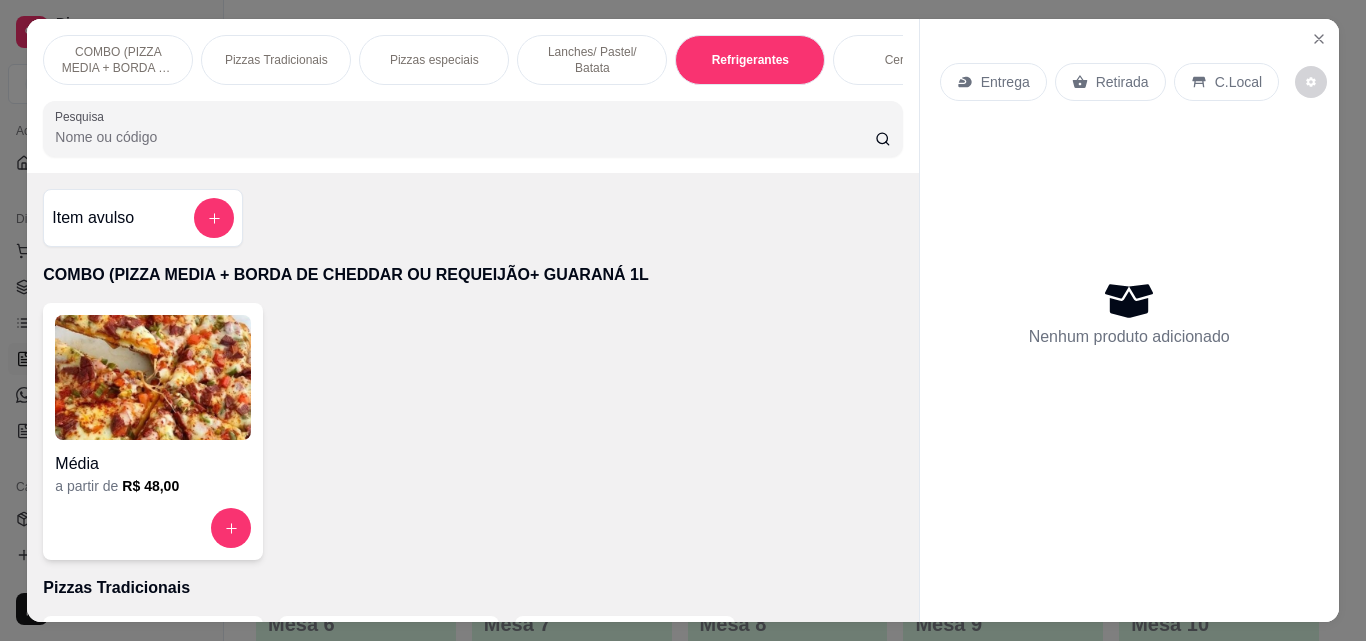 scroll, scrollTop: 3088, scrollLeft: 0, axis: vertical 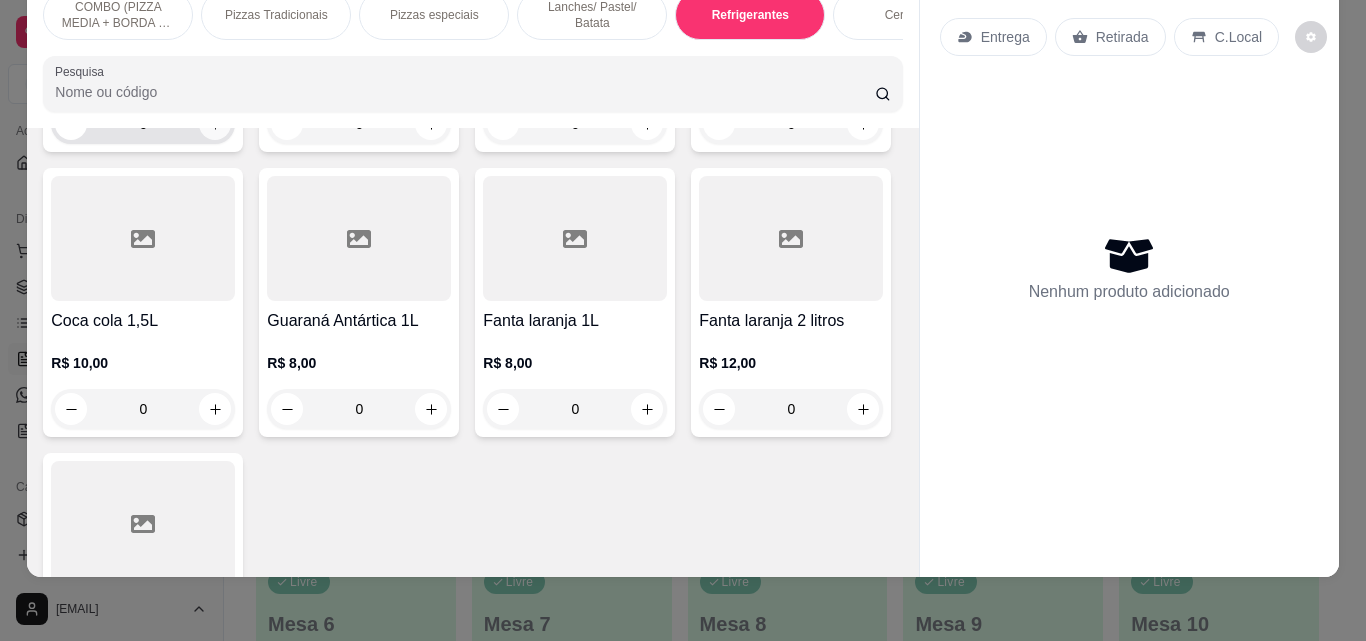 click 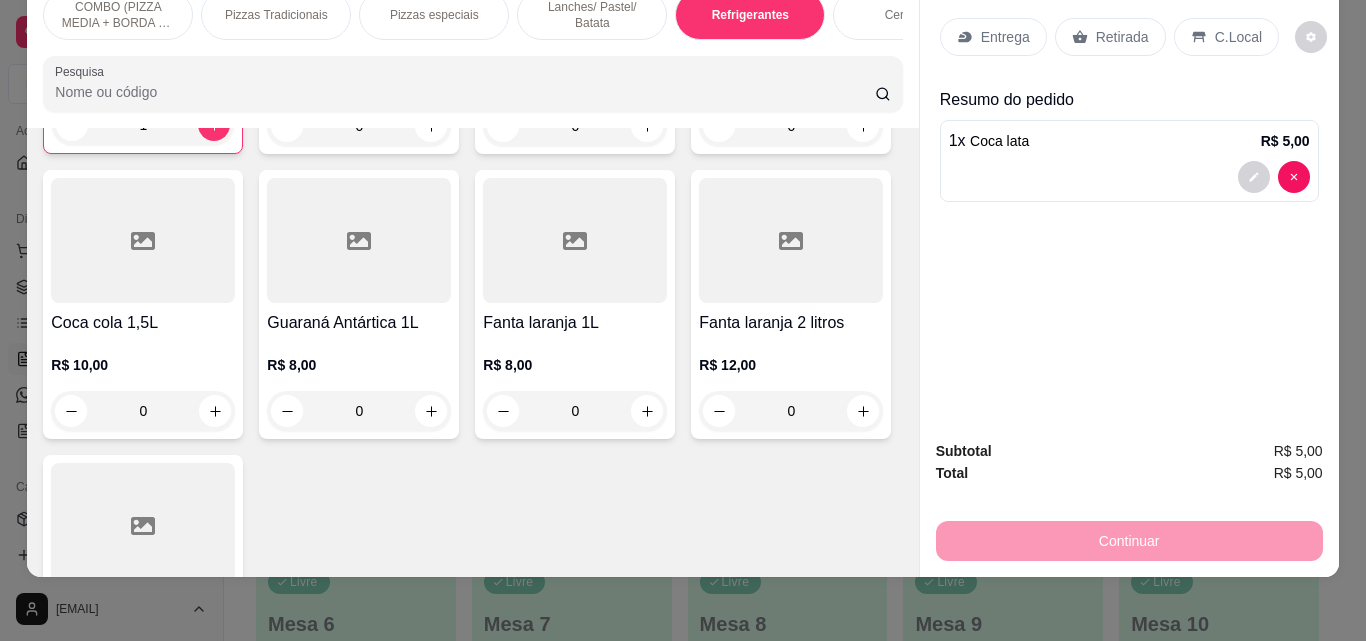 click 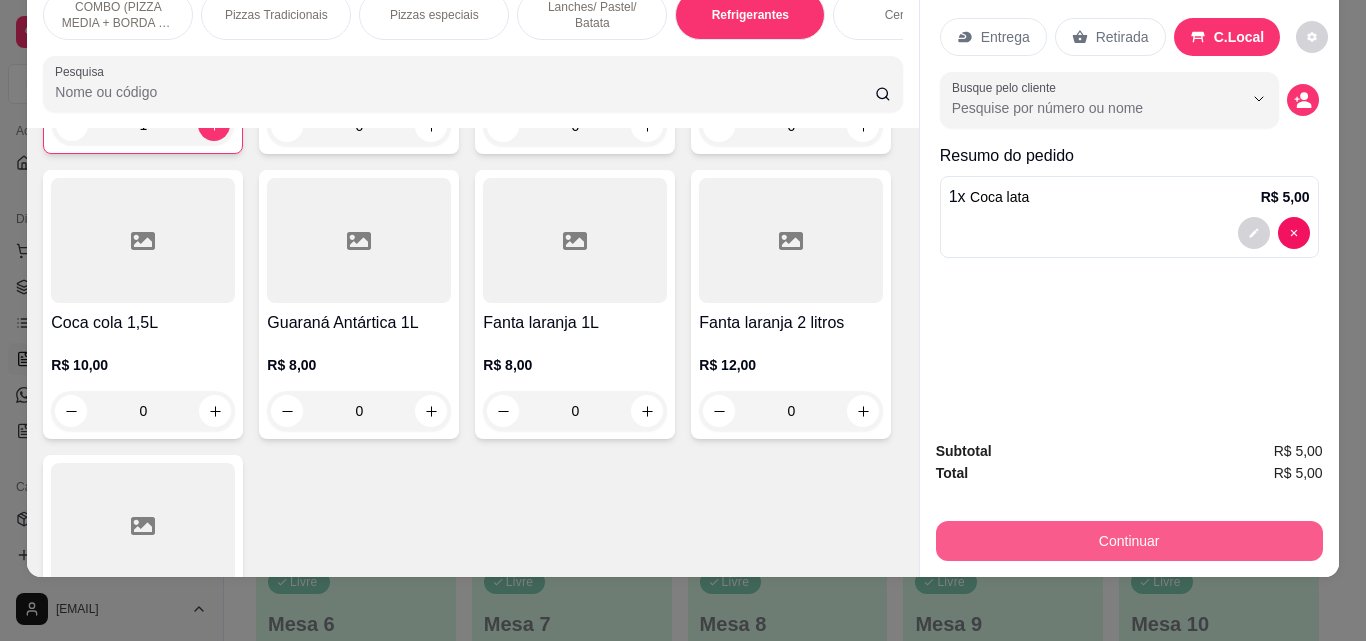 click on "Continuar" at bounding box center [1129, 541] 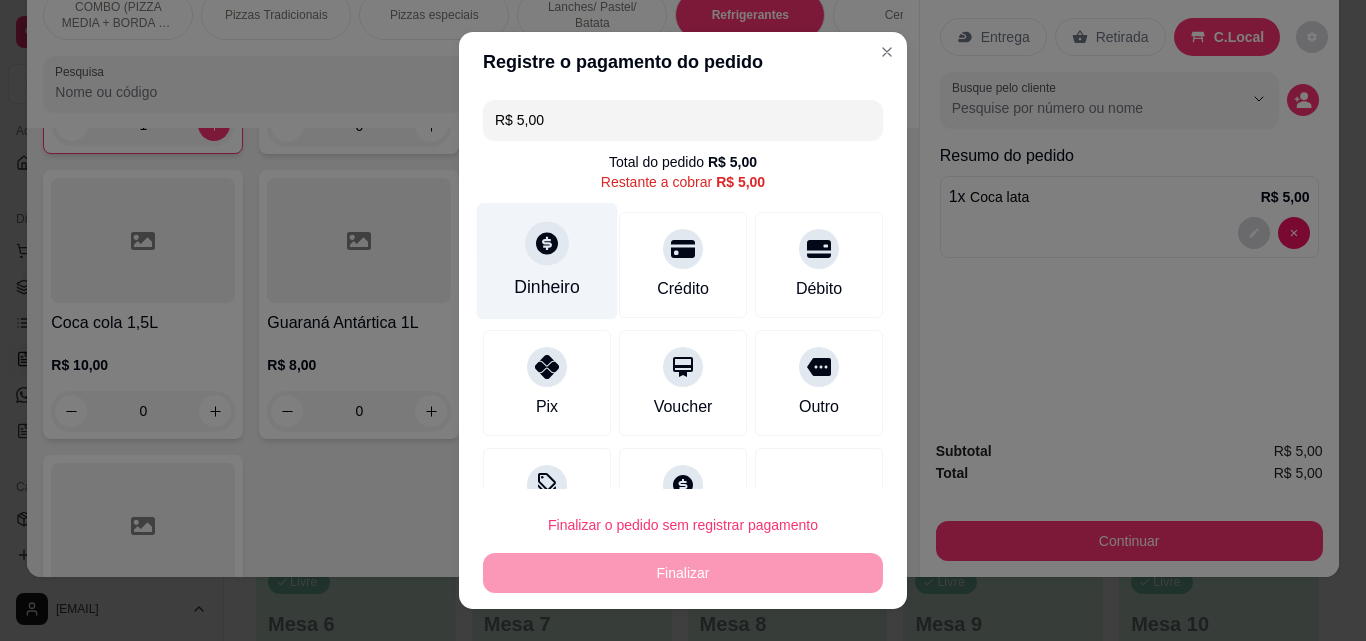 click at bounding box center [547, 243] 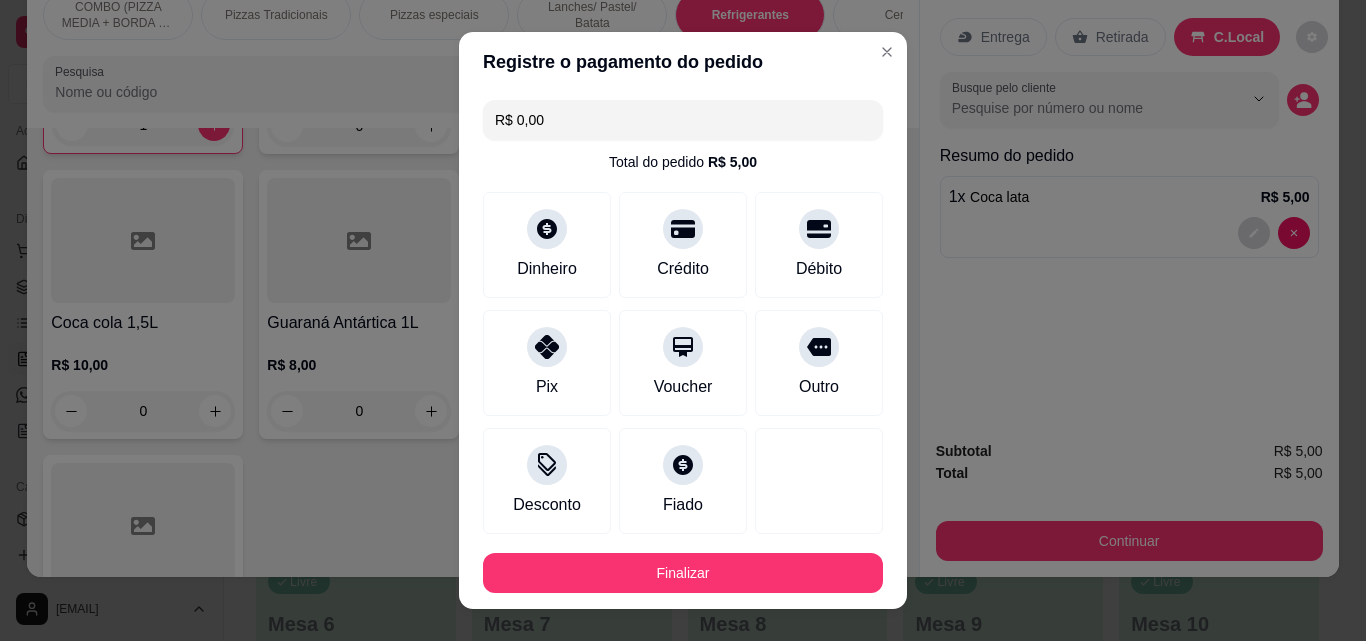 type on "R$ 0,00" 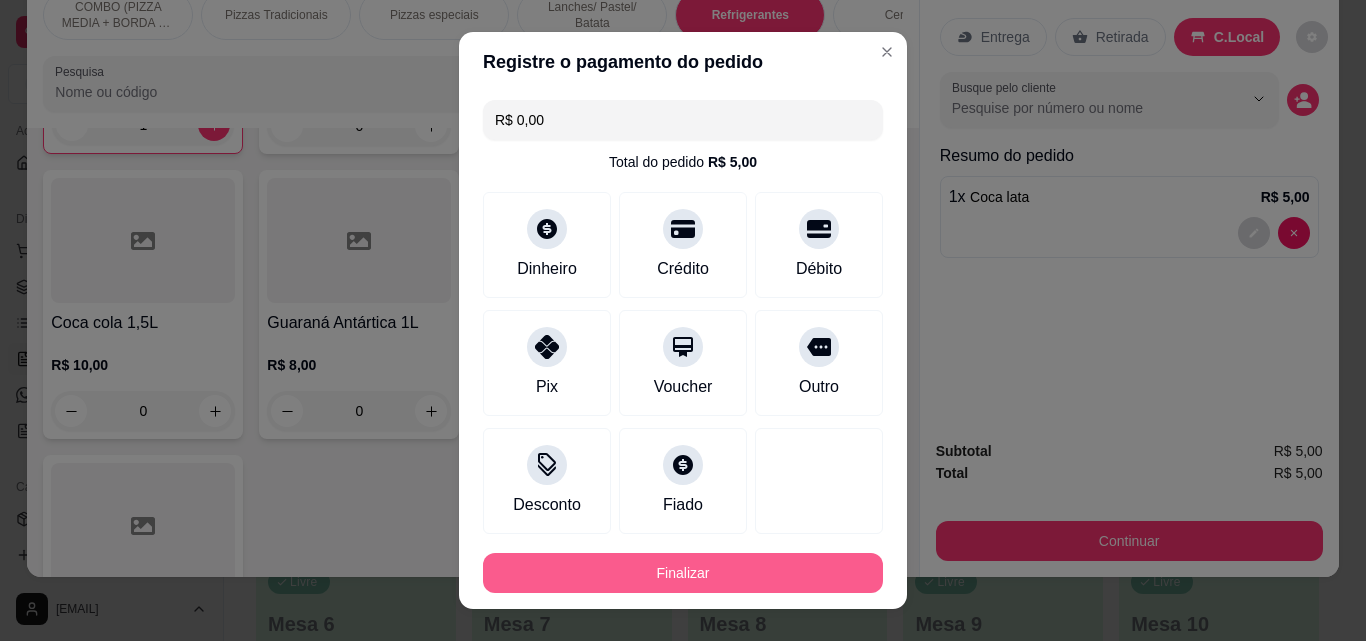 click on "Finalizar" at bounding box center [683, 573] 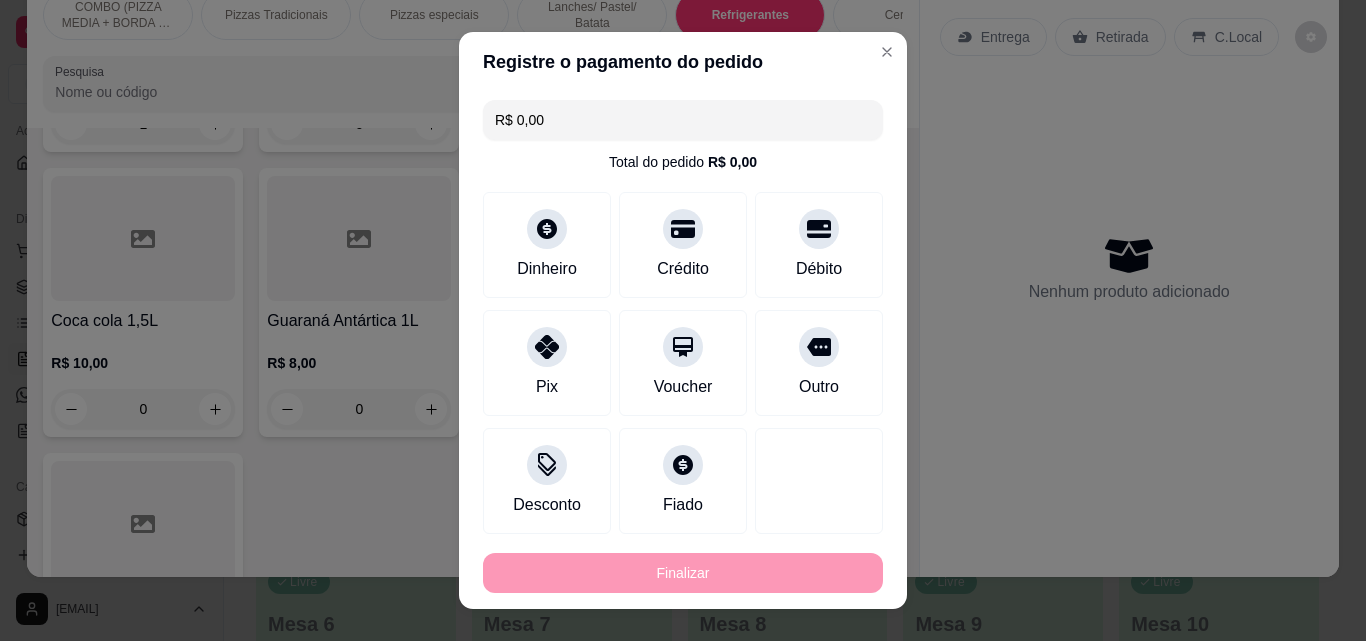 type on "0" 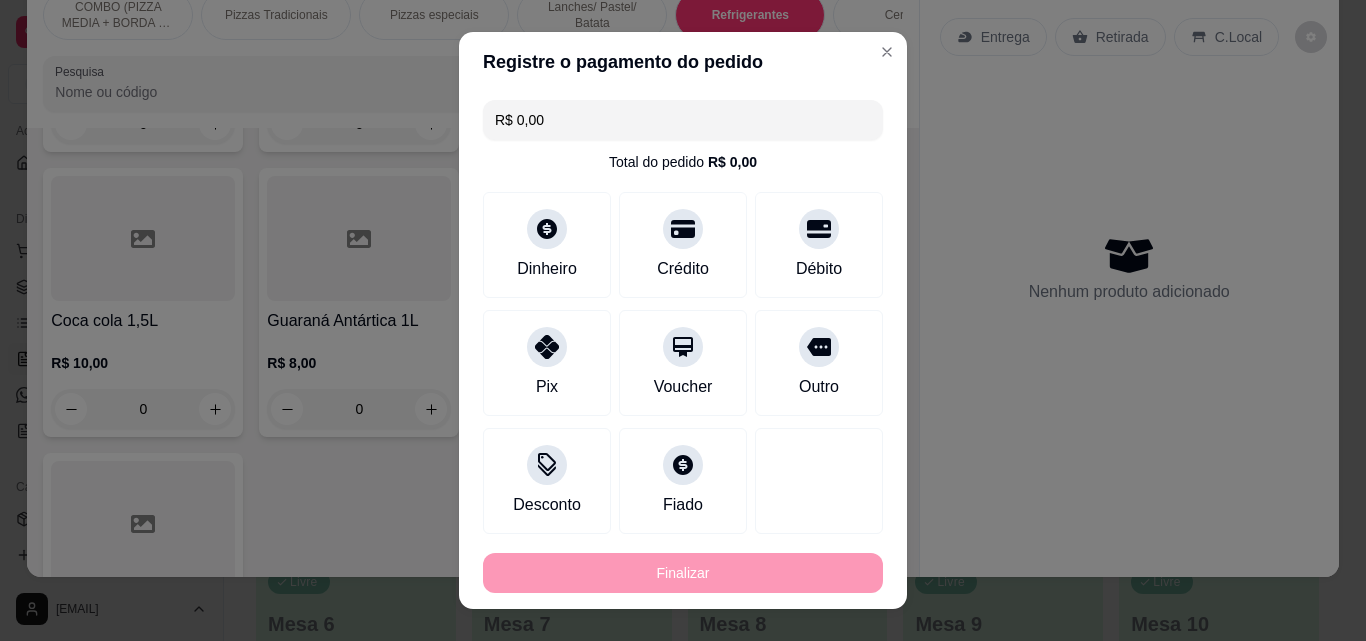 type on "-R$ 5,00" 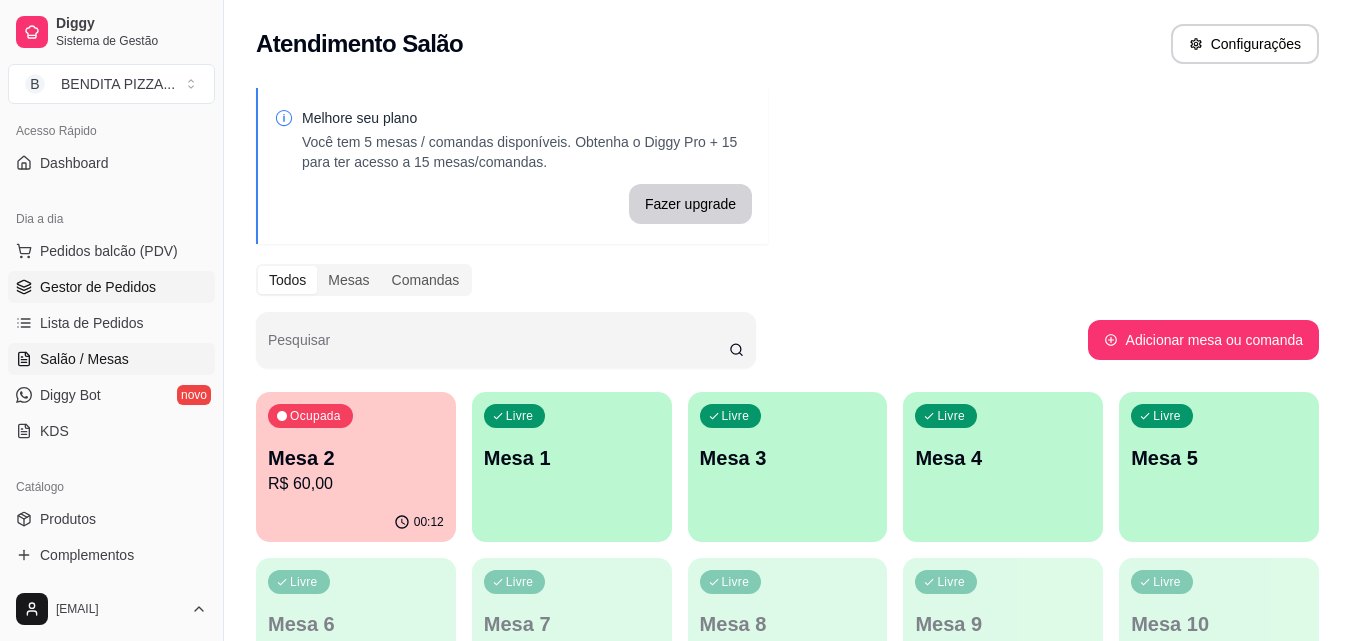 click on "Gestor de Pedidos" at bounding box center (98, 287) 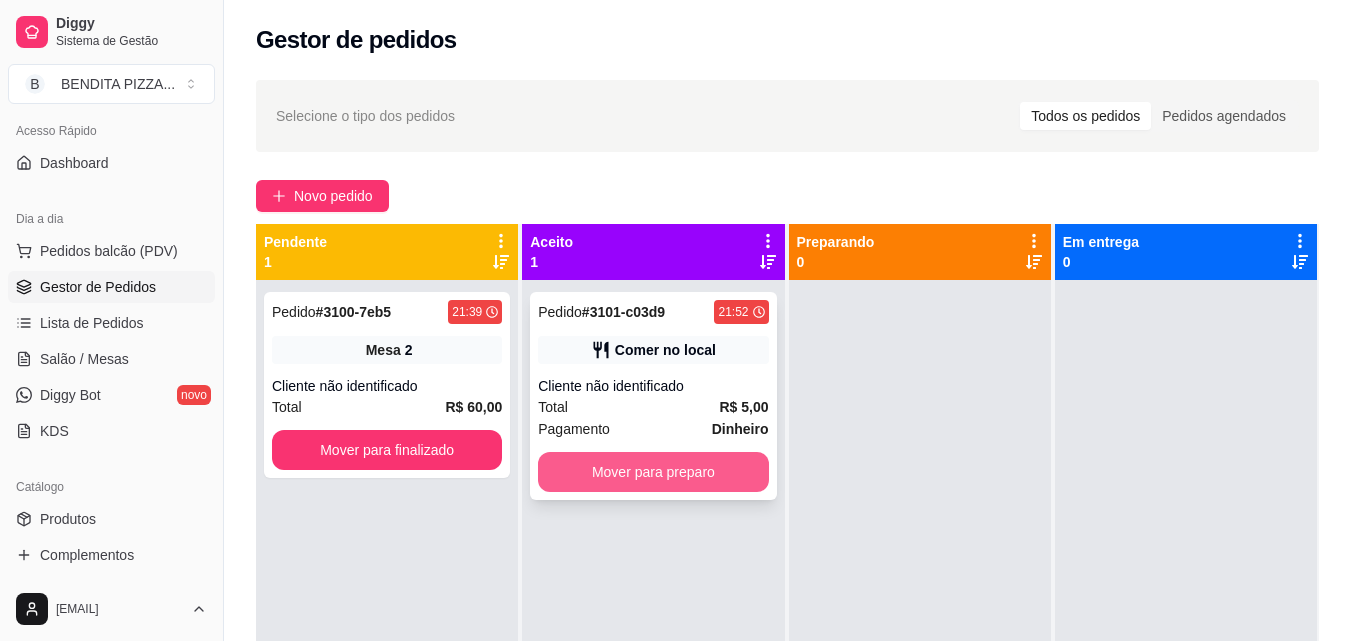 click on "Mover para preparo" at bounding box center (653, 472) 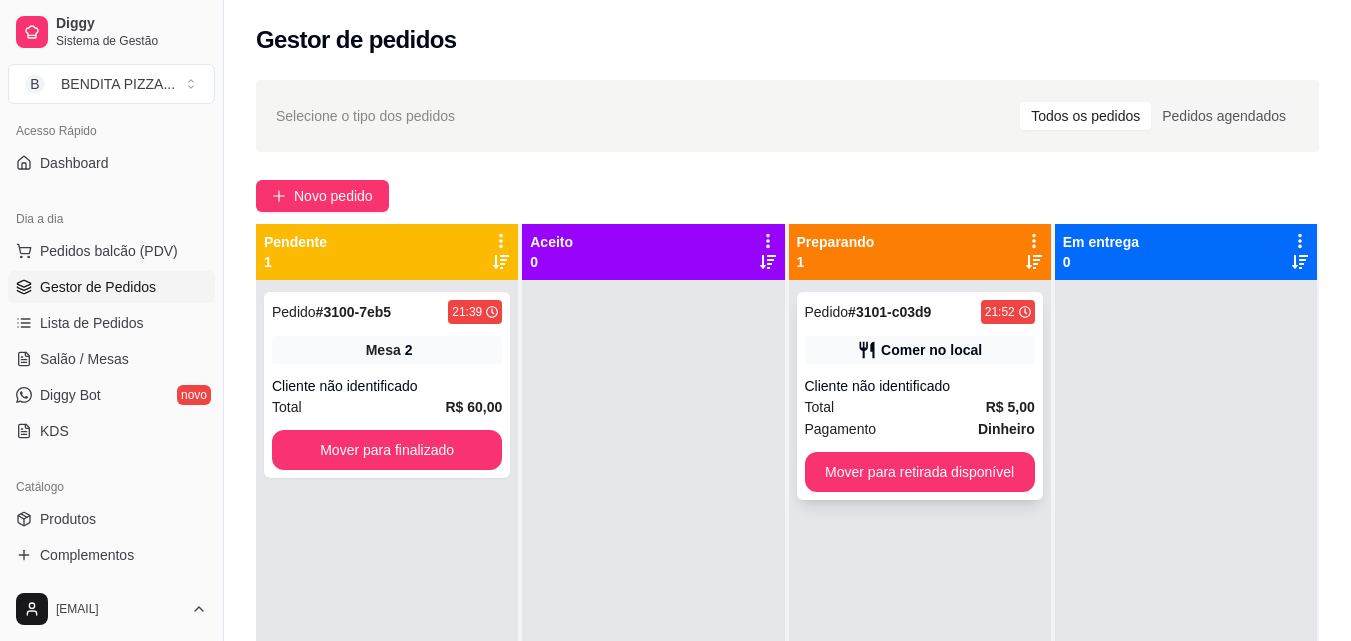 drag, startPoint x: 839, startPoint y: 450, endPoint x: 847, endPoint y: 467, distance: 18.788294 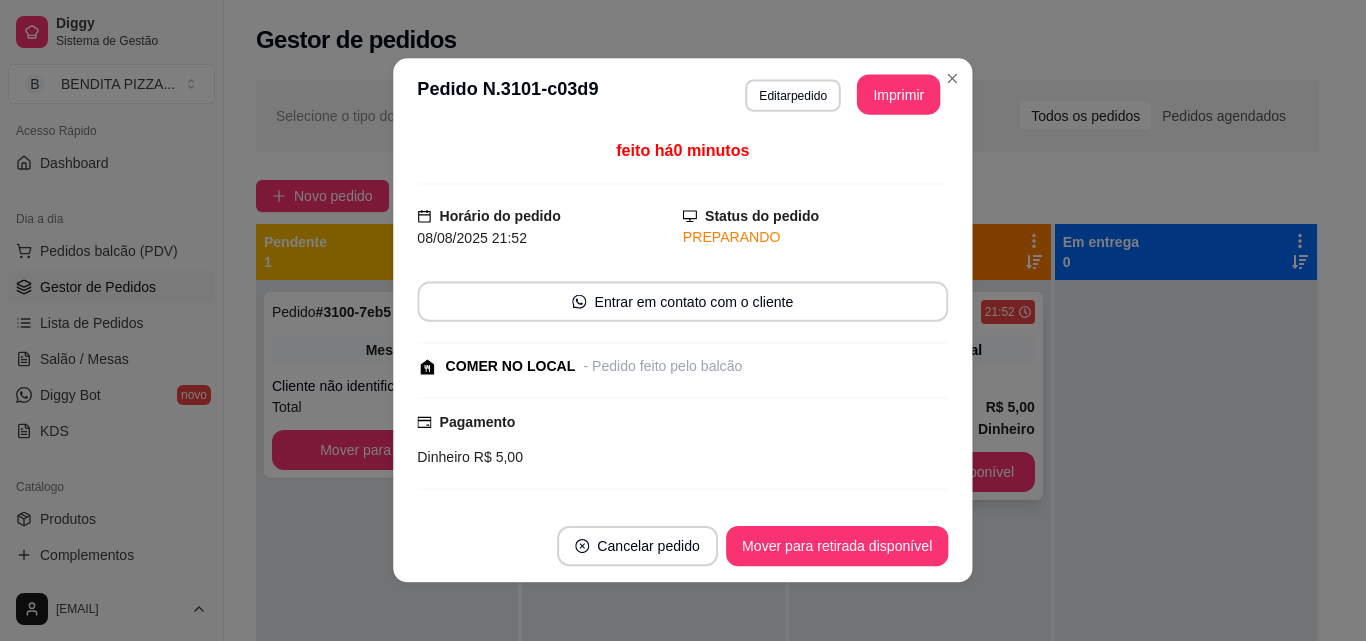 click on "Dinheiro   [PRICE]" at bounding box center [683, 457] 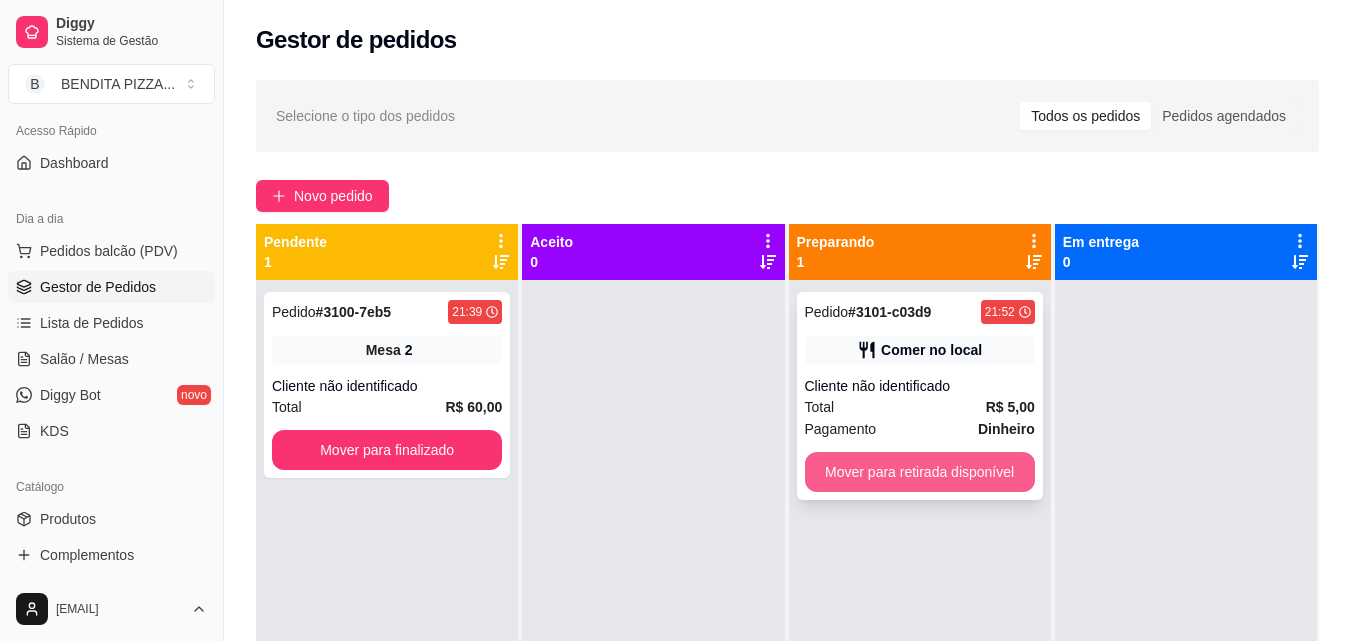 click on "Mover para retirada disponível" at bounding box center (920, 472) 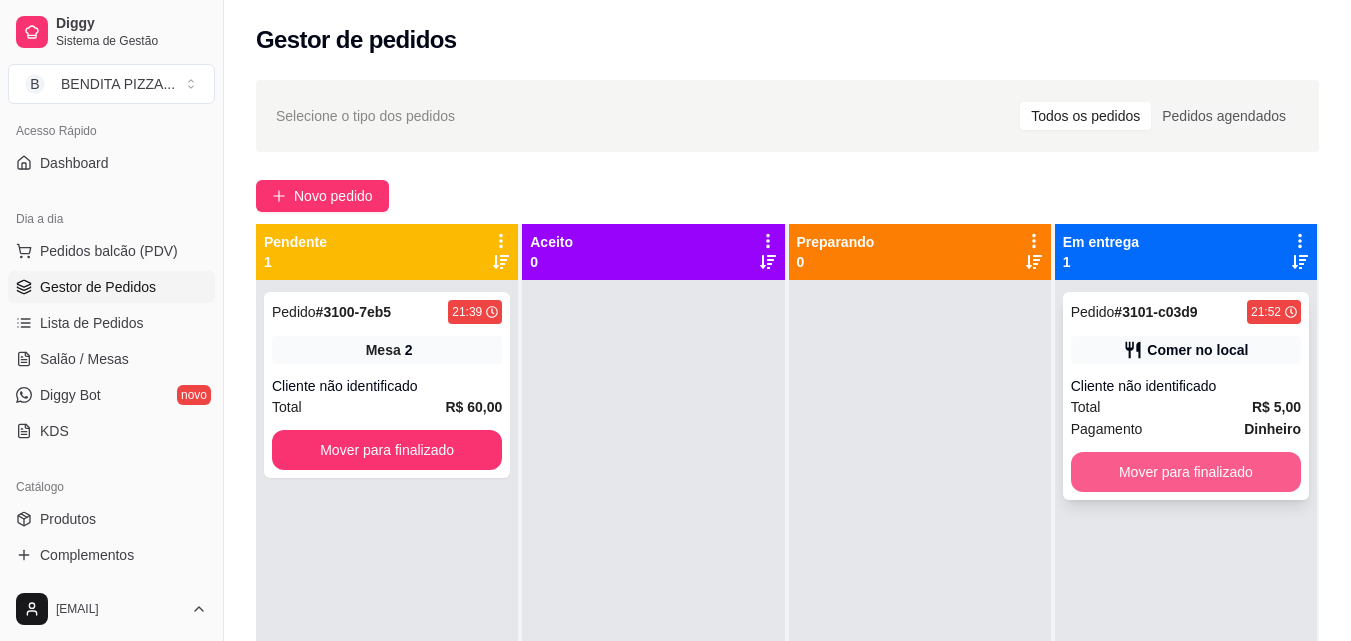 click on "Mover para finalizado" at bounding box center [1186, 472] 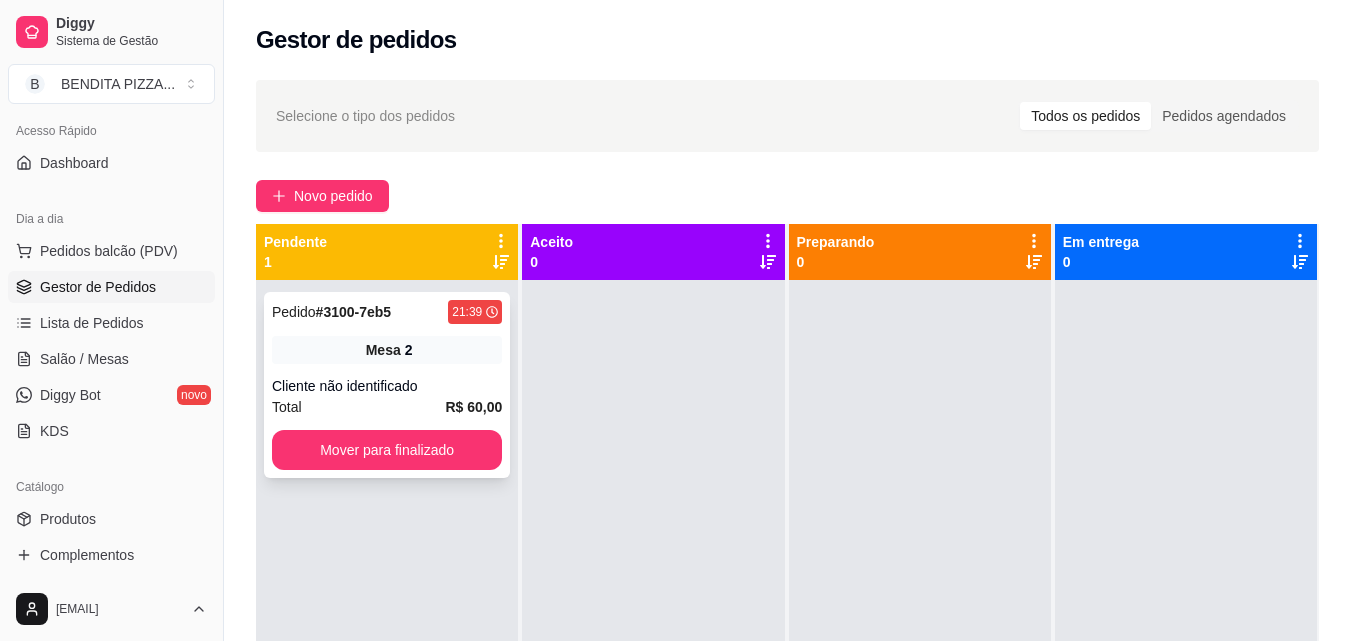 click on "Mesa 2" at bounding box center [387, 350] 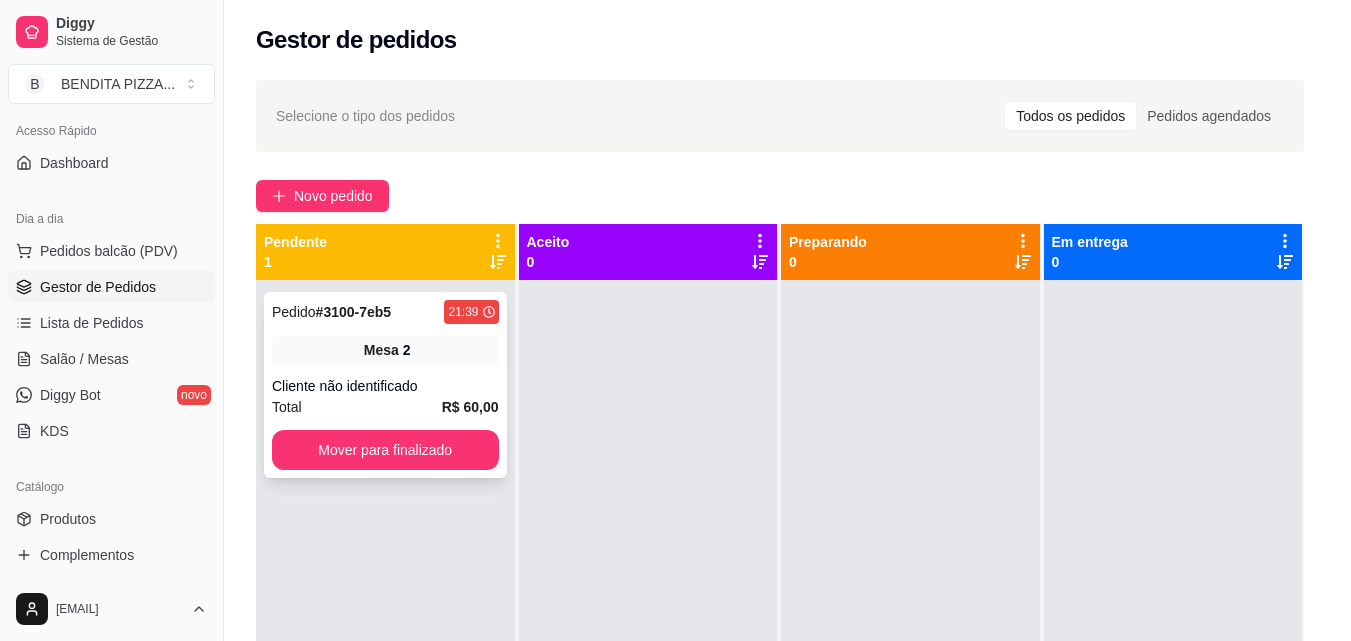 click on "feito há  38   minutos Número da   Mesa 2 Tipo Mesa Horário do pedido 08/08/2025 21:39 Status do pedido PENDENTE Resumo do pedido 1 x     Gigante  - (16 pedaços) R$ 60,00 Sabor Carne de sol    (R$ 60,00) Portuguesa     (R$ 60,00) Borda não escolhida Massa não escolhida Observações: SEM PIMENTÃO Subtotal R$ 60,00 Total R$ 60,00" at bounding box center (676, 321) 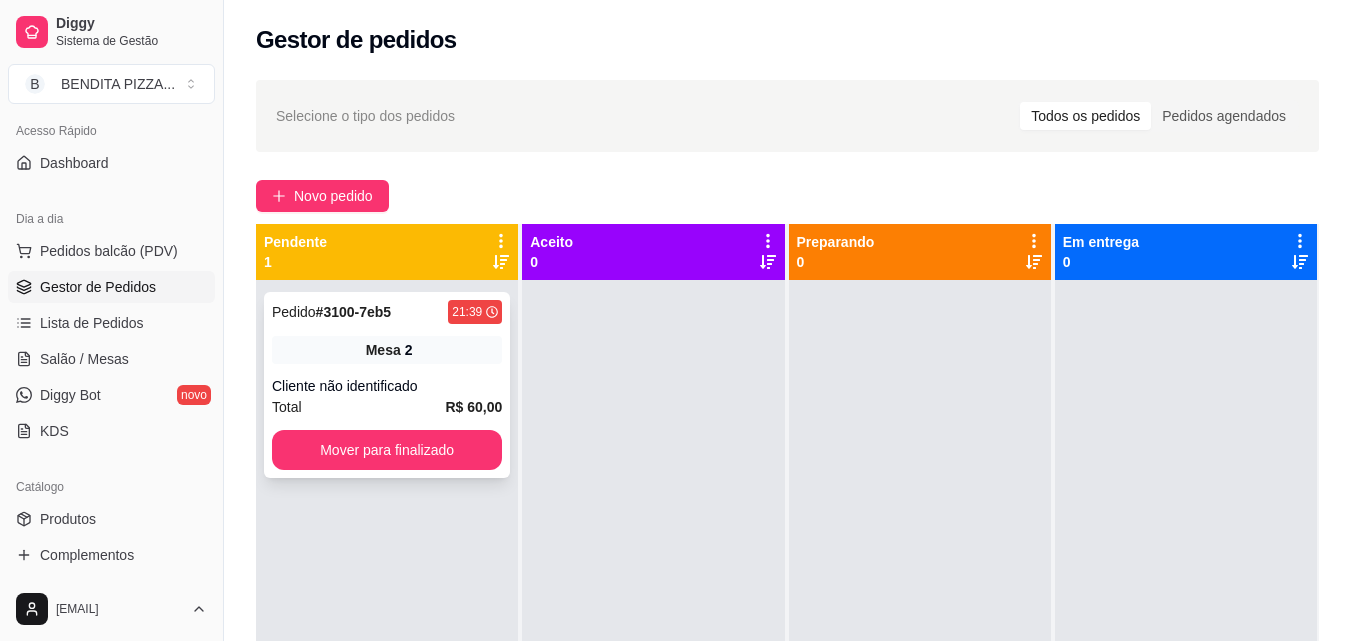 click on "feito há  38   minutos Número da   Mesa 2 Tipo Mesa Horário do pedido 08/08/2025 21:39 Status do pedido PENDENTE Resumo do pedido 1 x     Gigante  - (16 pedaços) R$ 60,00 Sabor Carne de sol    (R$ 60,00) Portuguesa     (R$ 60,00) Borda não escolhida Massa não escolhida Observações: SEM PIMENTÃO Subtotal R$ 60,00 Total R$ 60,00" at bounding box center (683, 320) 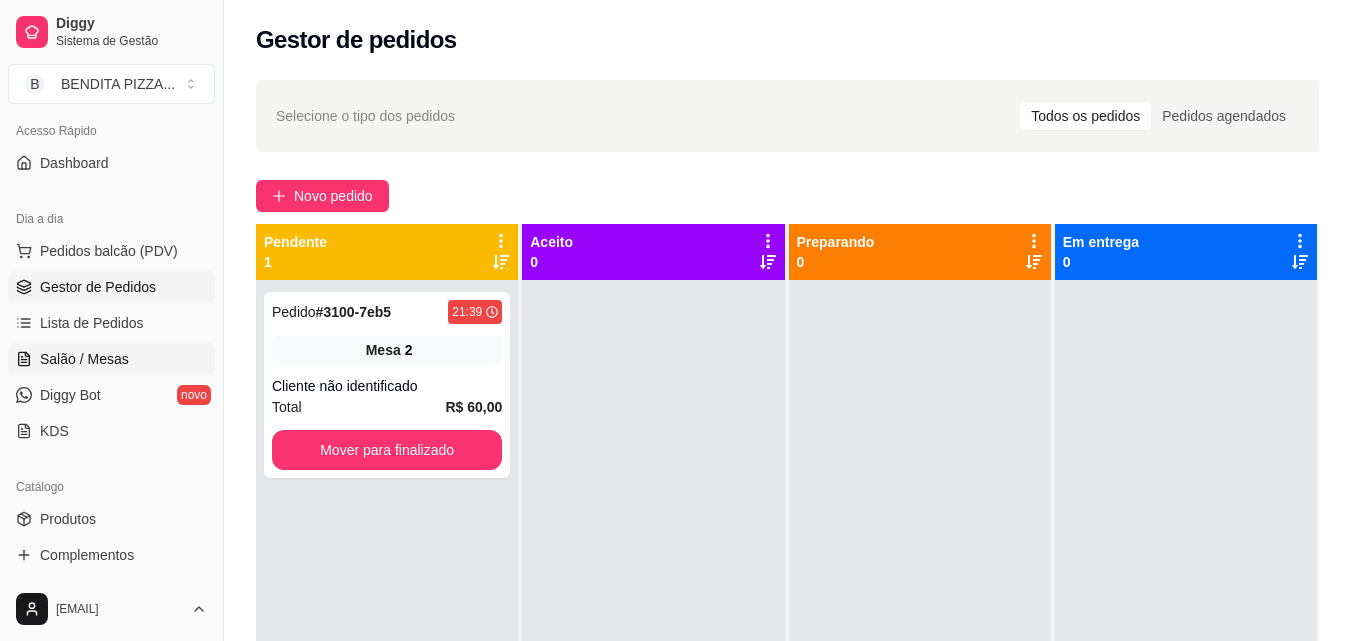 click on "Salão / Mesas" at bounding box center [111, 359] 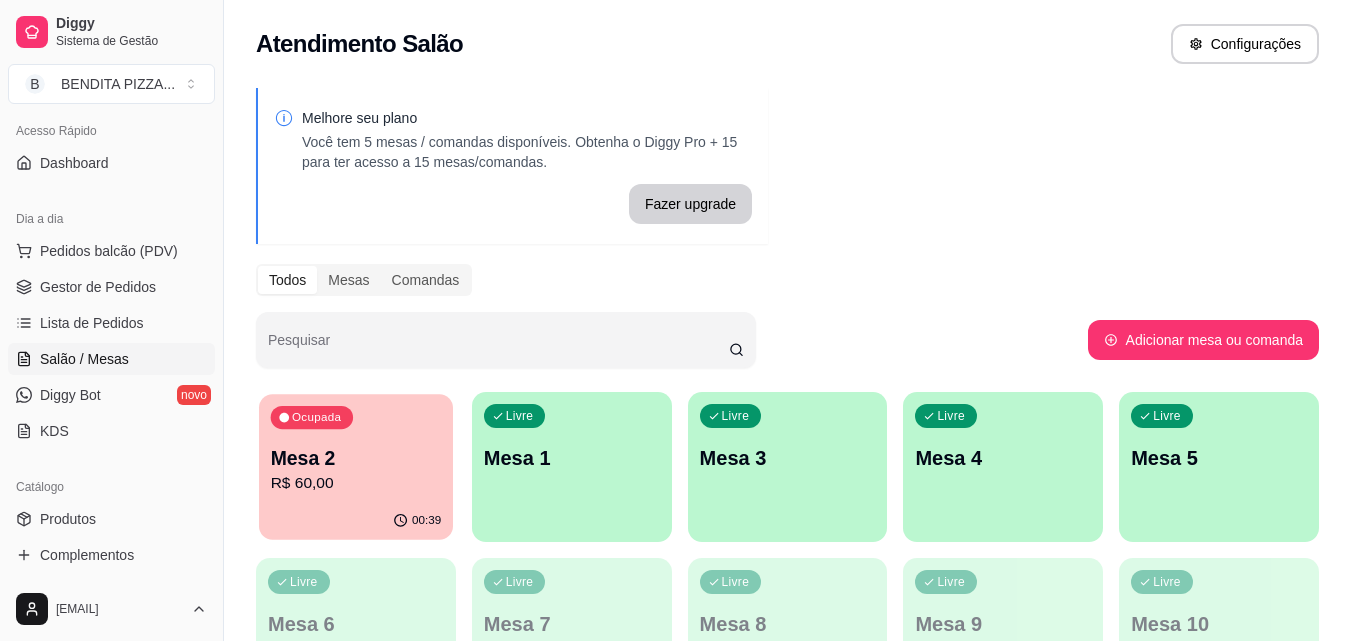 click on "R$ 60,00" at bounding box center (356, 483) 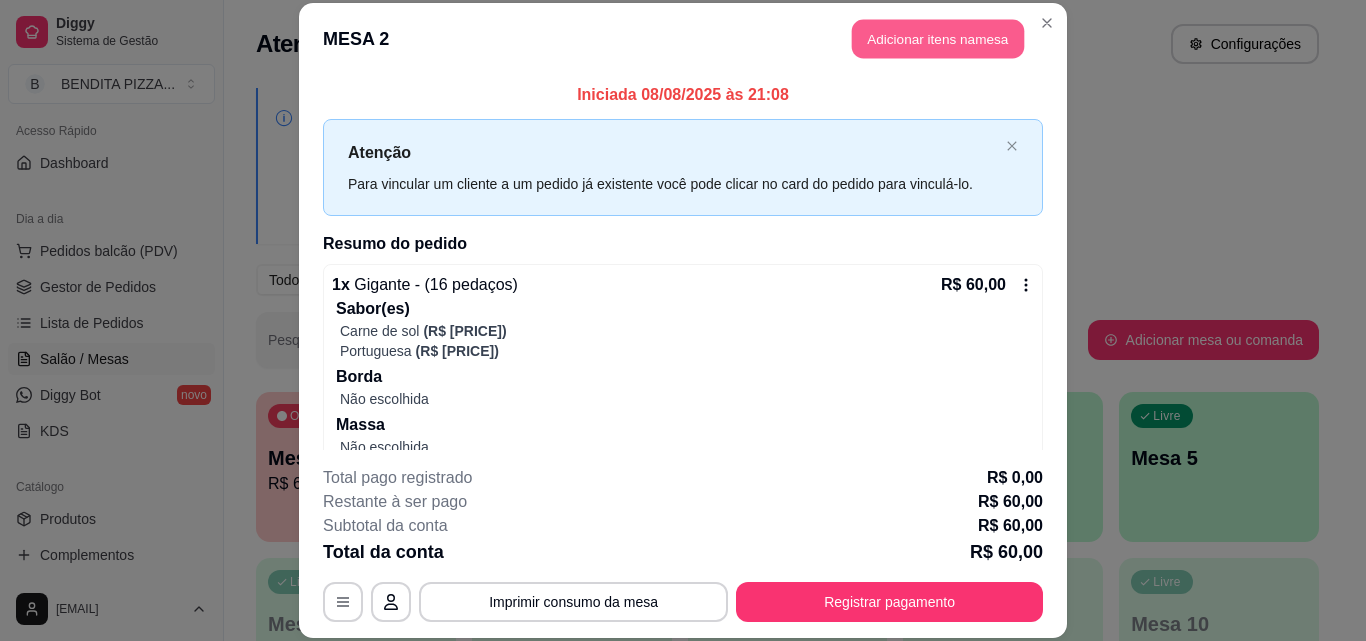 click on "Adicionar itens na  mesa" at bounding box center [938, 39] 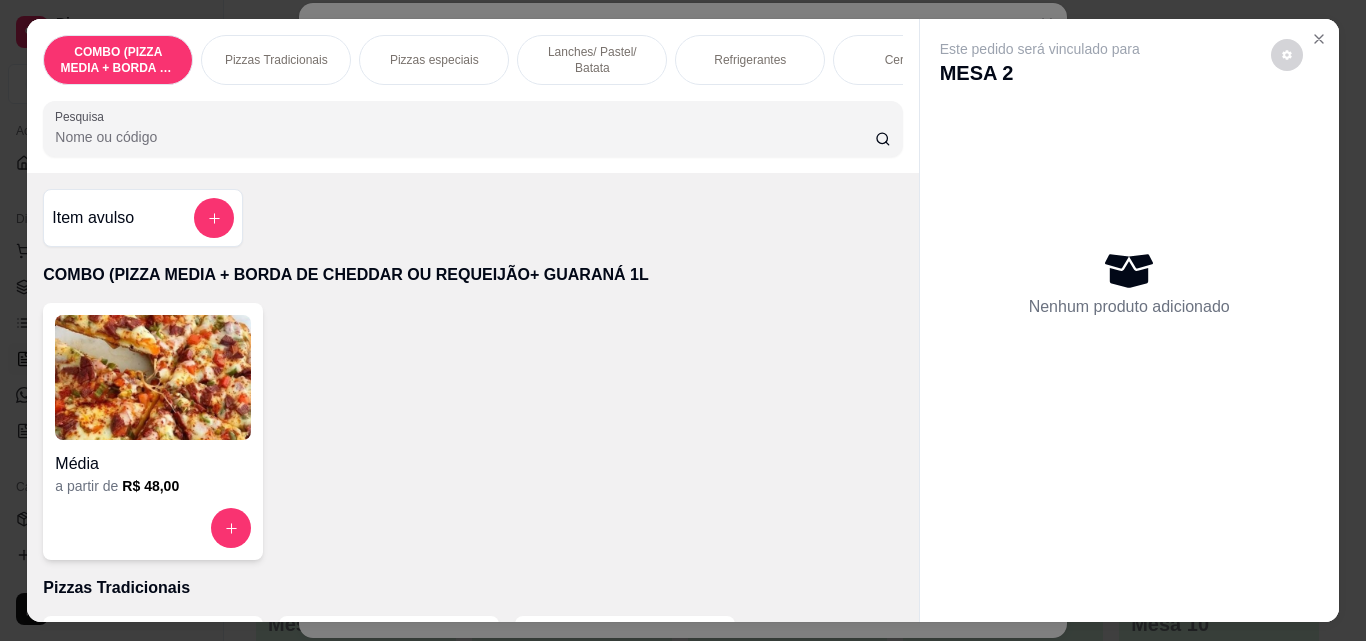 click on "Refrigerantes" at bounding box center (750, 60) 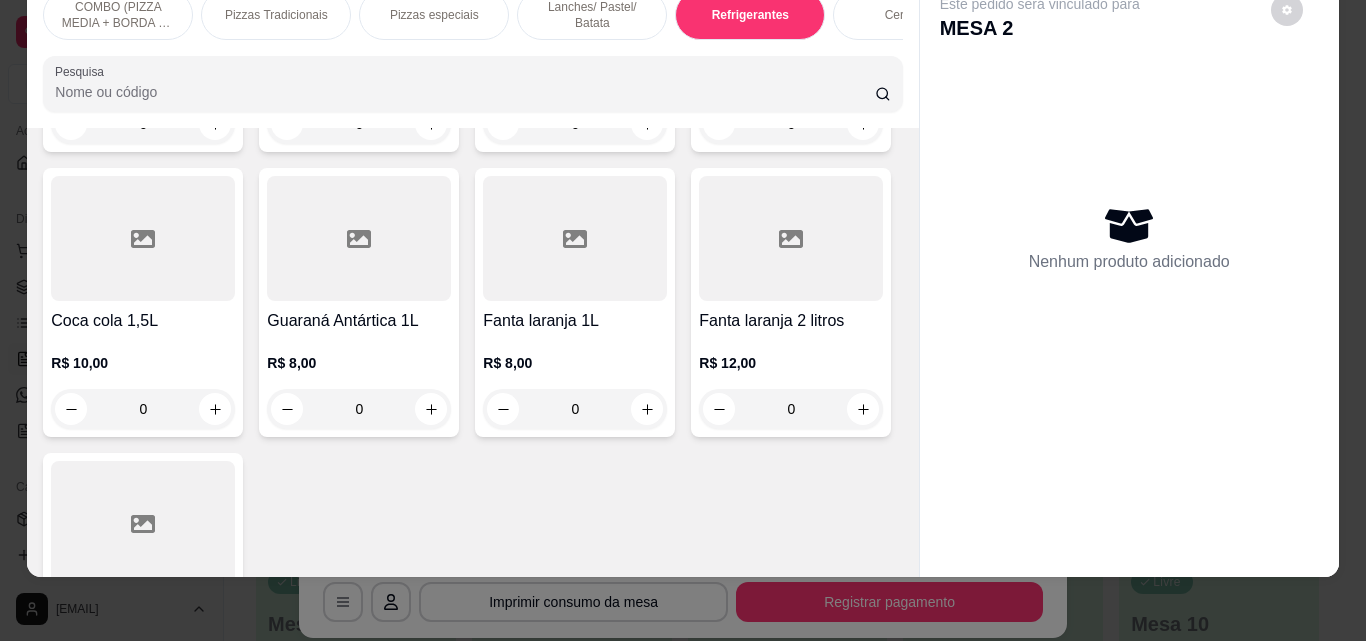 scroll, scrollTop: 3467, scrollLeft: 0, axis: vertical 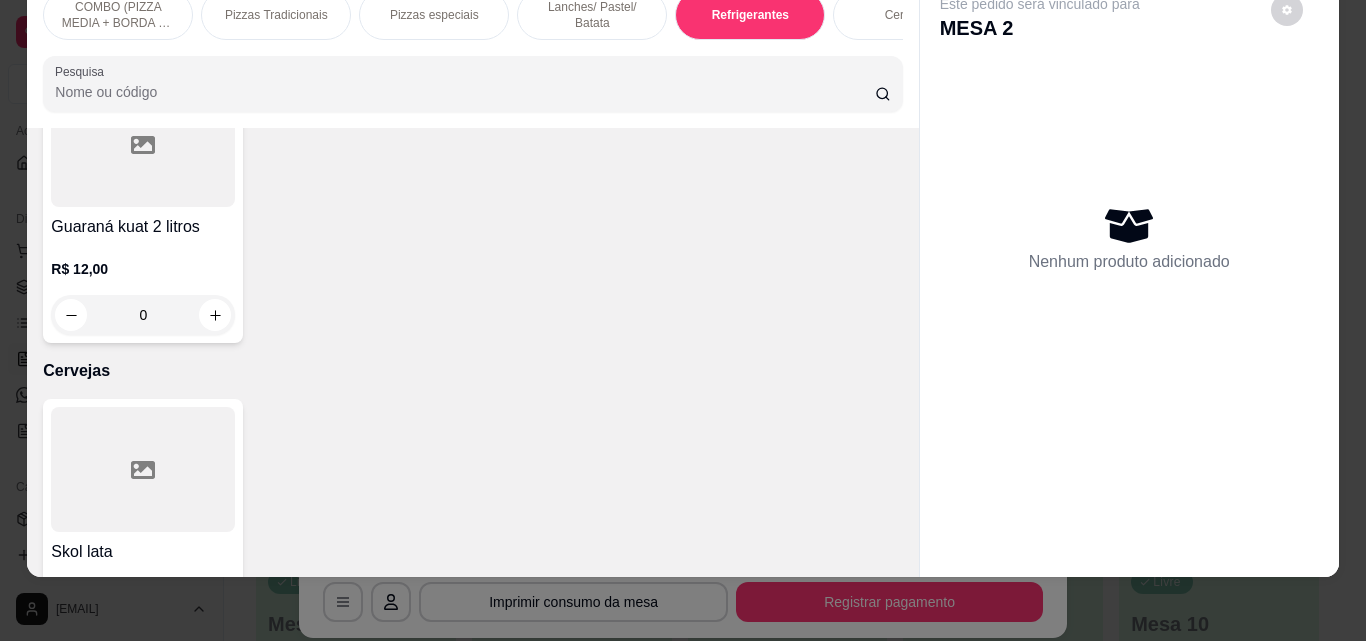 click 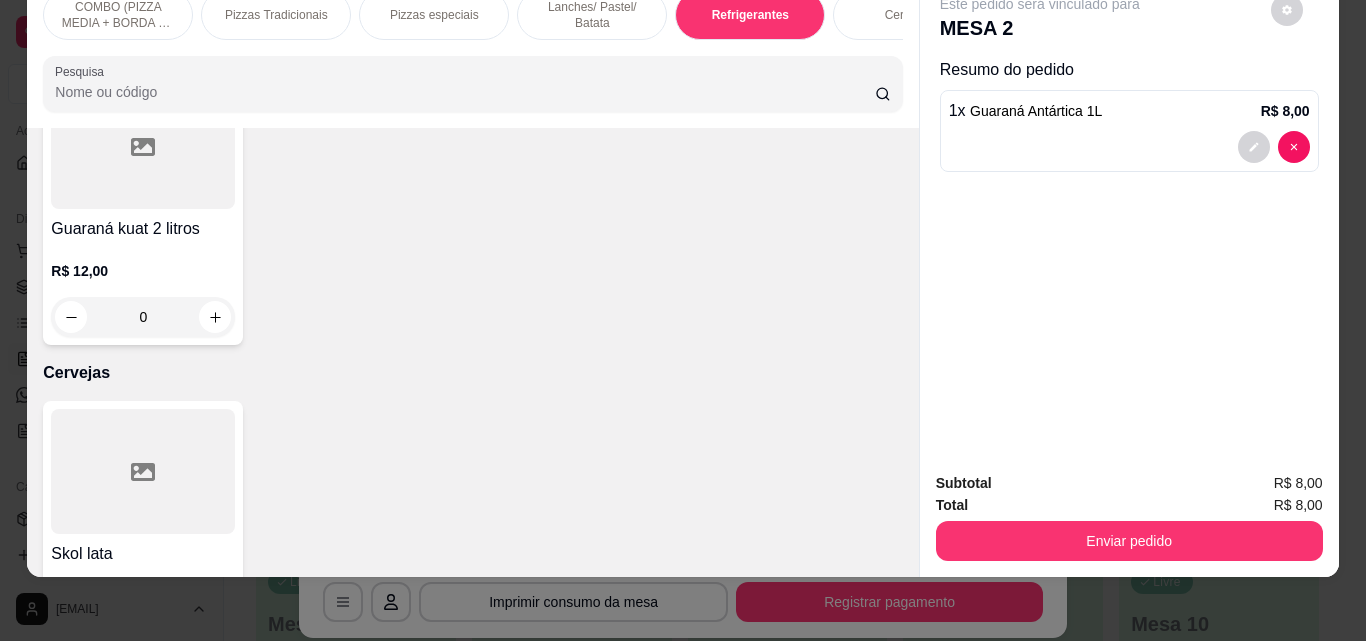 type on "1" 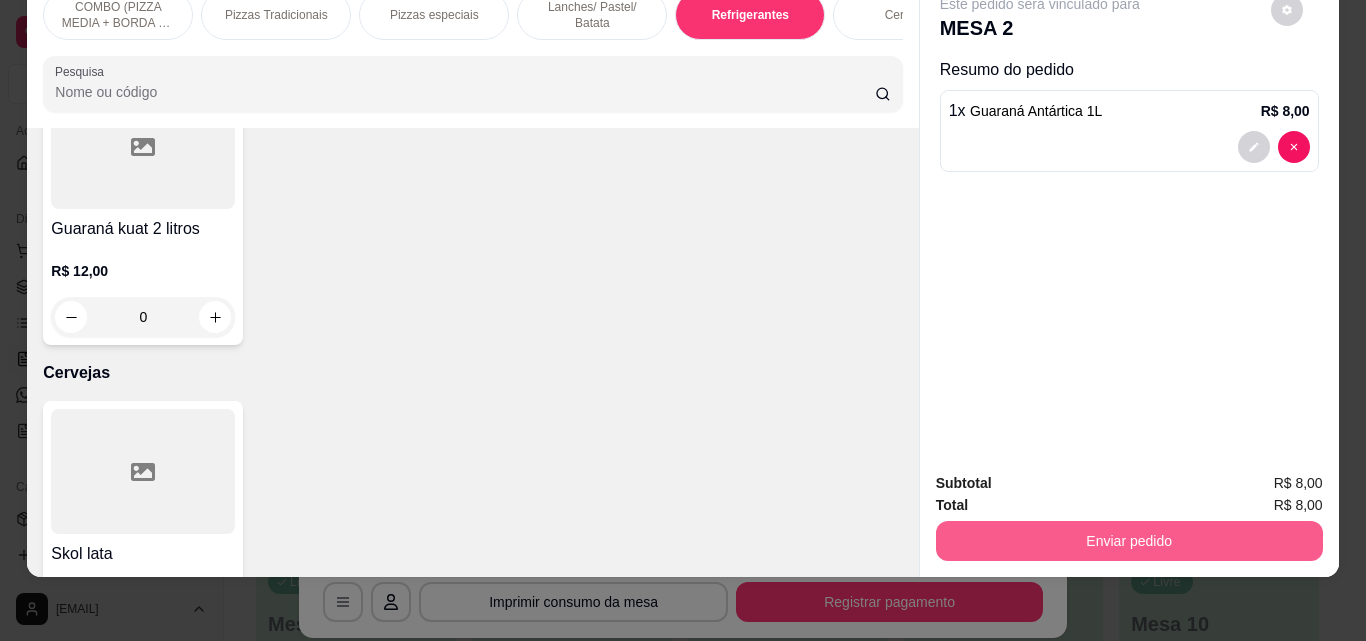 click on "Enviar pedido" at bounding box center [1129, 541] 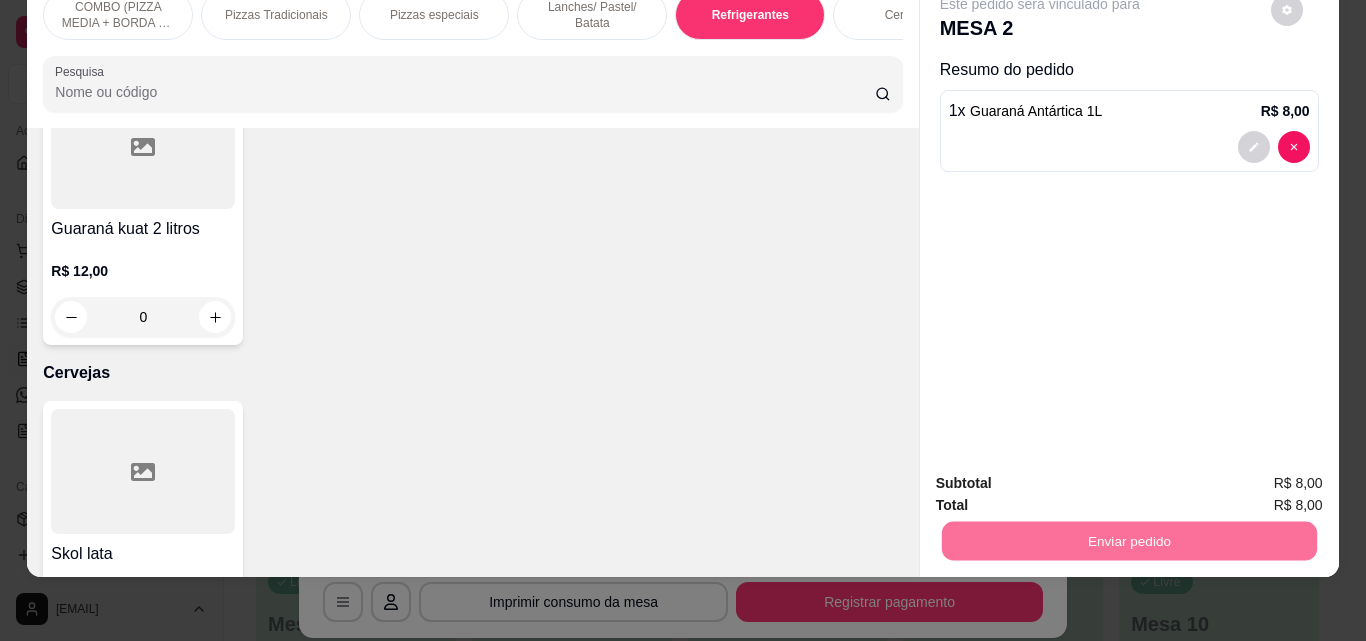 click on "Não registrar e enviar pedido" at bounding box center (1063, 477) 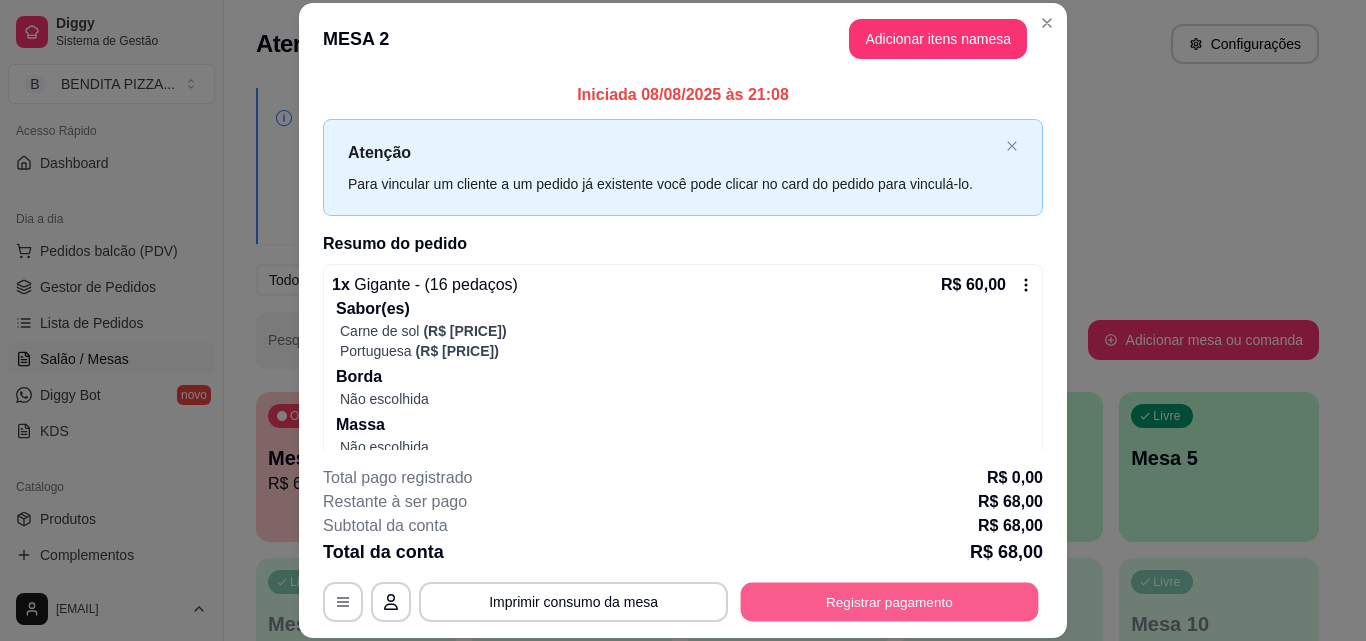 click on "Registrar pagamento" at bounding box center [890, 601] 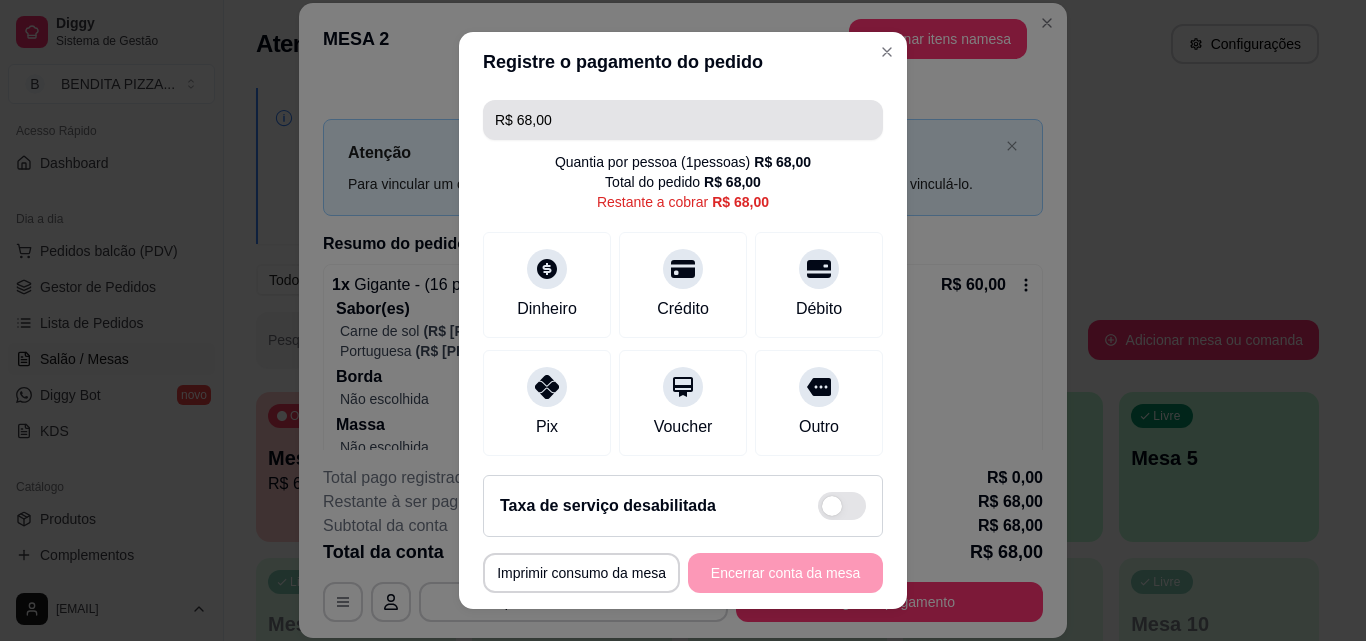 click on "R$ 68,00" at bounding box center (683, 120) 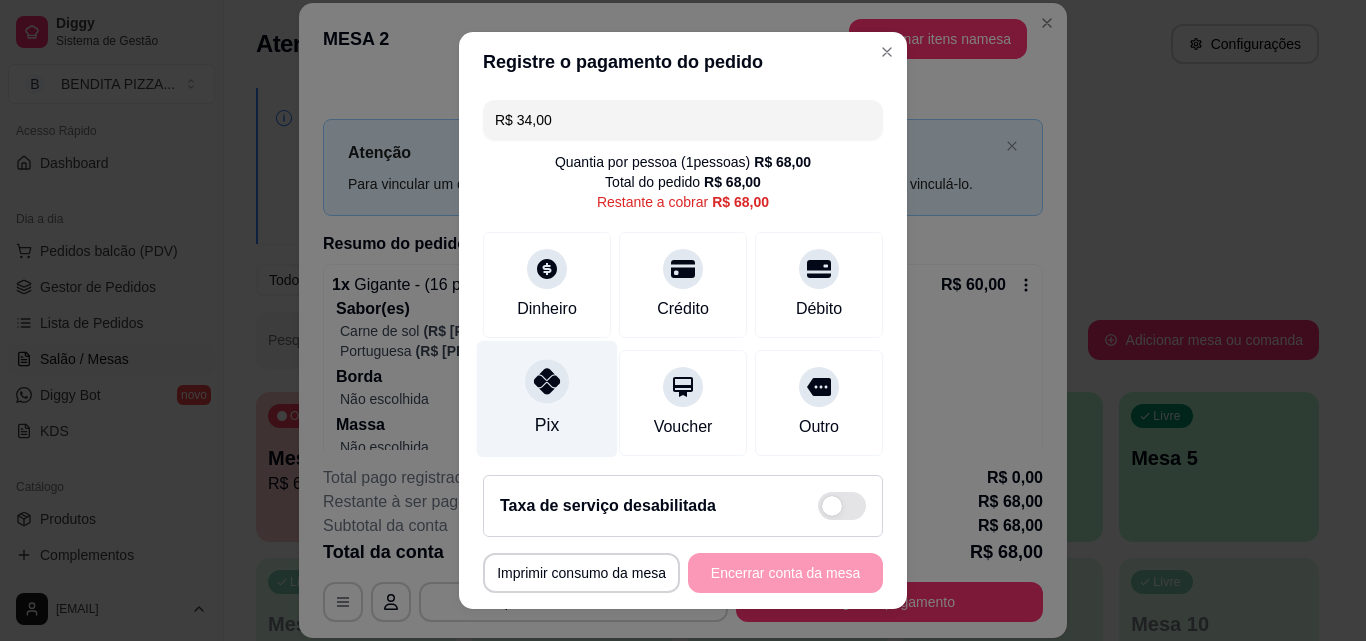 click on "Pix" at bounding box center [547, 425] 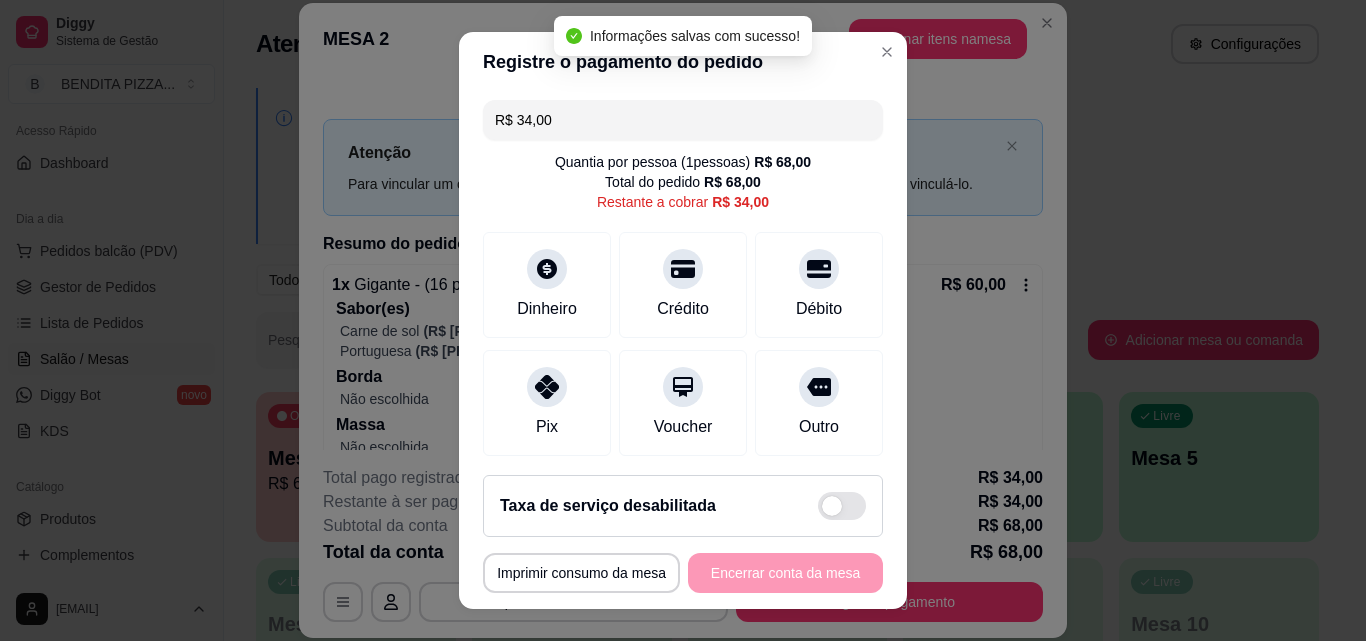 click on "R$ 34,00" at bounding box center [683, 120] 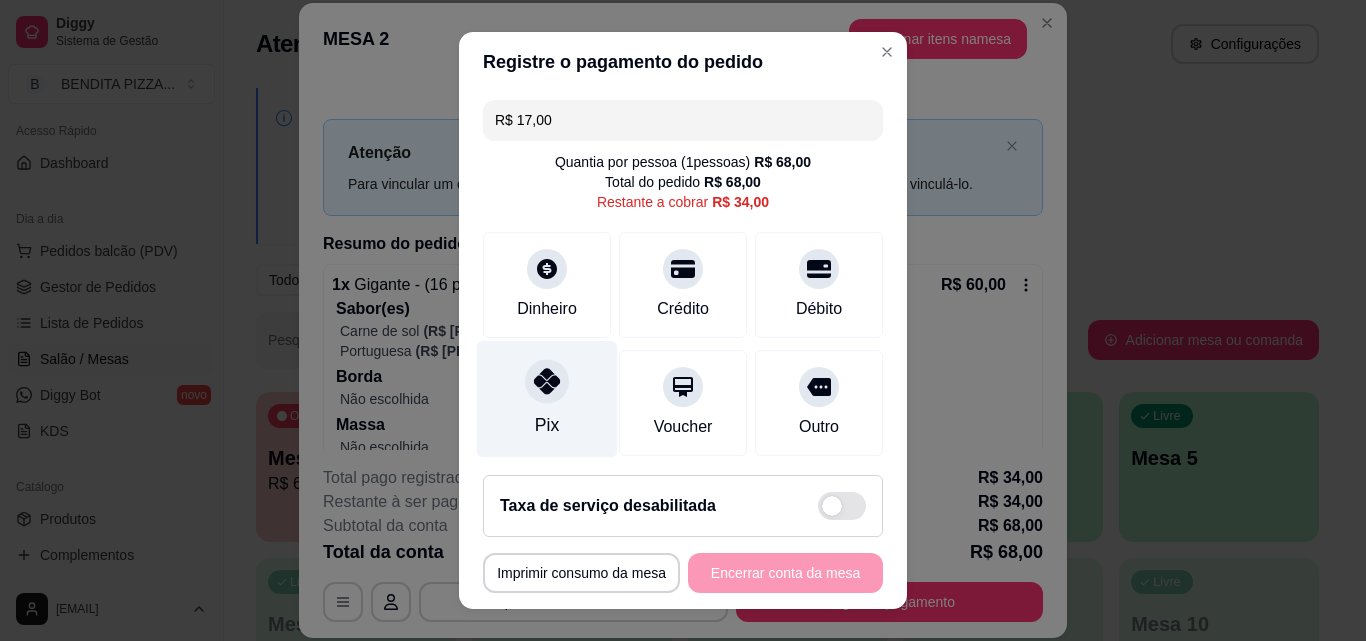 click on "Pix" at bounding box center [547, 399] 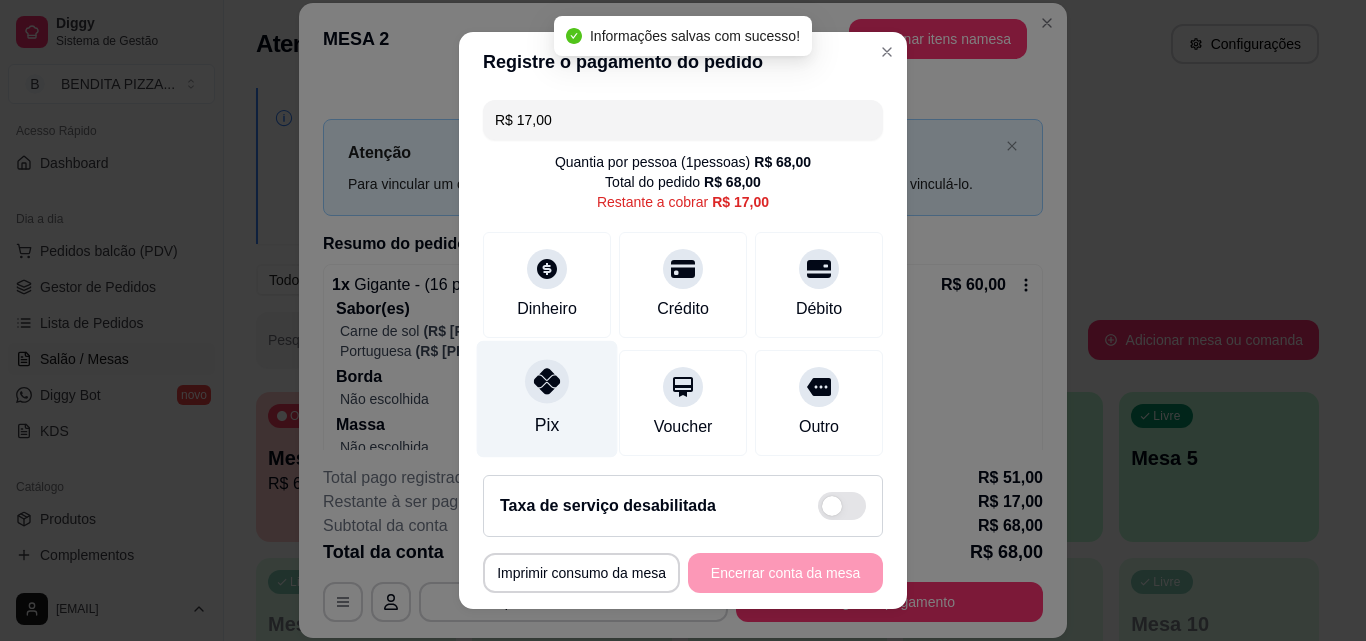 click on "Pix" at bounding box center [547, 399] 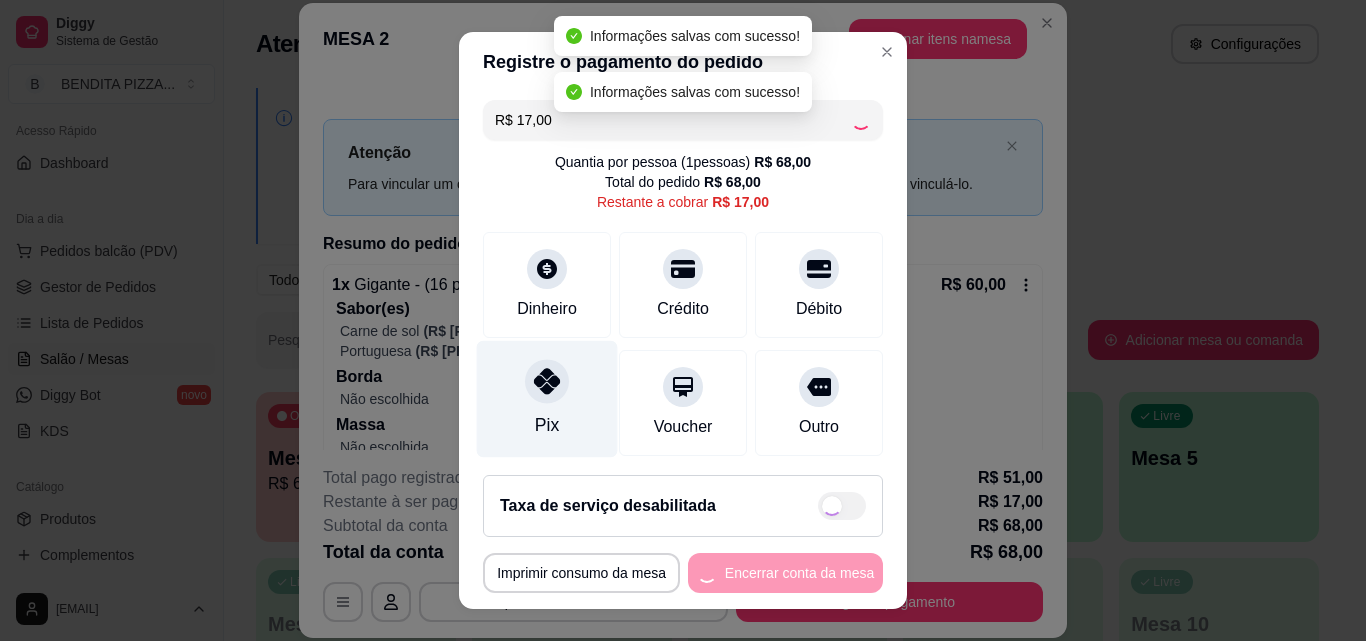type on "R$ 0,00" 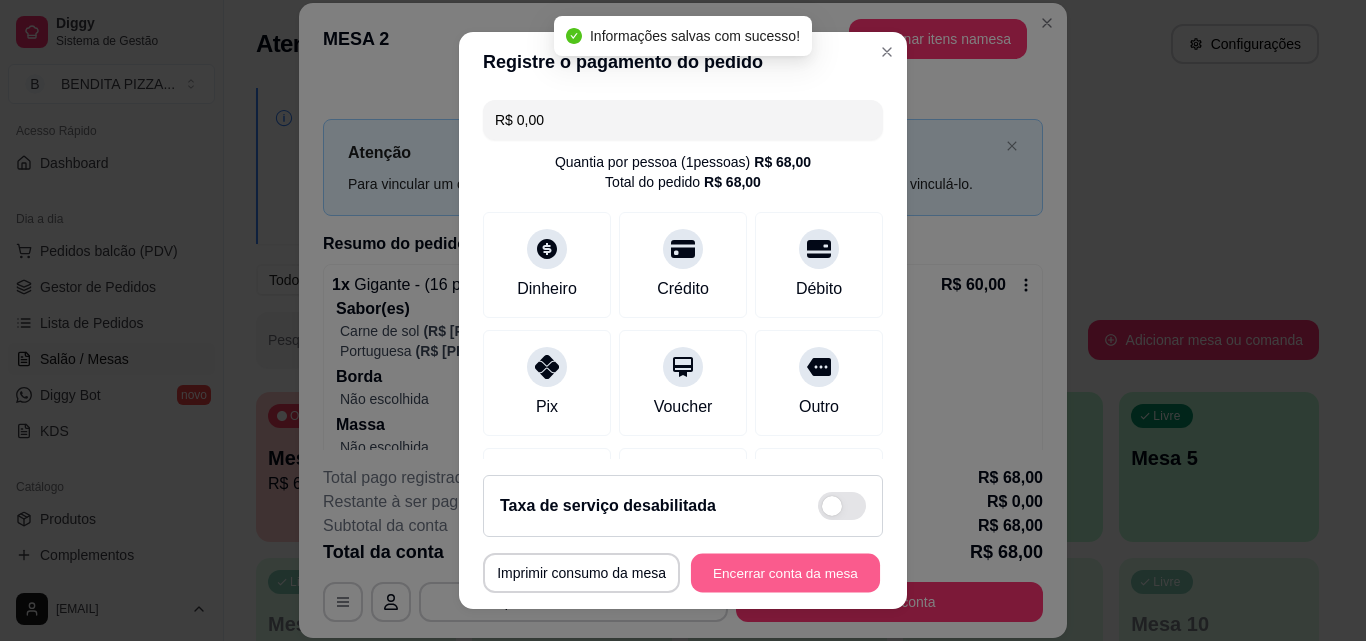 click on "Encerrar conta da mesa" at bounding box center (785, 573) 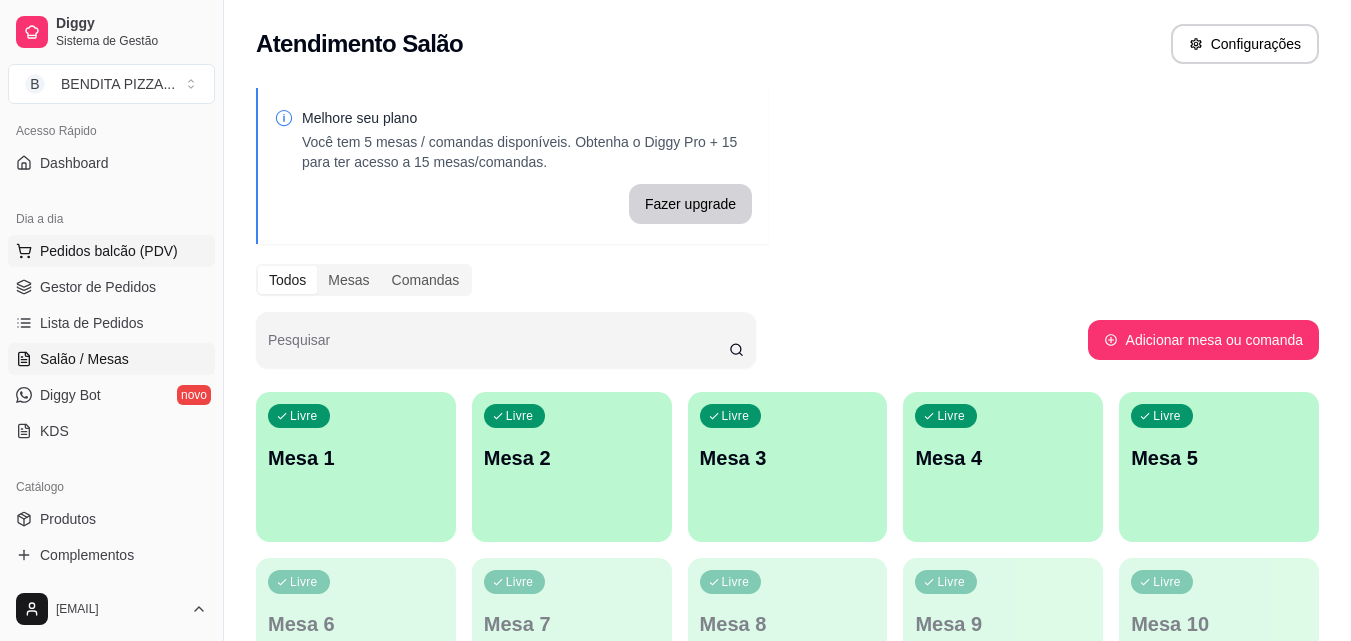 click on "Pedidos balcão (PDV)" at bounding box center (111, 251) 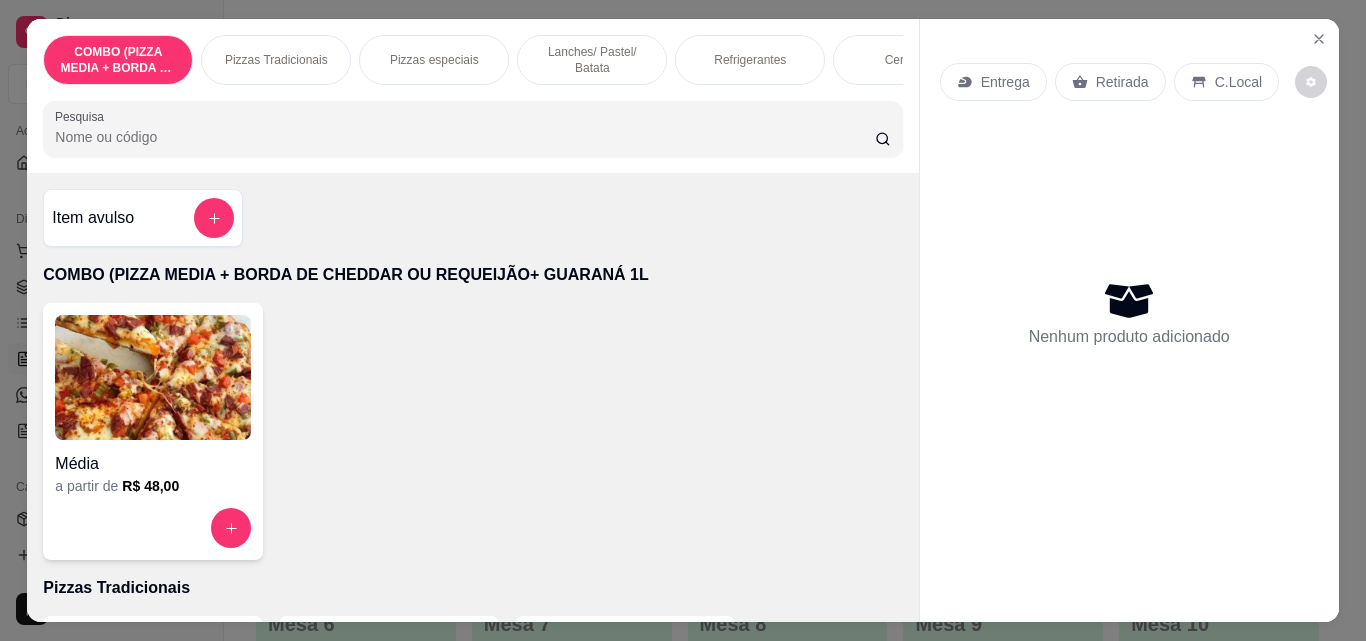 click on "Pizzas Tradicionais" at bounding box center [276, 60] 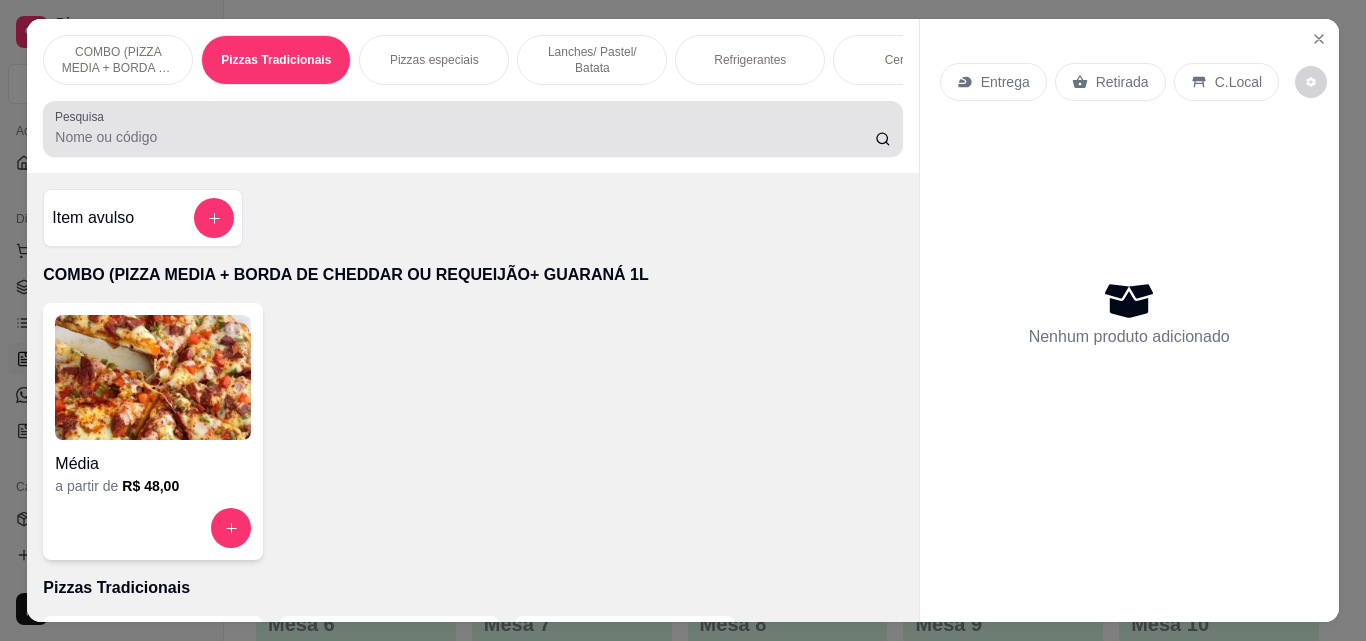 scroll, scrollTop: 403, scrollLeft: 0, axis: vertical 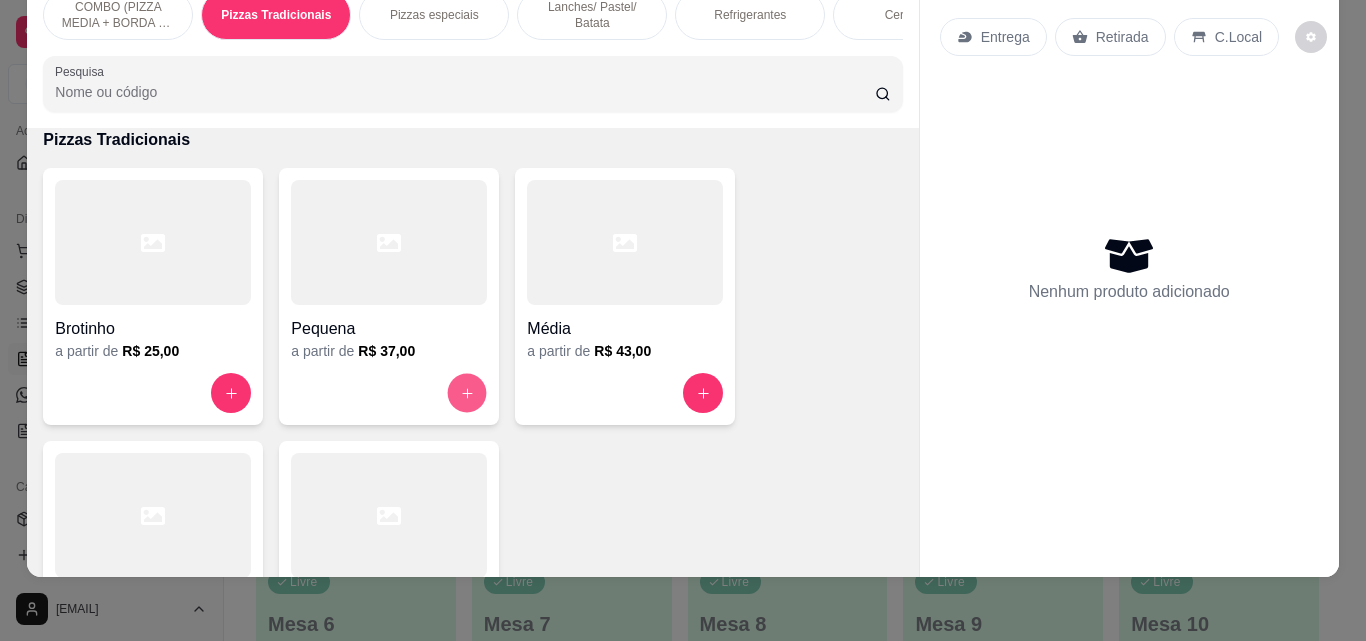 click at bounding box center [467, 393] 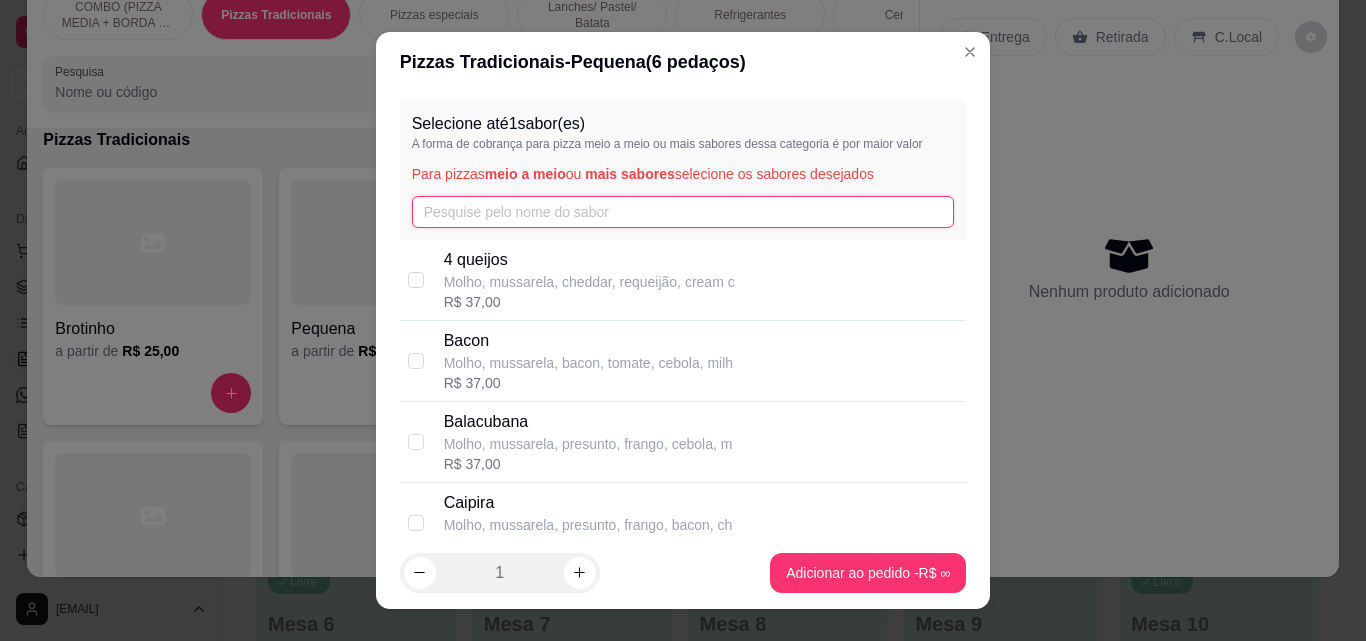 click at bounding box center [683, 212] 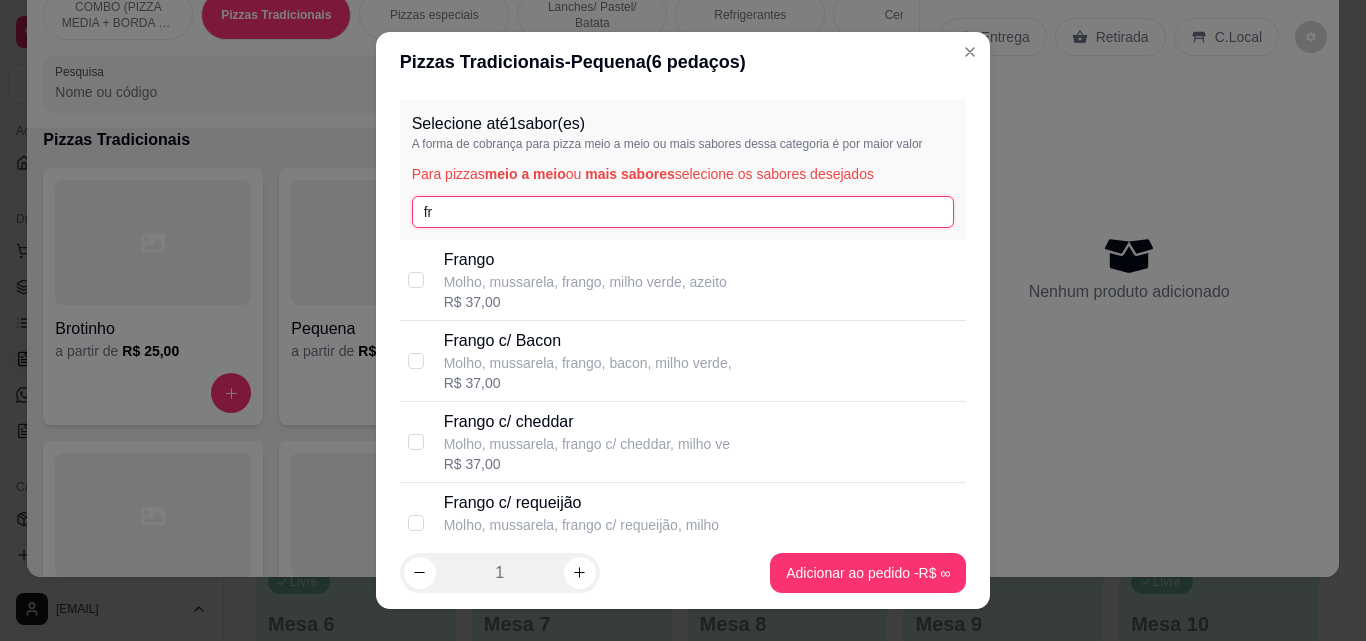 type on "fr" 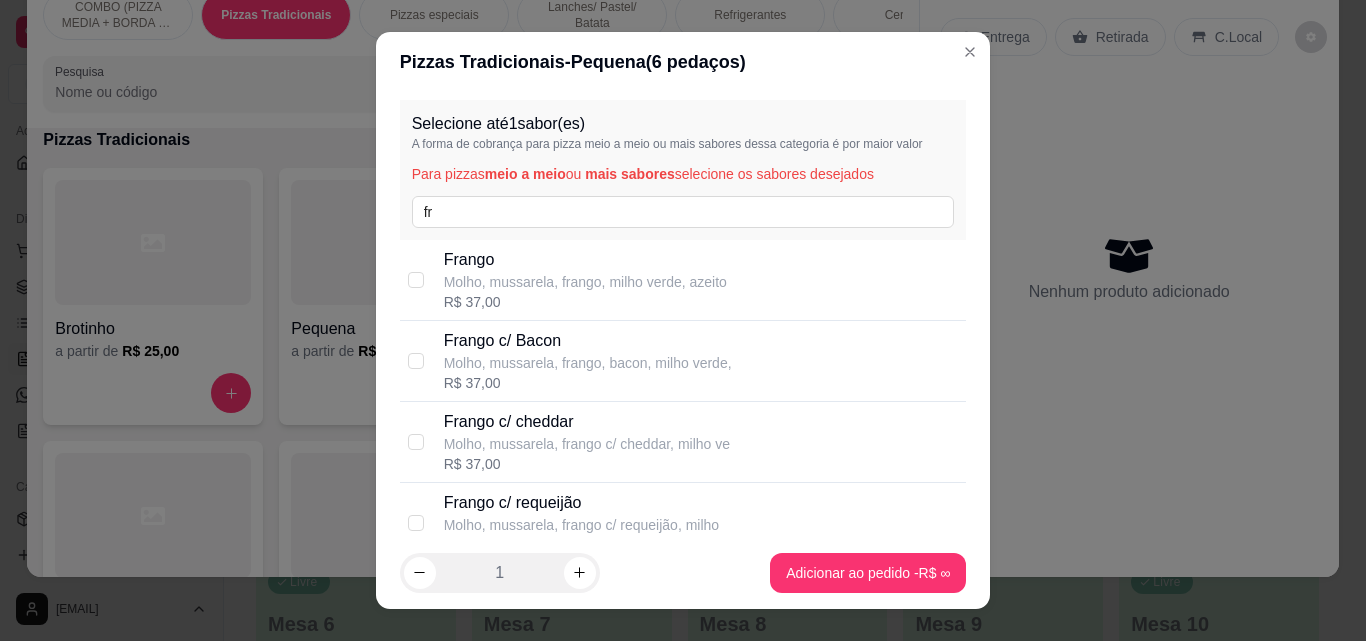 scroll, scrollTop: 389, scrollLeft: 0, axis: vertical 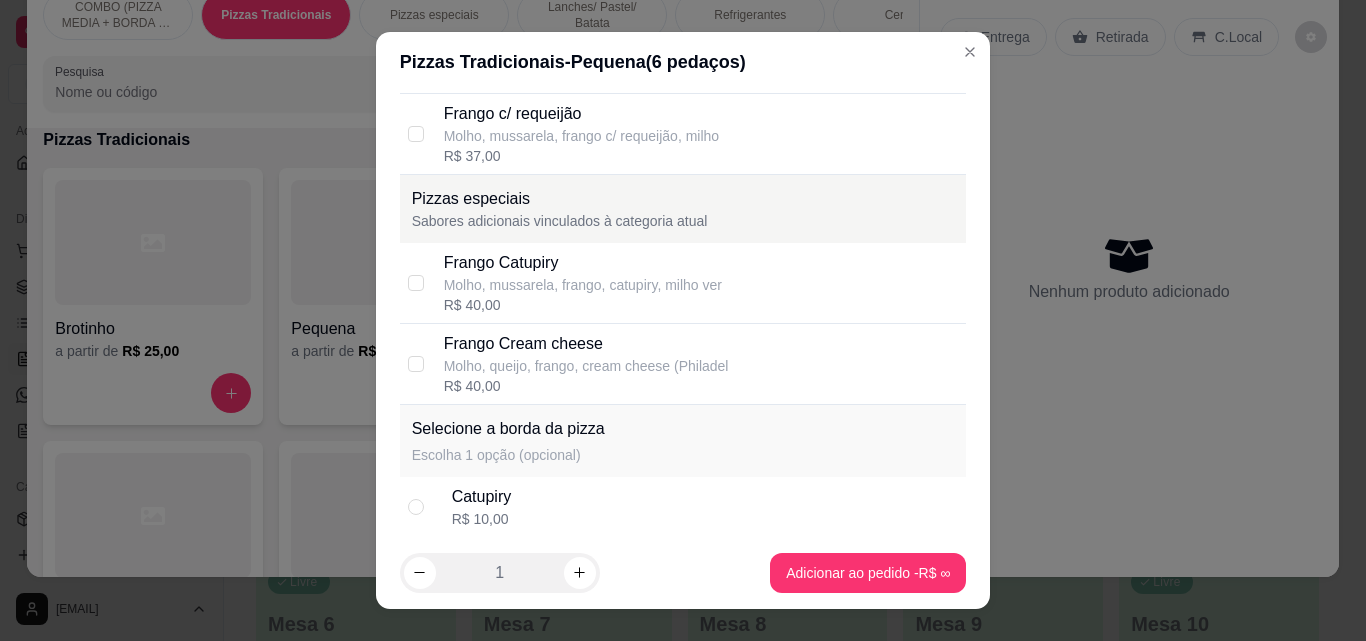 click on "R$ 40,00" at bounding box center [583, 305] 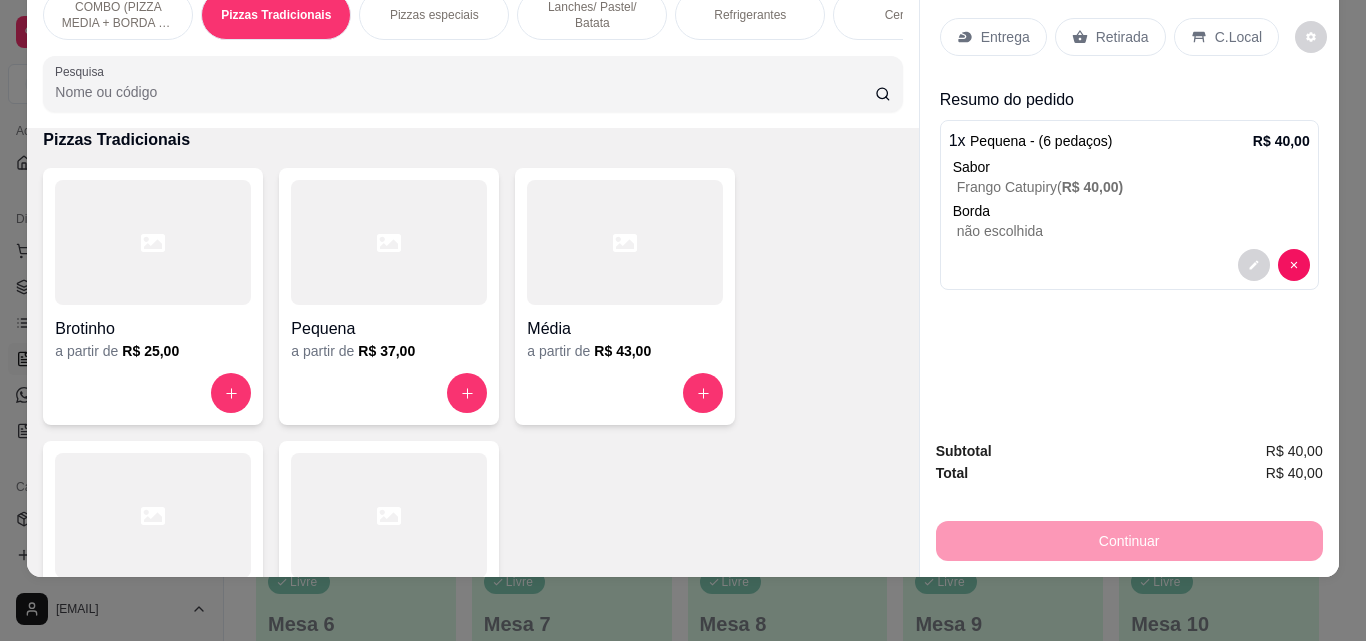 click on "Entrega" at bounding box center [993, 37] 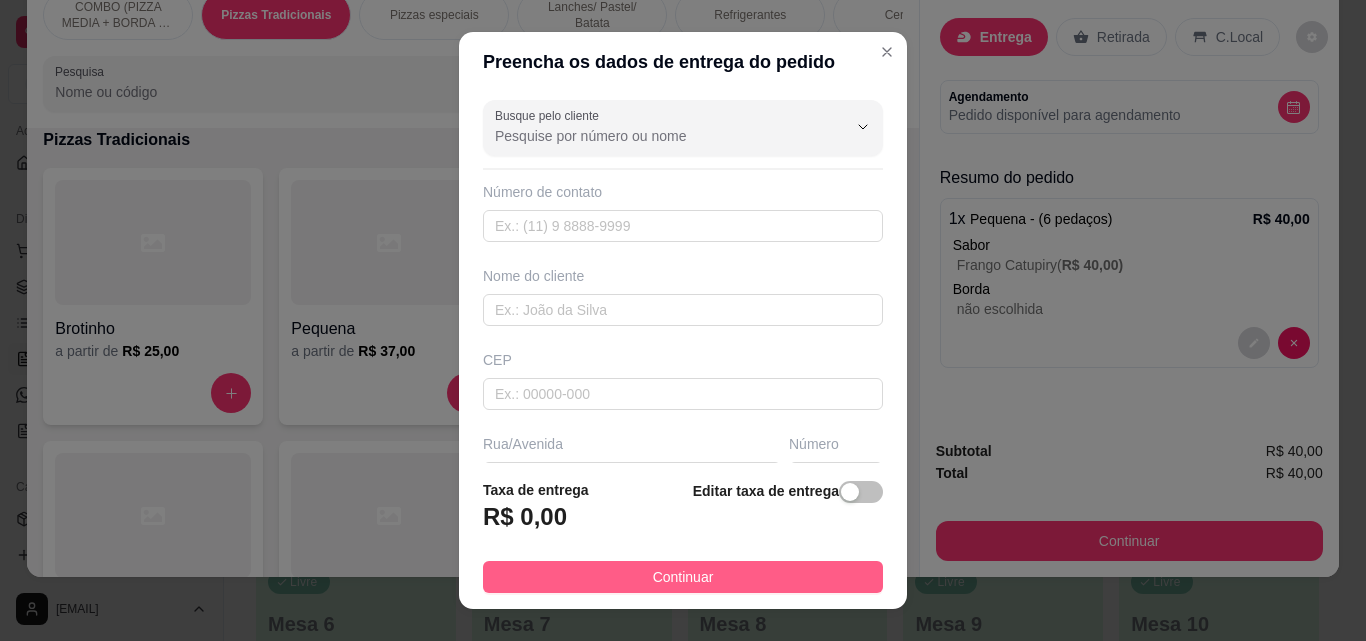 click on "Continuar" at bounding box center [683, 577] 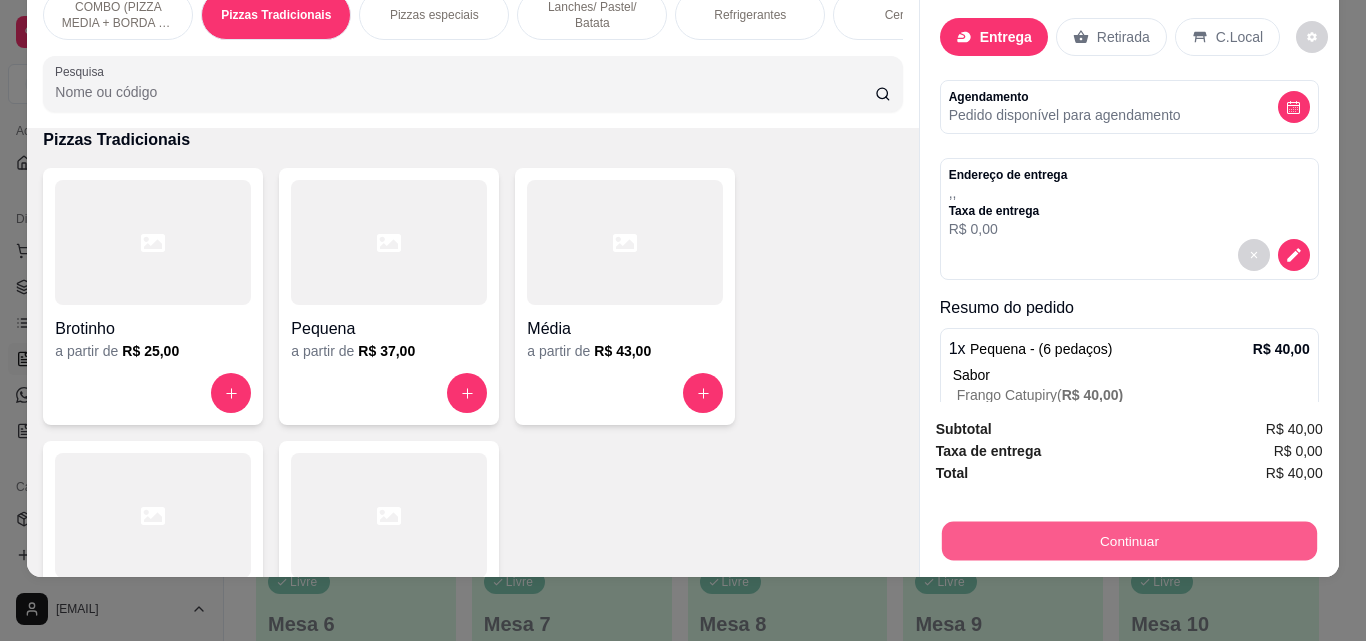 click on "Continuar" at bounding box center (1128, 540) 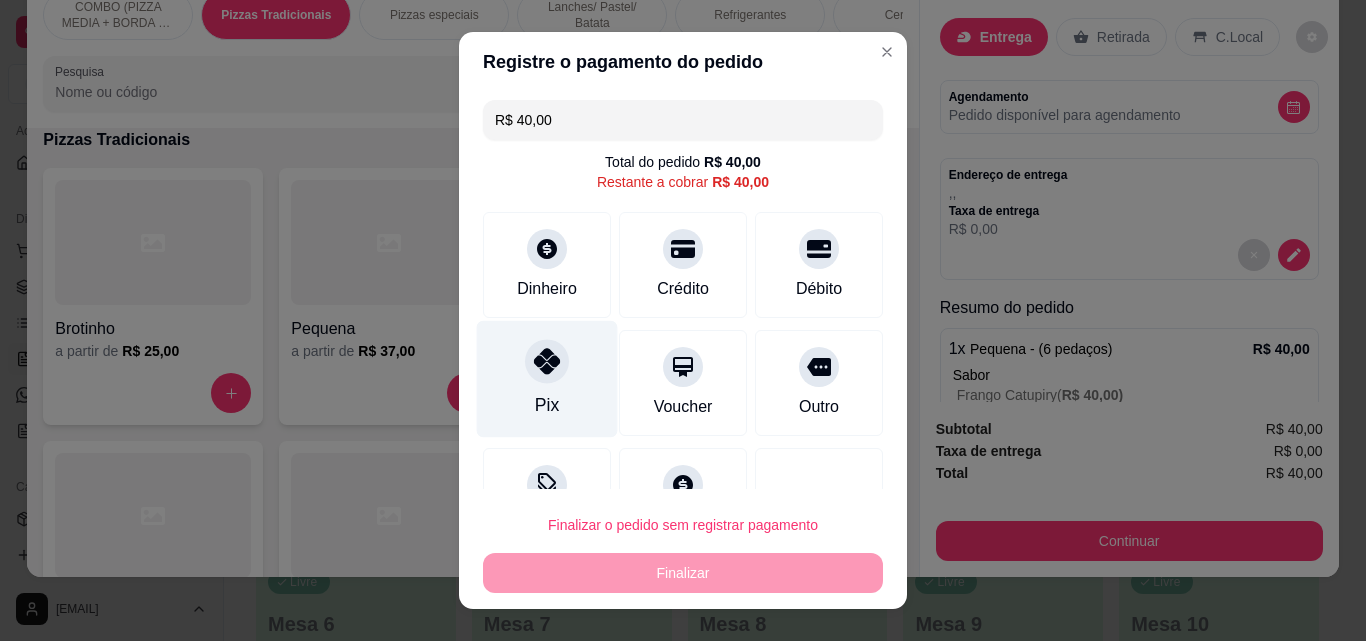 click on "Pix" at bounding box center (547, 379) 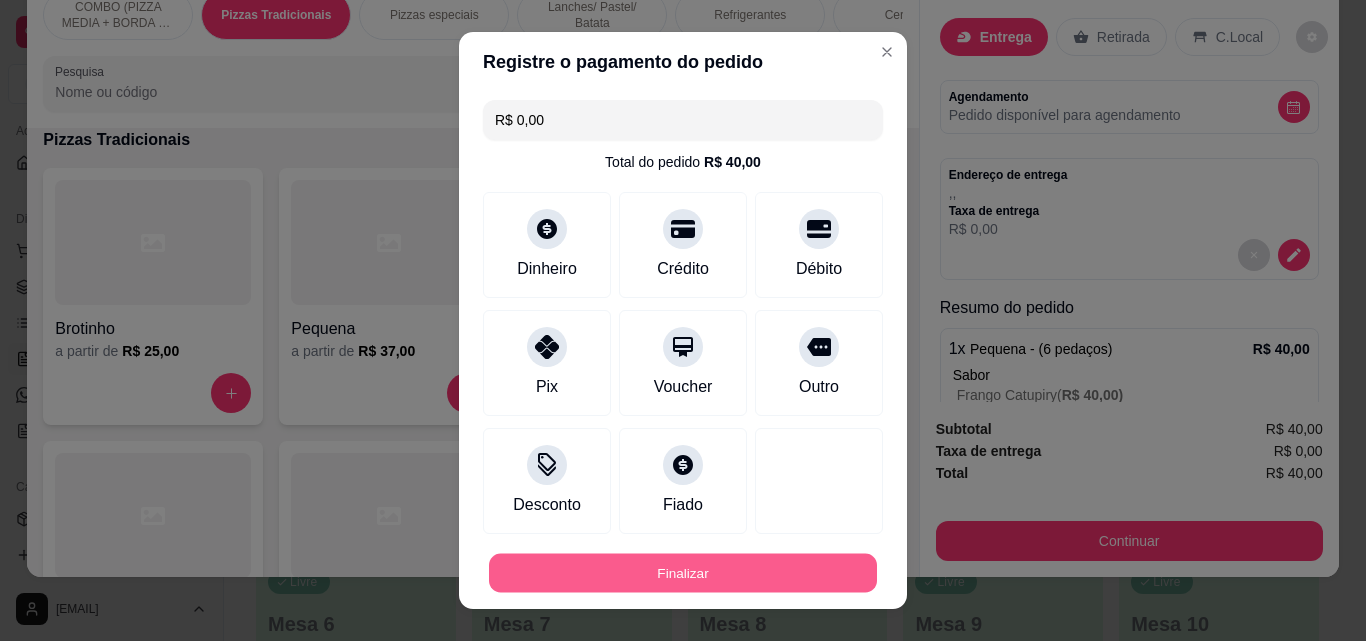 click on "Finalizar" at bounding box center (683, 573) 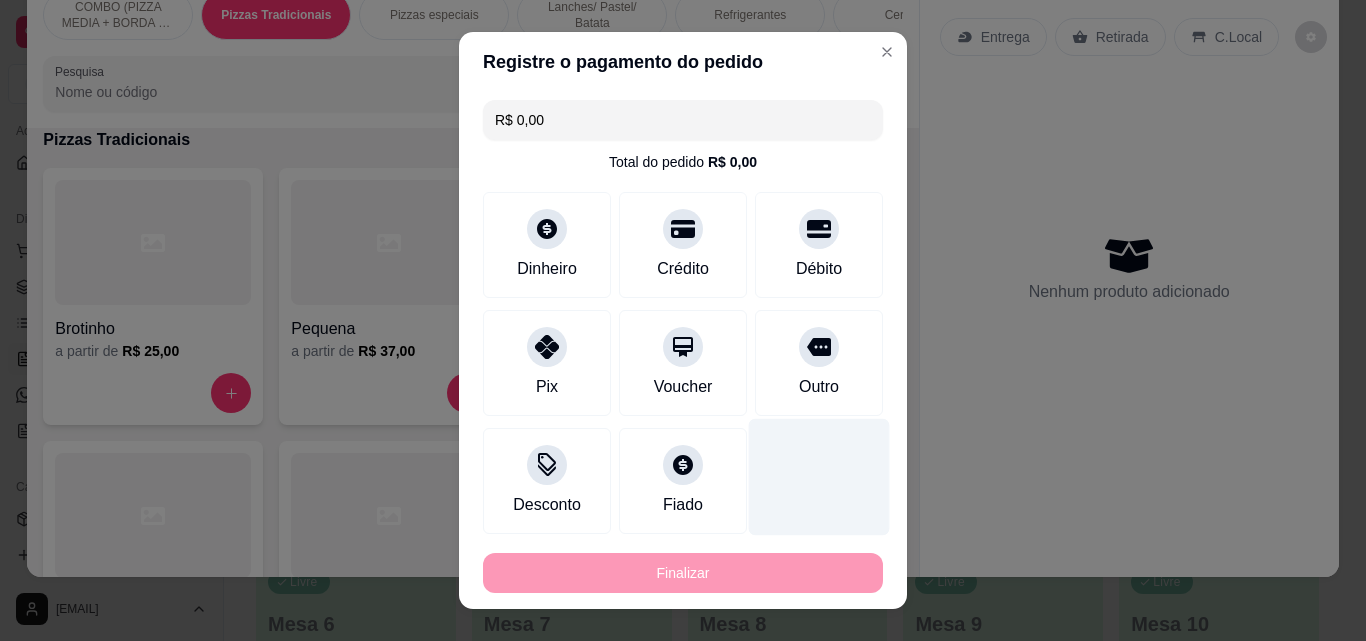 type on "-R$ [PRICE]" 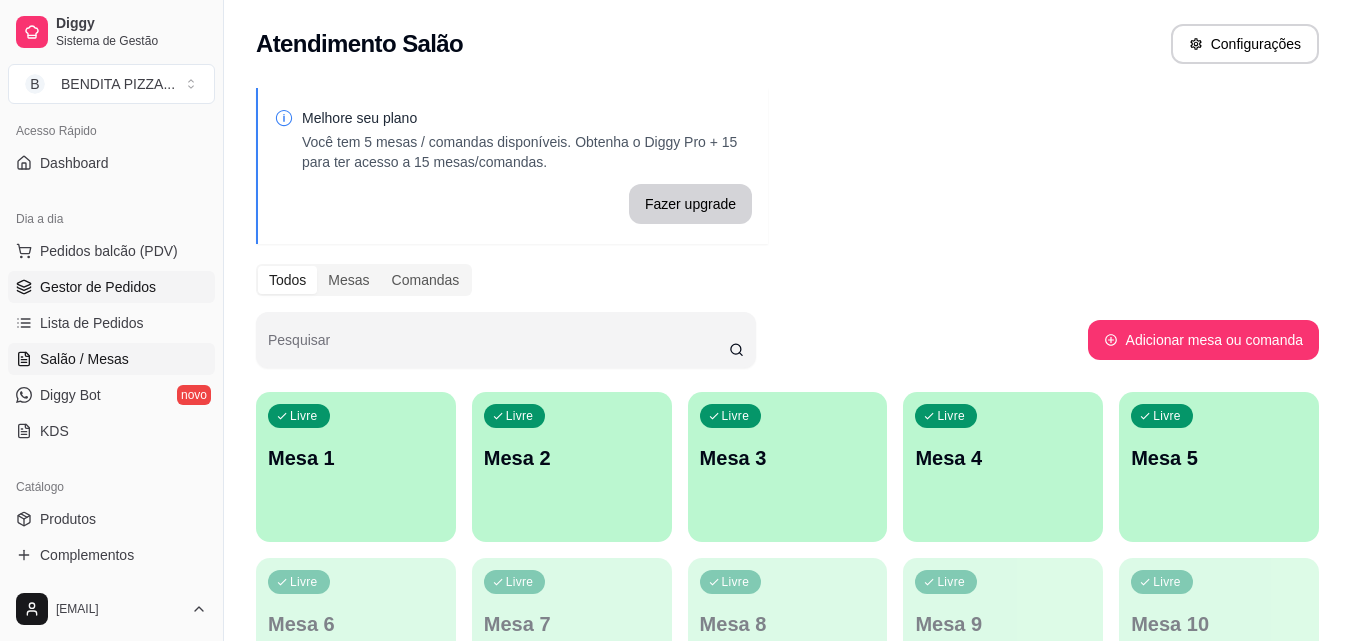 click on "Gestor de Pedidos" at bounding box center [98, 287] 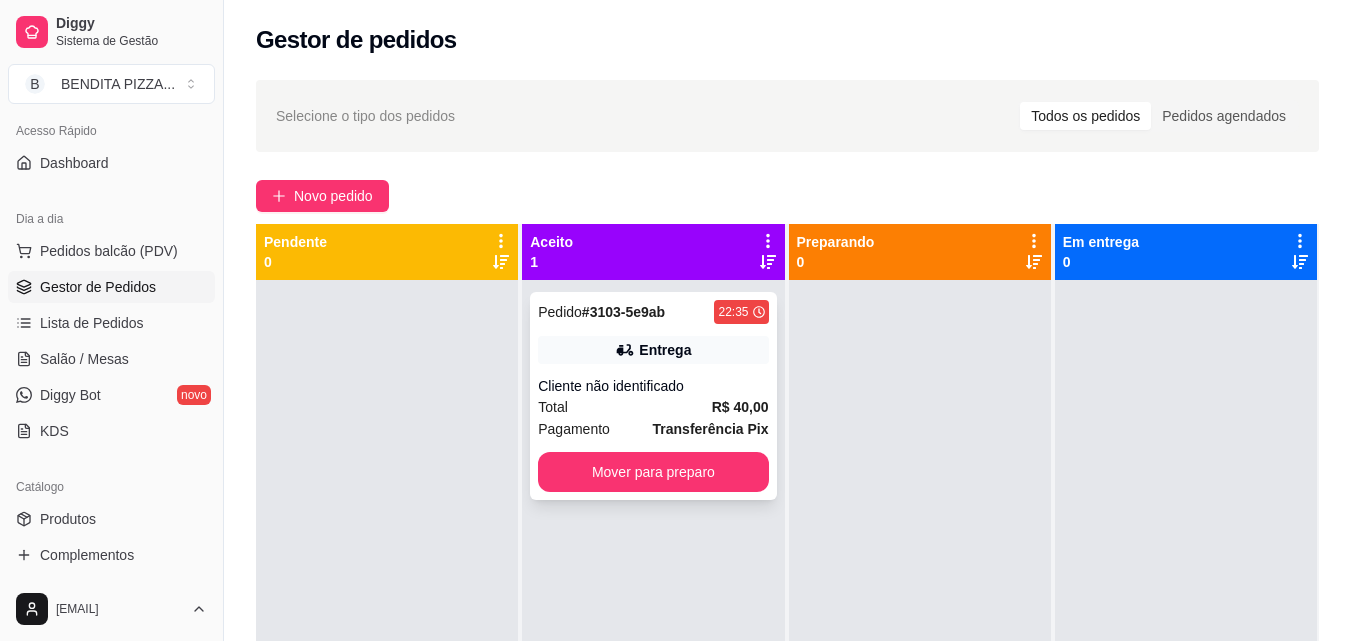 click on "Total R$ [PRICE]" at bounding box center [653, 407] 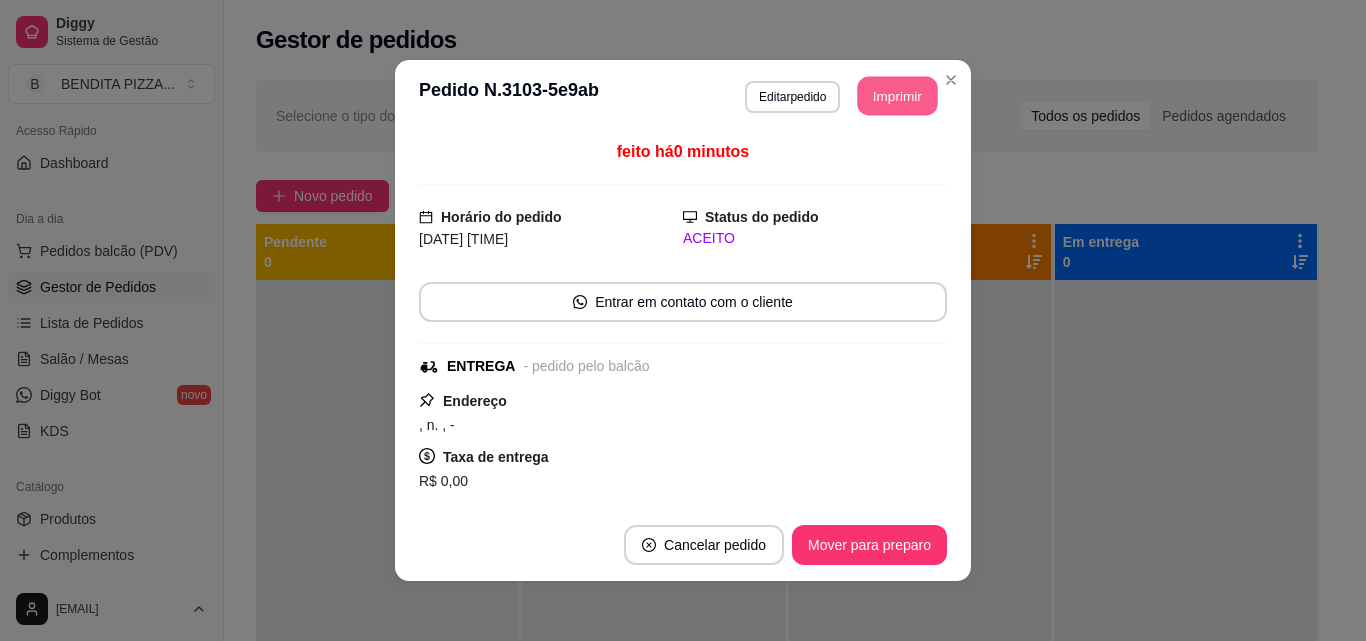 click on "Imprimir" at bounding box center [898, 96] 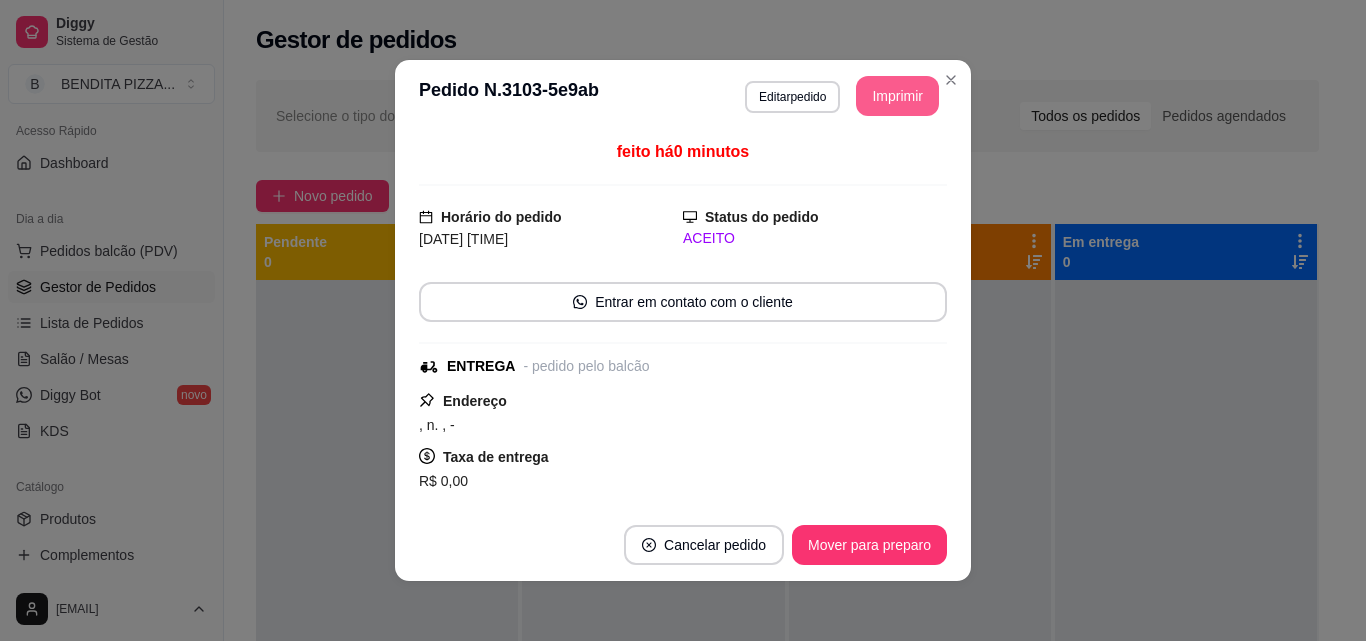 scroll, scrollTop: 0, scrollLeft: 0, axis: both 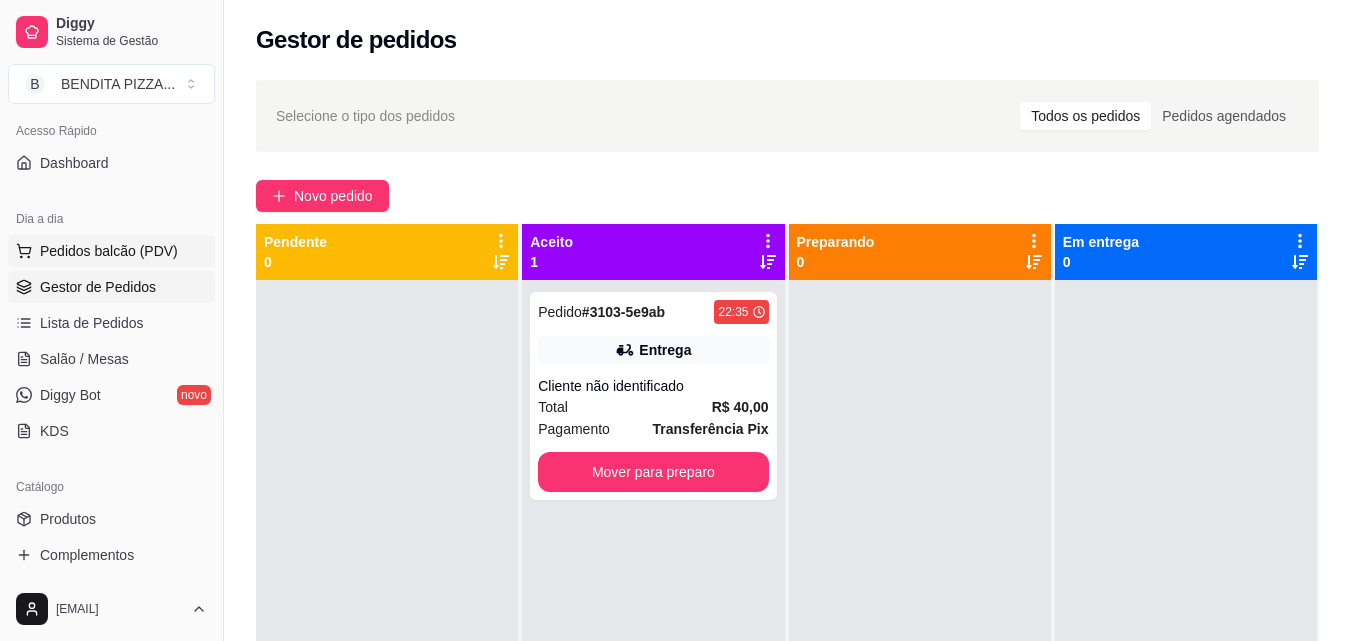 click on "Pedidos balcão (PDV)" at bounding box center [111, 251] 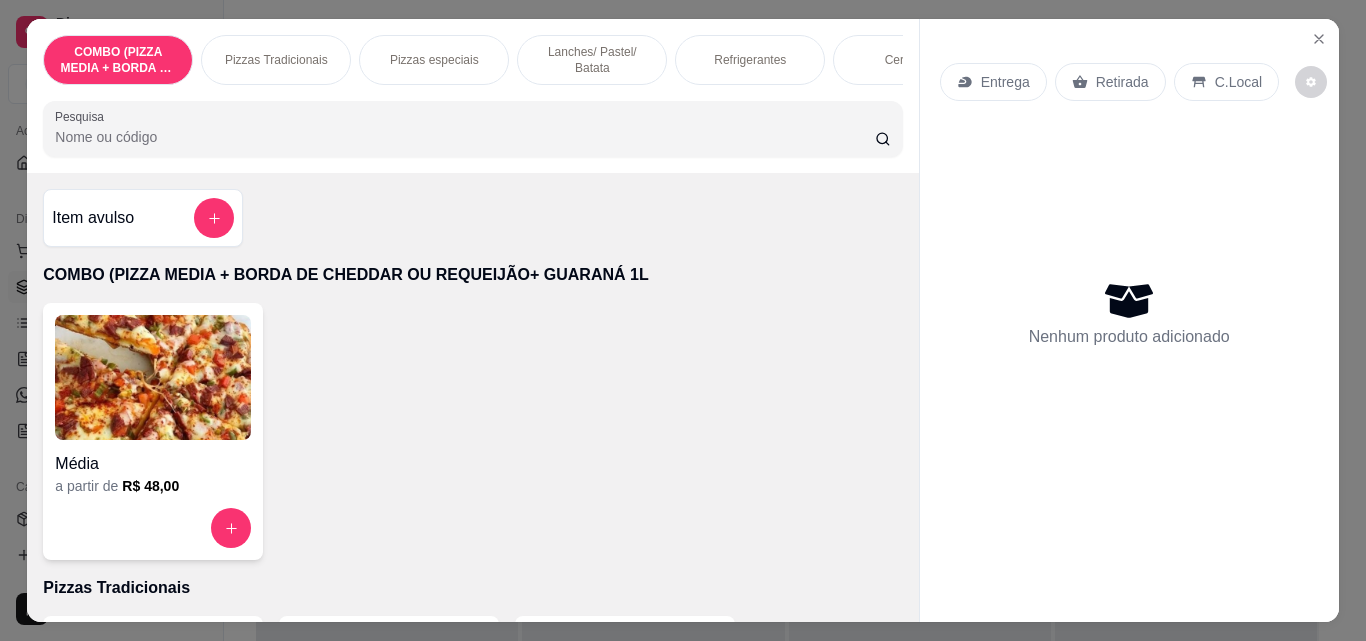 click on "Lanches/ Pastel/ Batata" at bounding box center [592, 60] 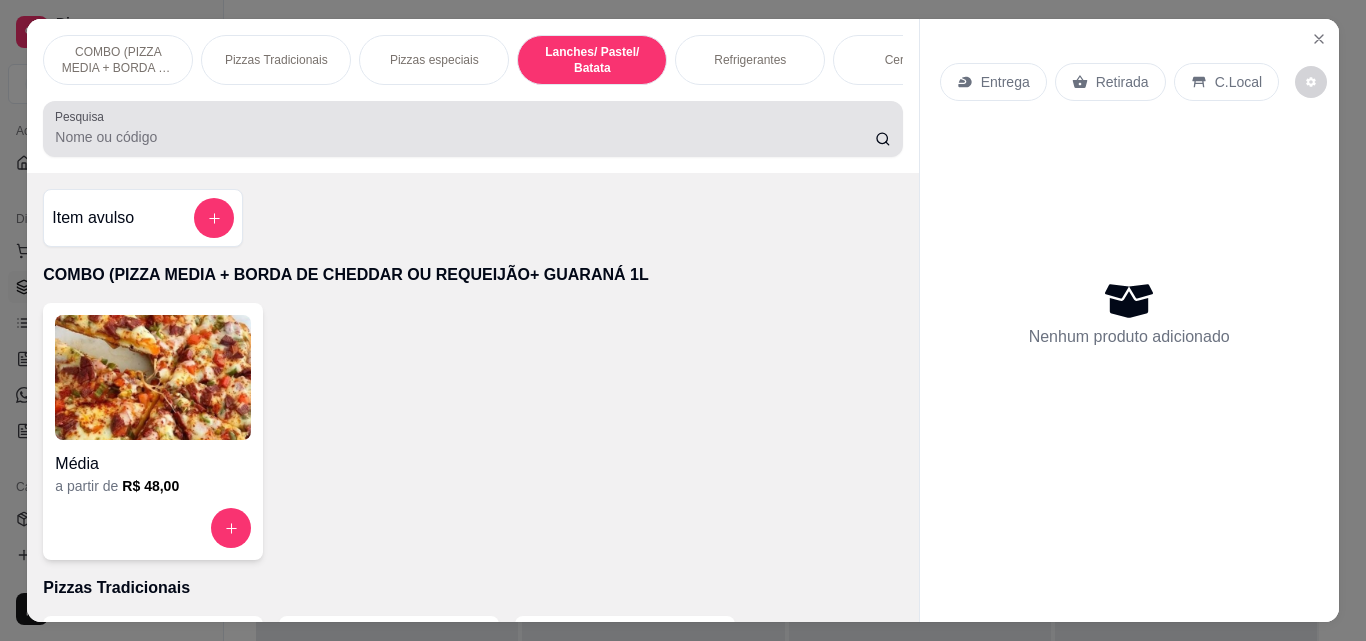 scroll, scrollTop: 1575, scrollLeft: 0, axis: vertical 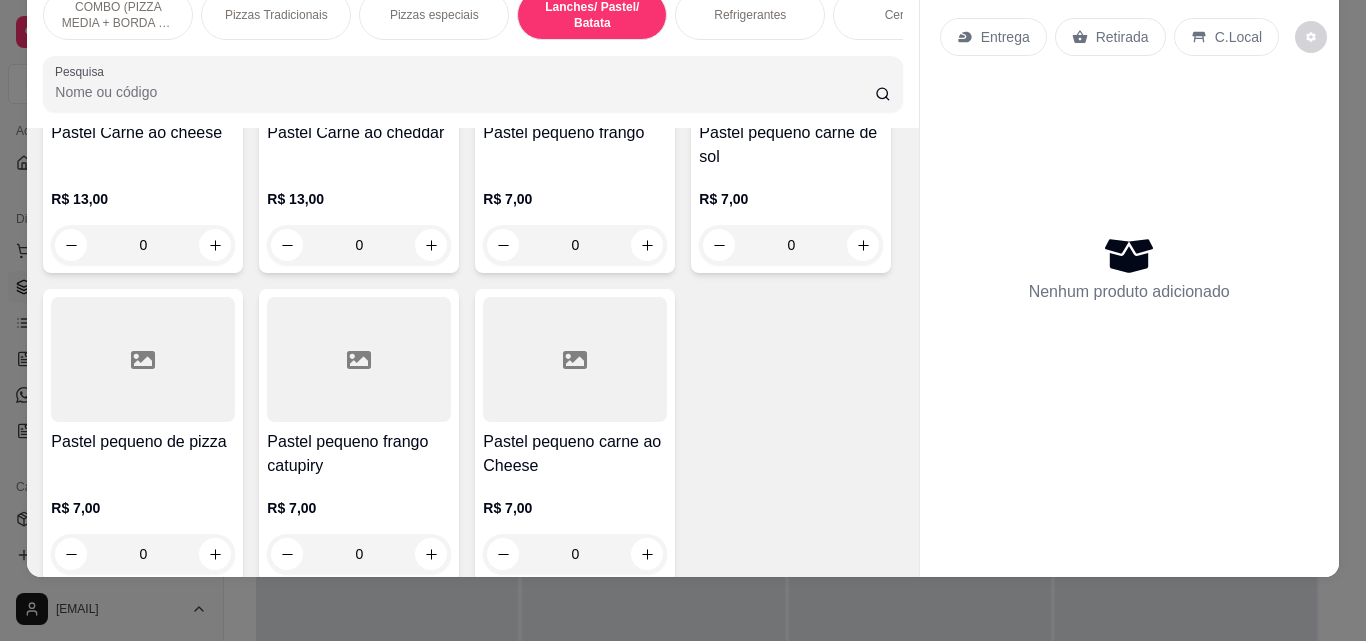 click at bounding box center [863, -64] 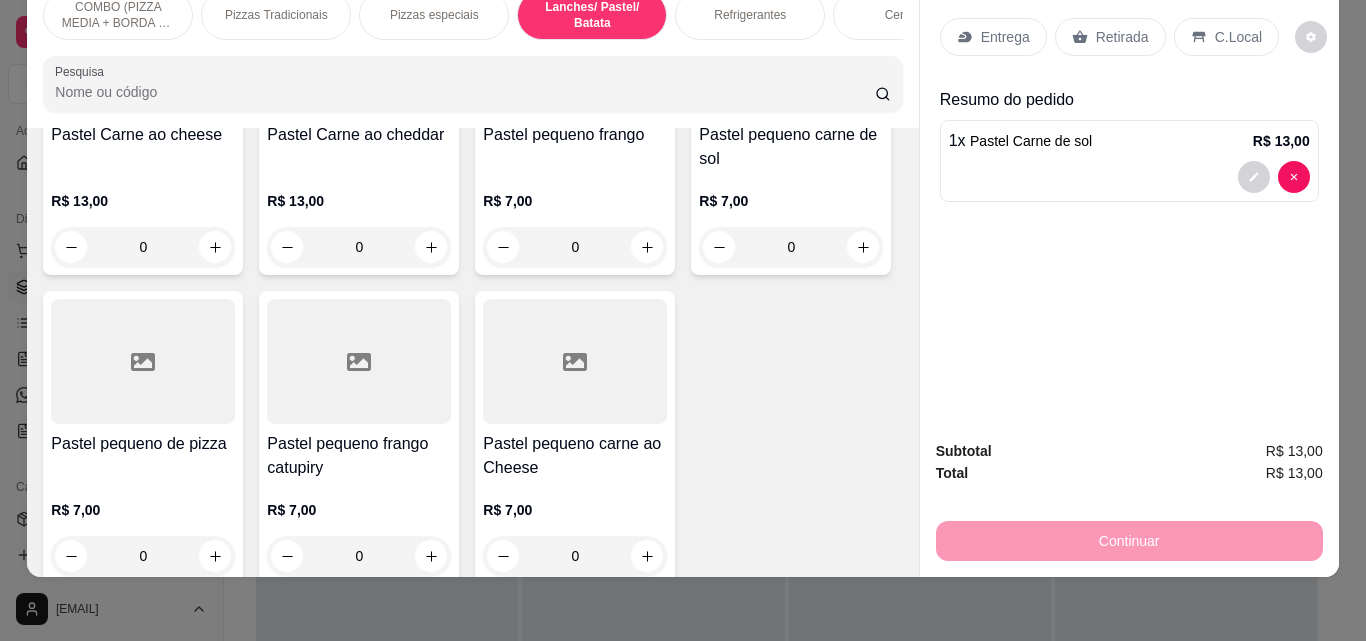type on "1" 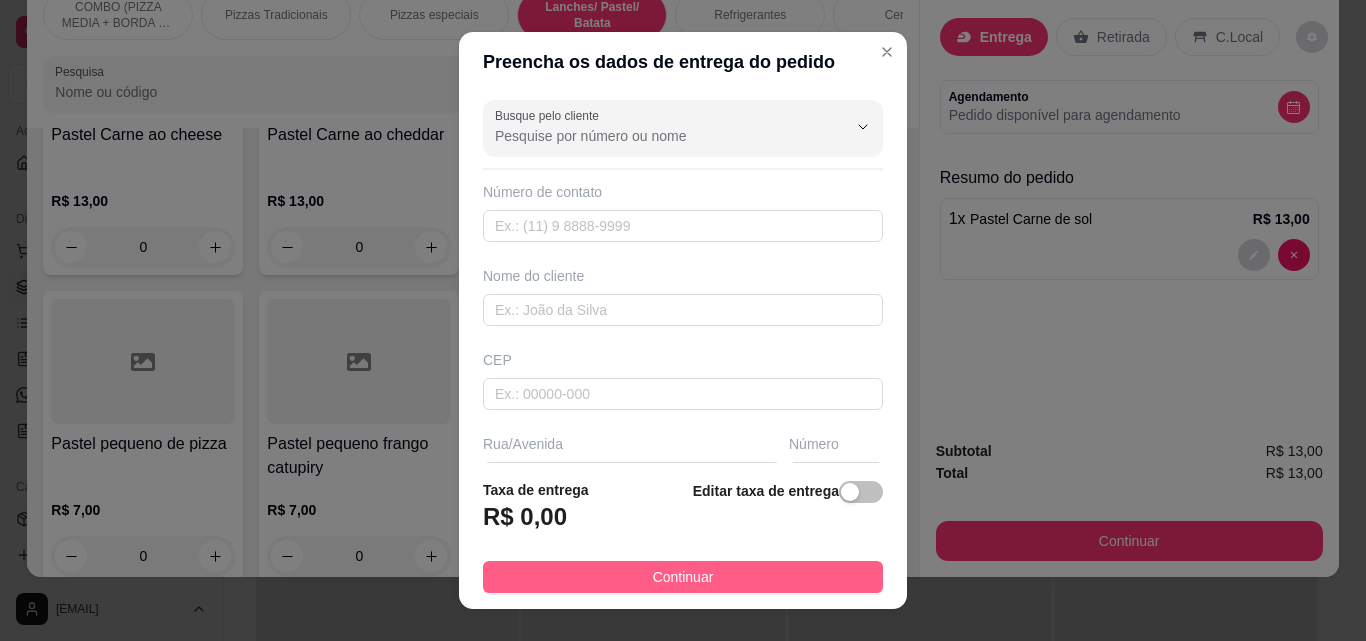 click on "Continuar" at bounding box center [683, 577] 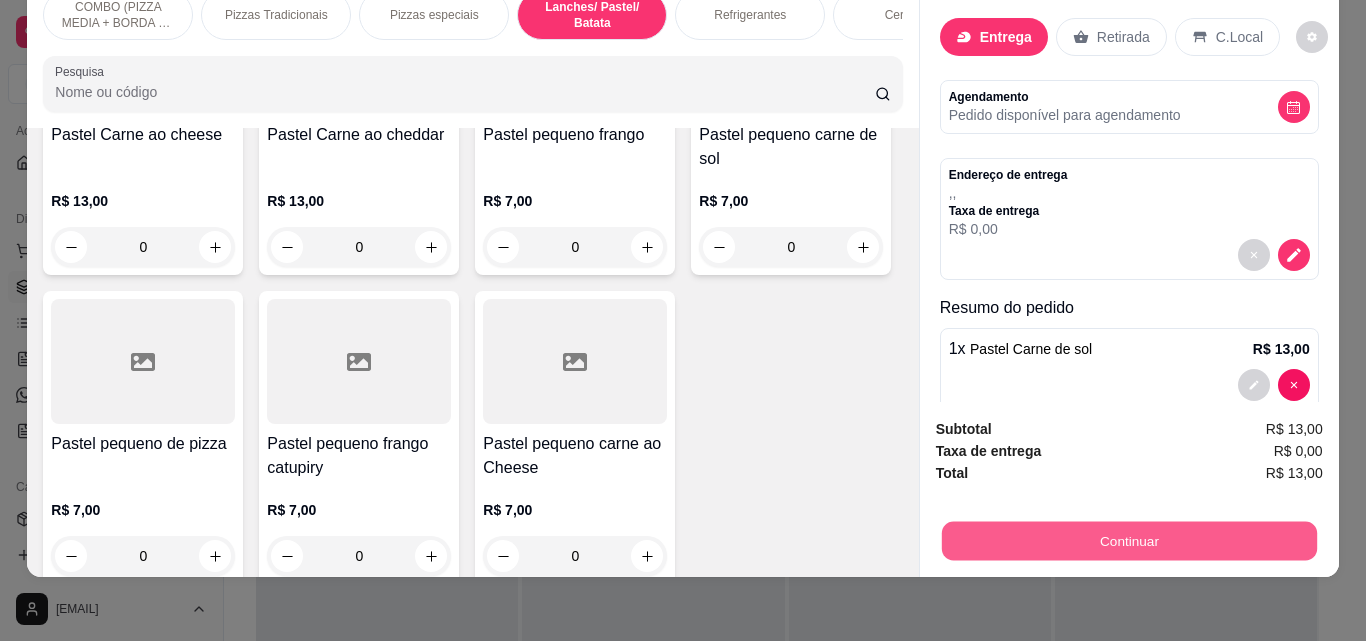 click on "Continuar" at bounding box center (1128, 540) 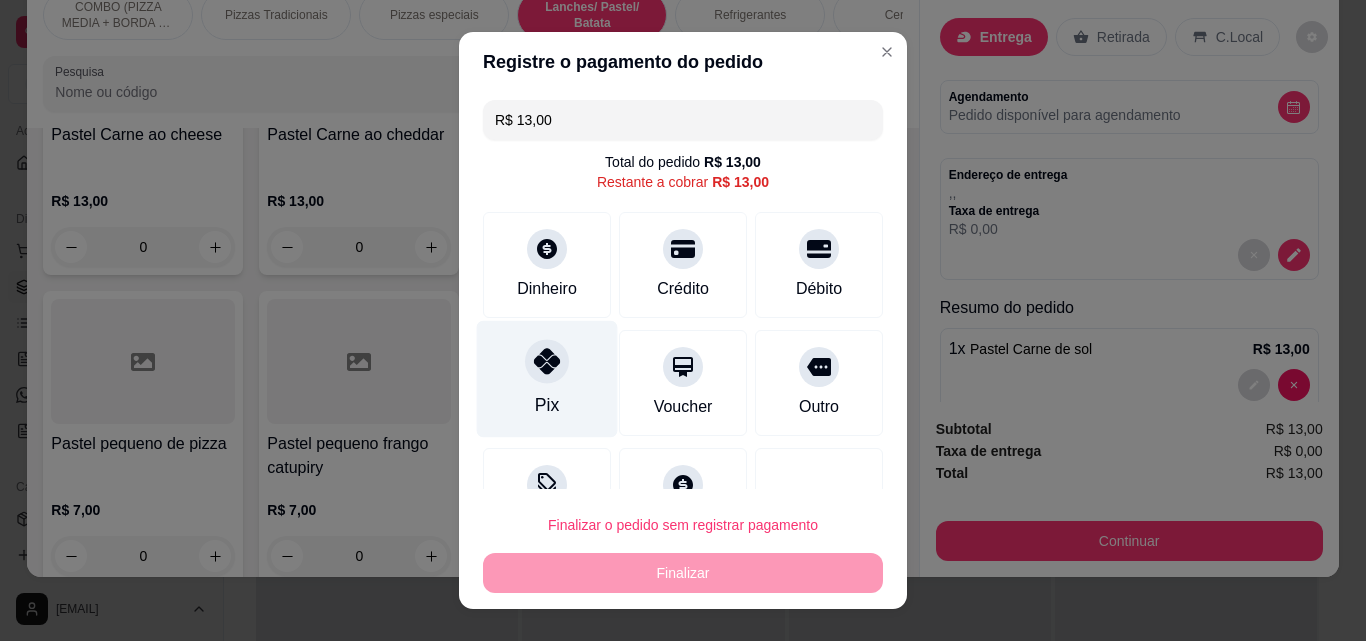 click on "Pix" at bounding box center (547, 379) 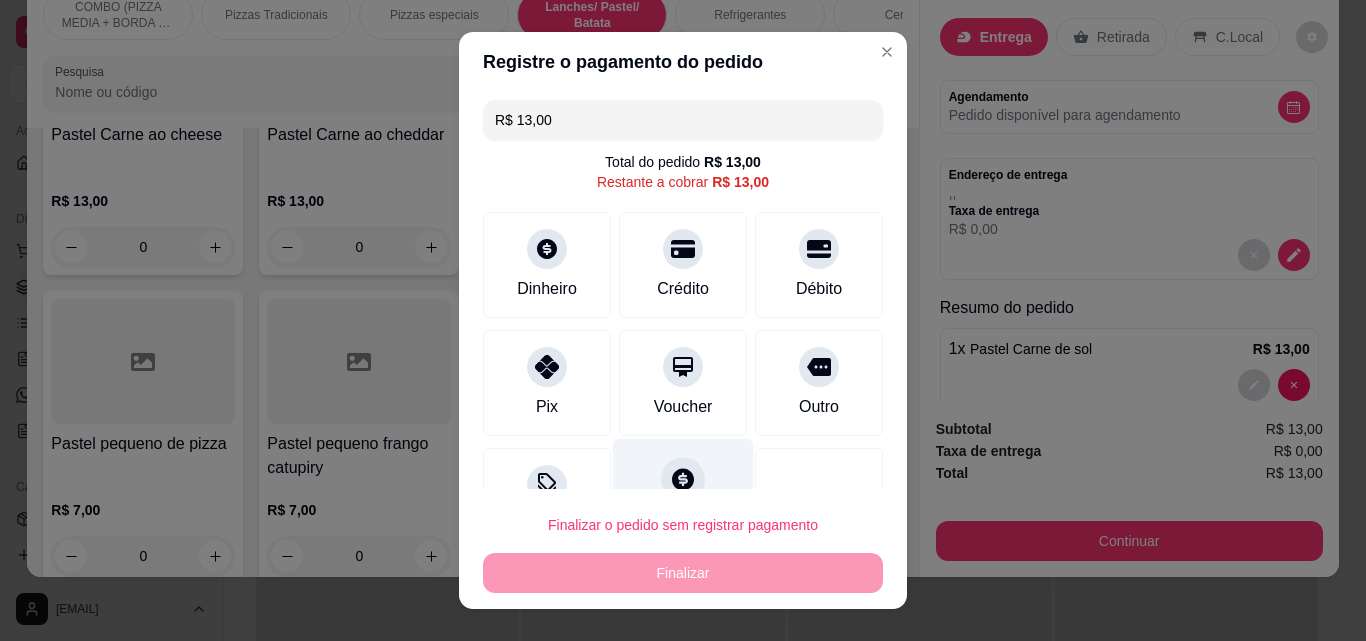 type on "R$ 0,00" 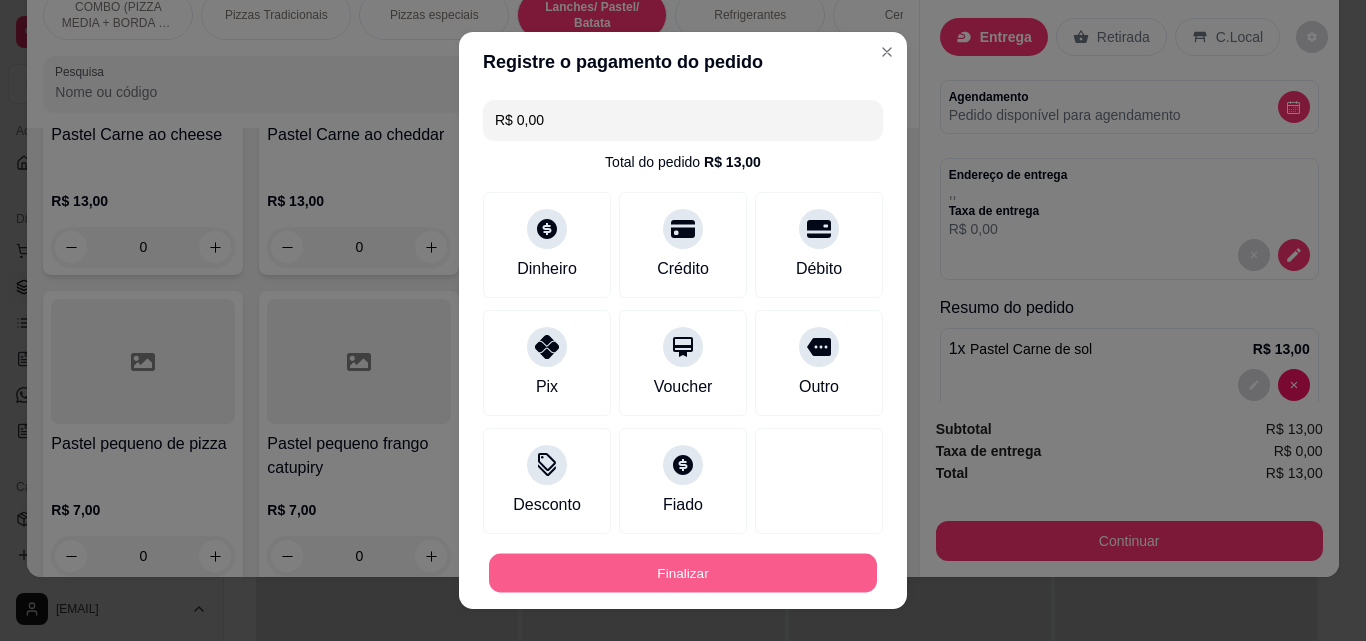 click on "Finalizar" at bounding box center (683, 573) 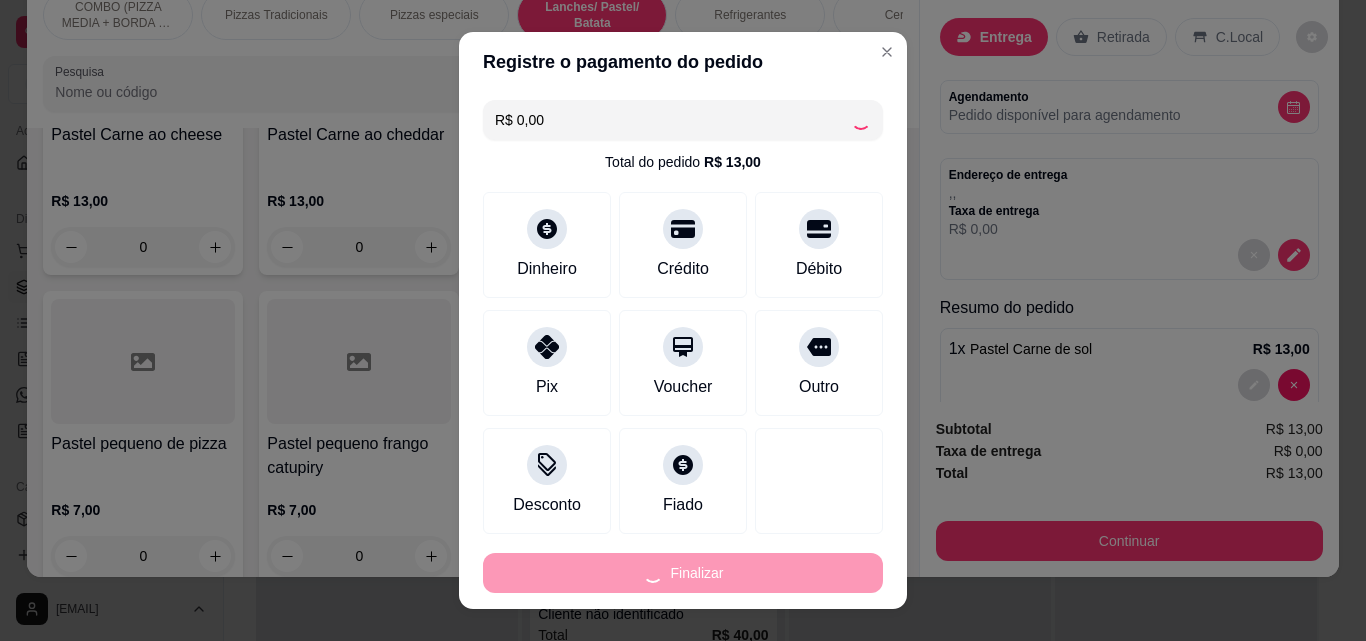 type on "0" 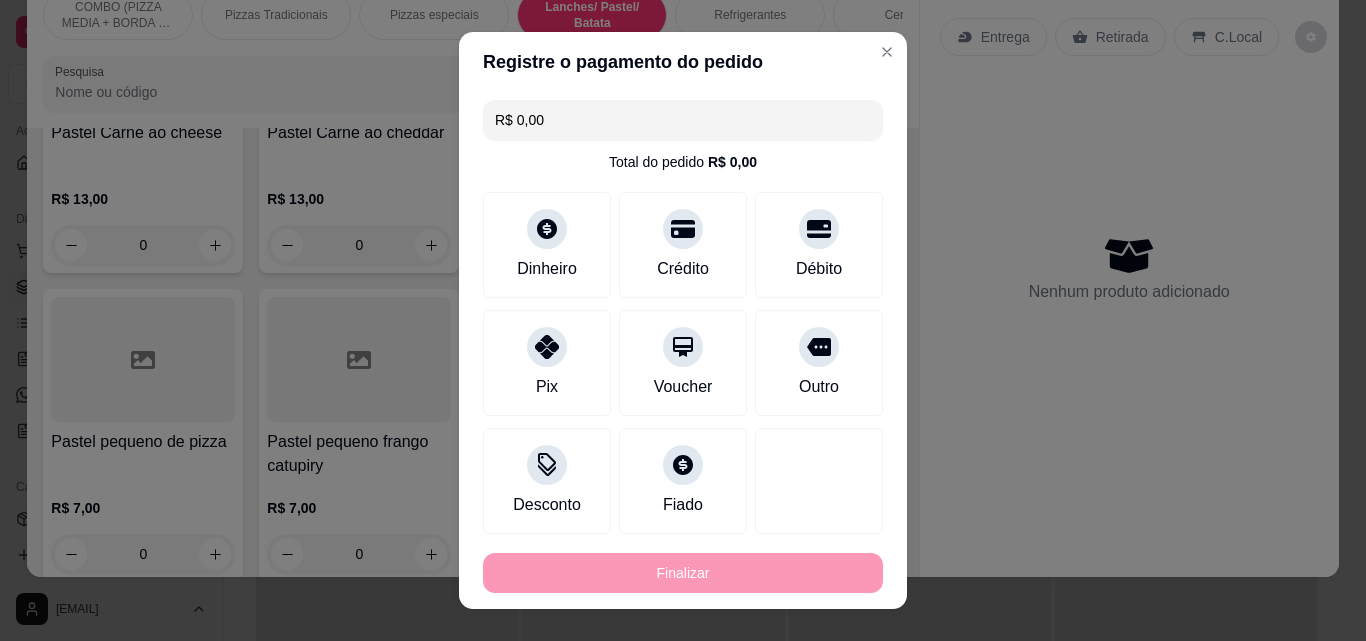 type on "-R$ [PRICE]" 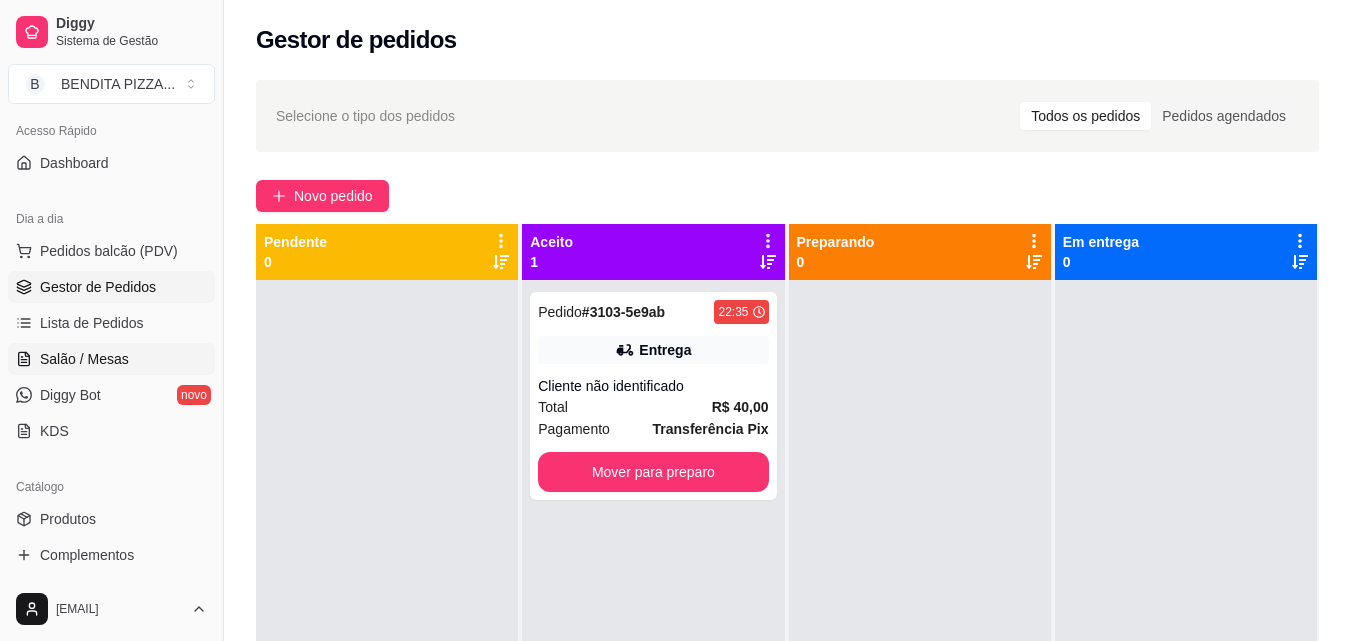 click on "Salão / Mesas" at bounding box center (111, 359) 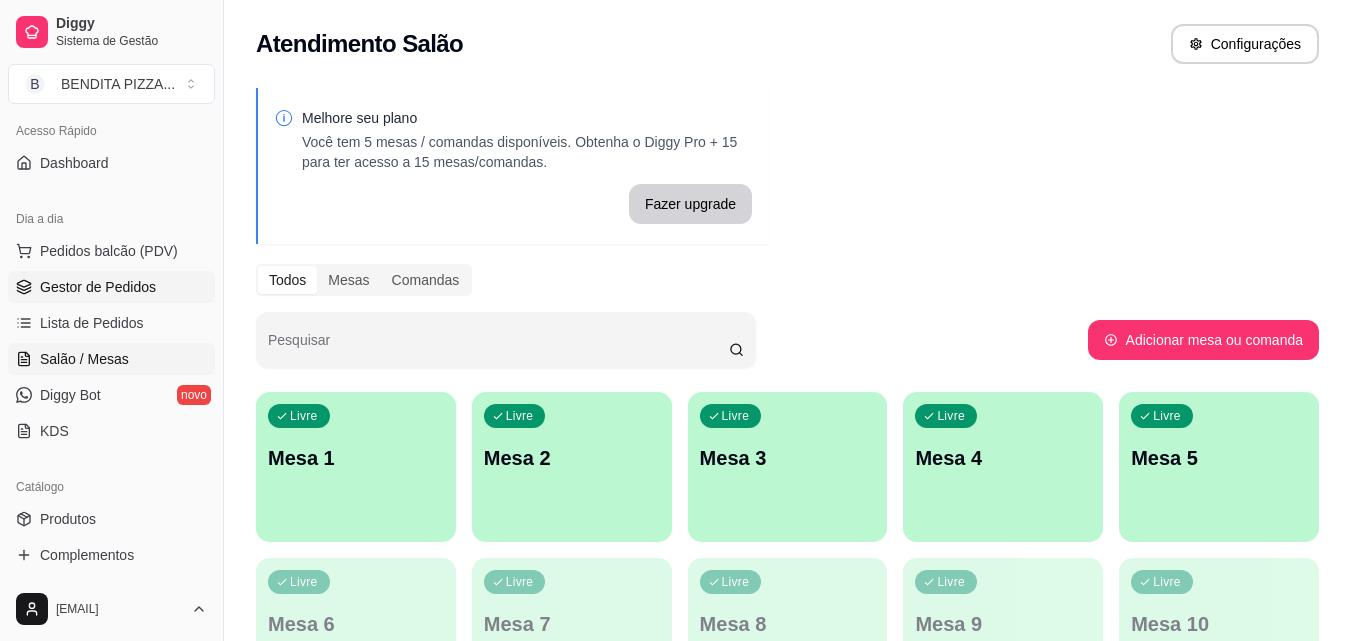 click on "Gestor de Pedidos" at bounding box center [111, 287] 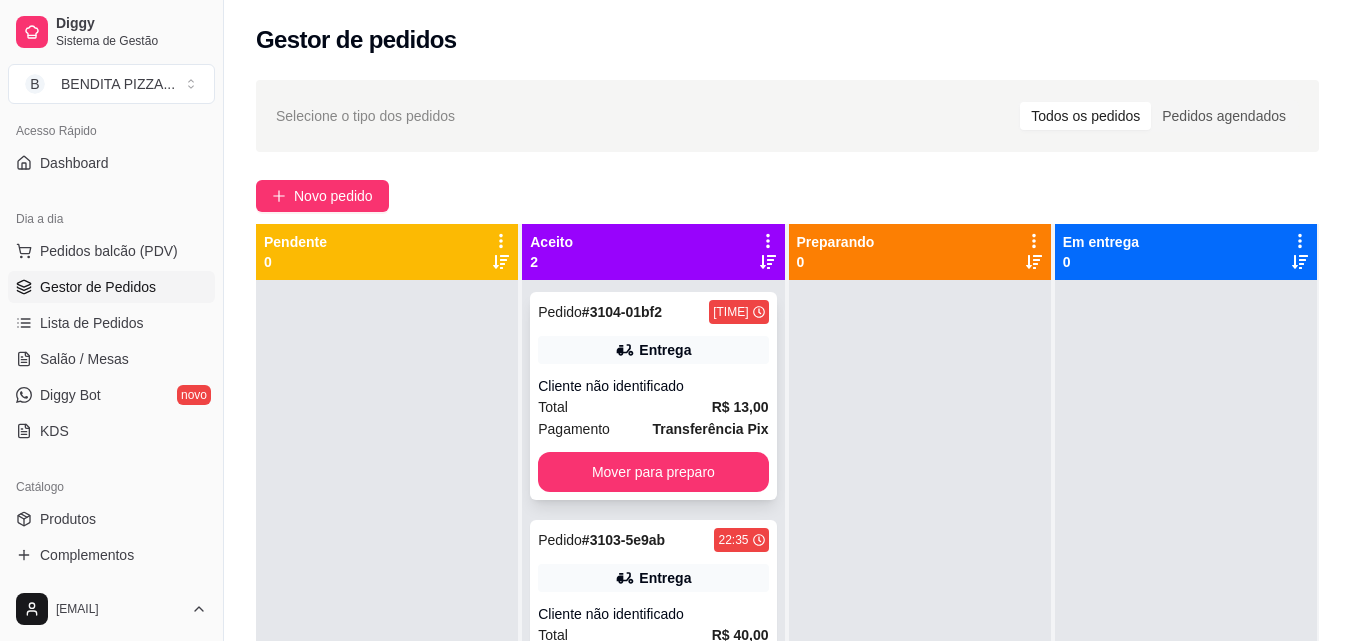 click on "Cliente não identificado" at bounding box center [653, 386] 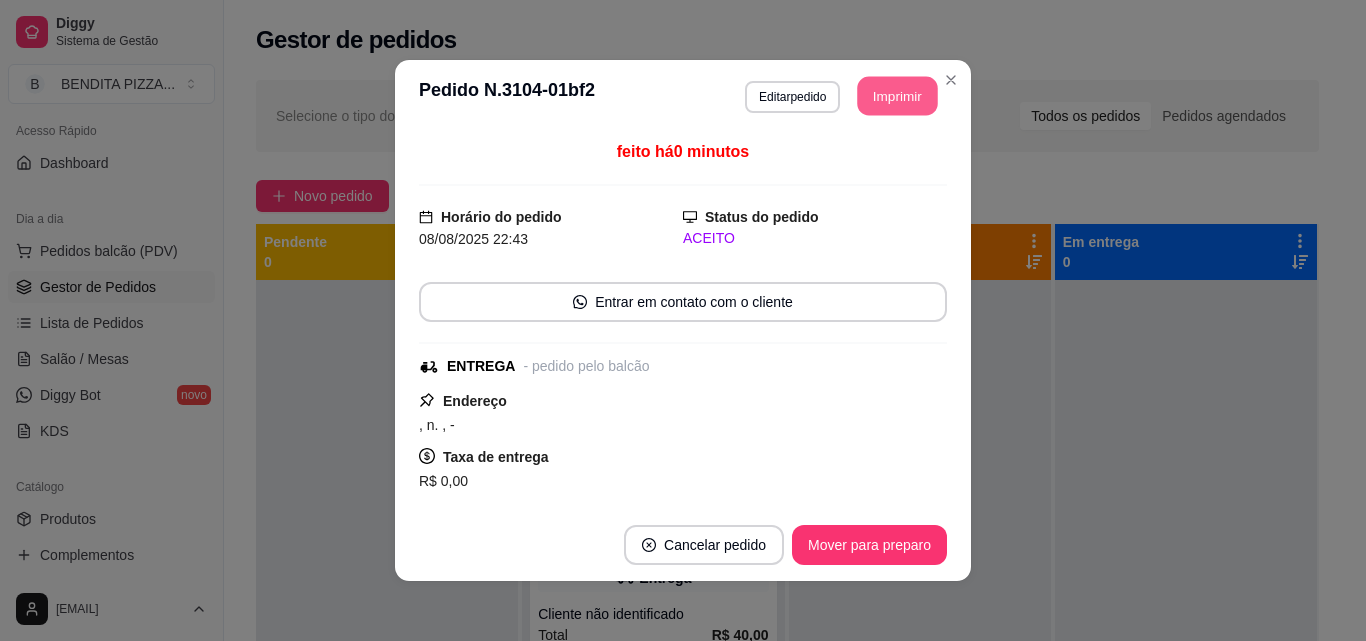 click on "Imprimir" at bounding box center (898, 96) 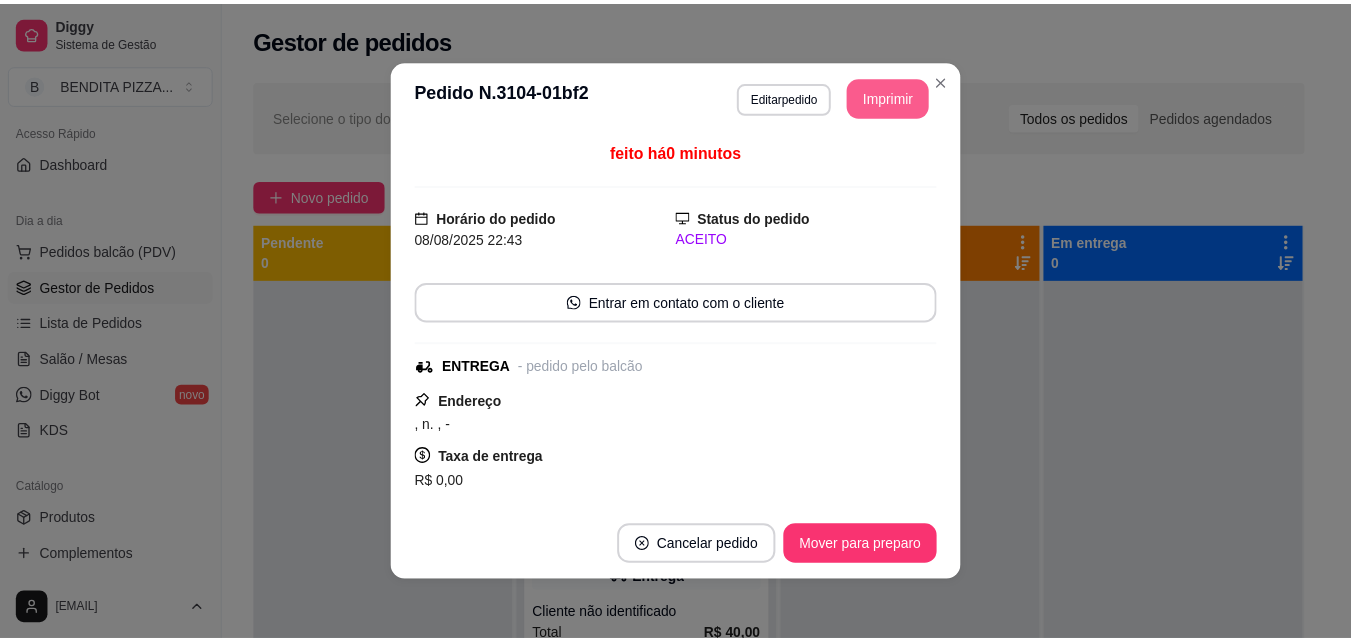 scroll, scrollTop: 0, scrollLeft: 0, axis: both 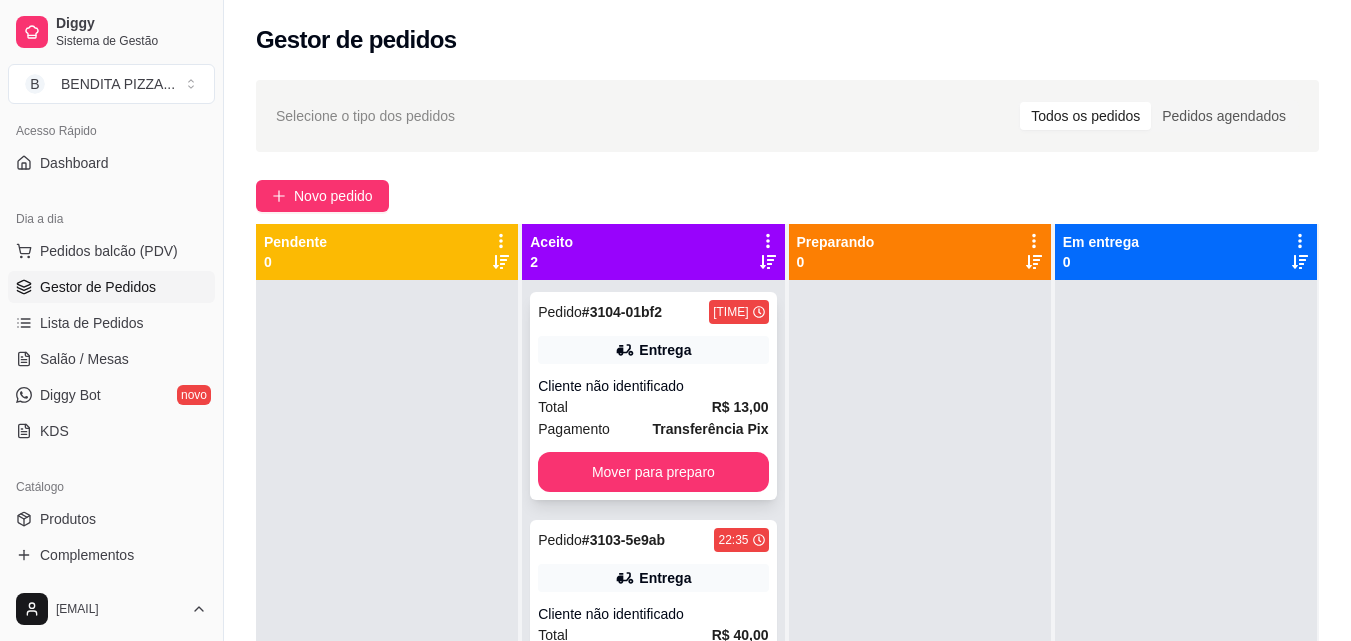 click on "R$ 13,00" at bounding box center (740, 407) 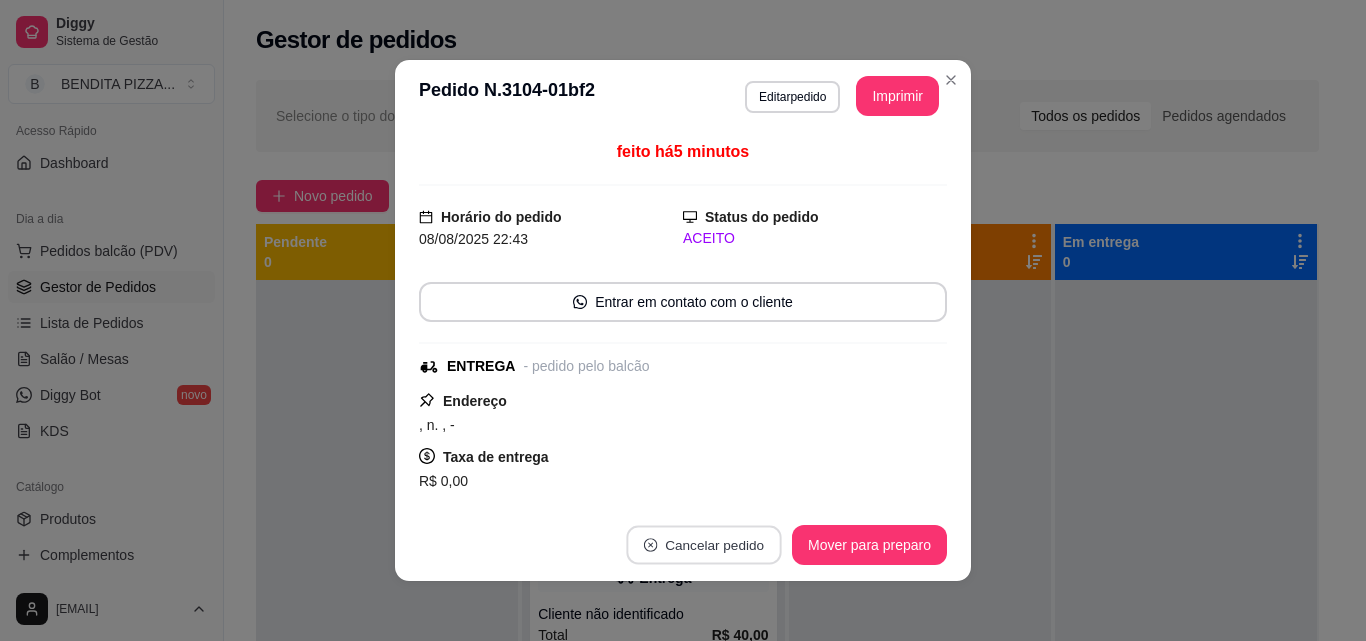 click on "Cancelar pedido" at bounding box center [703, 545] 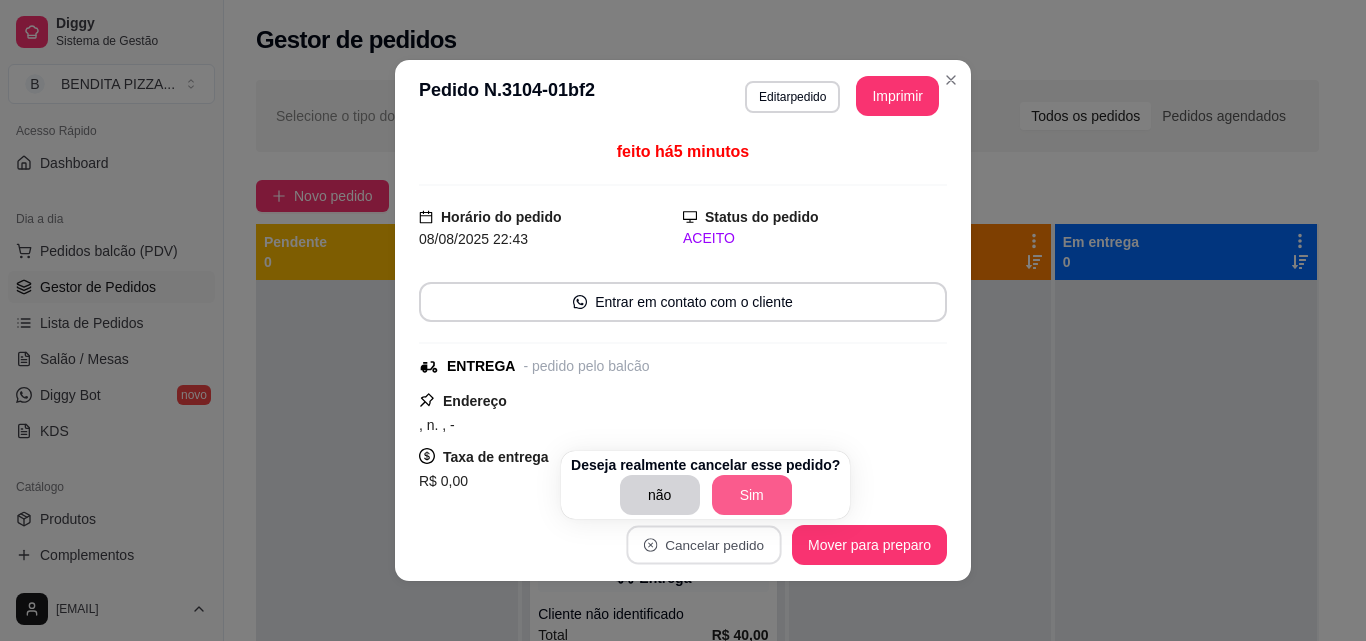 click on "Sim" at bounding box center [752, 495] 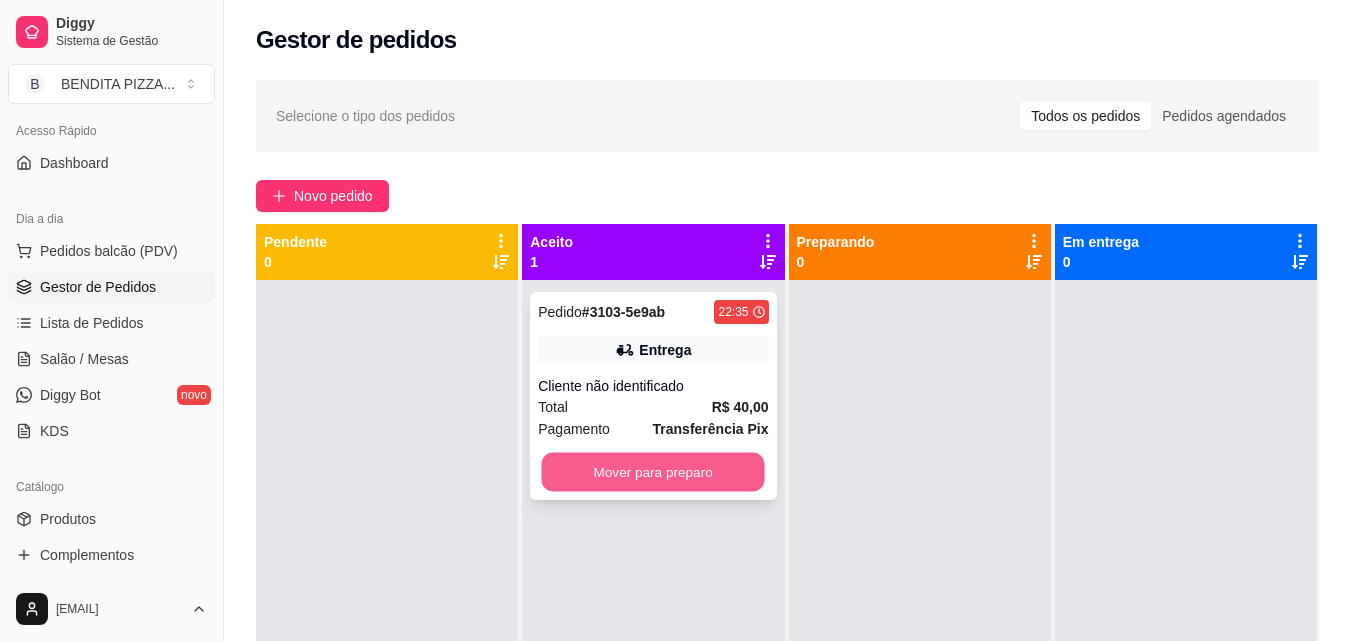 click on "Mover para preparo" at bounding box center [653, 472] 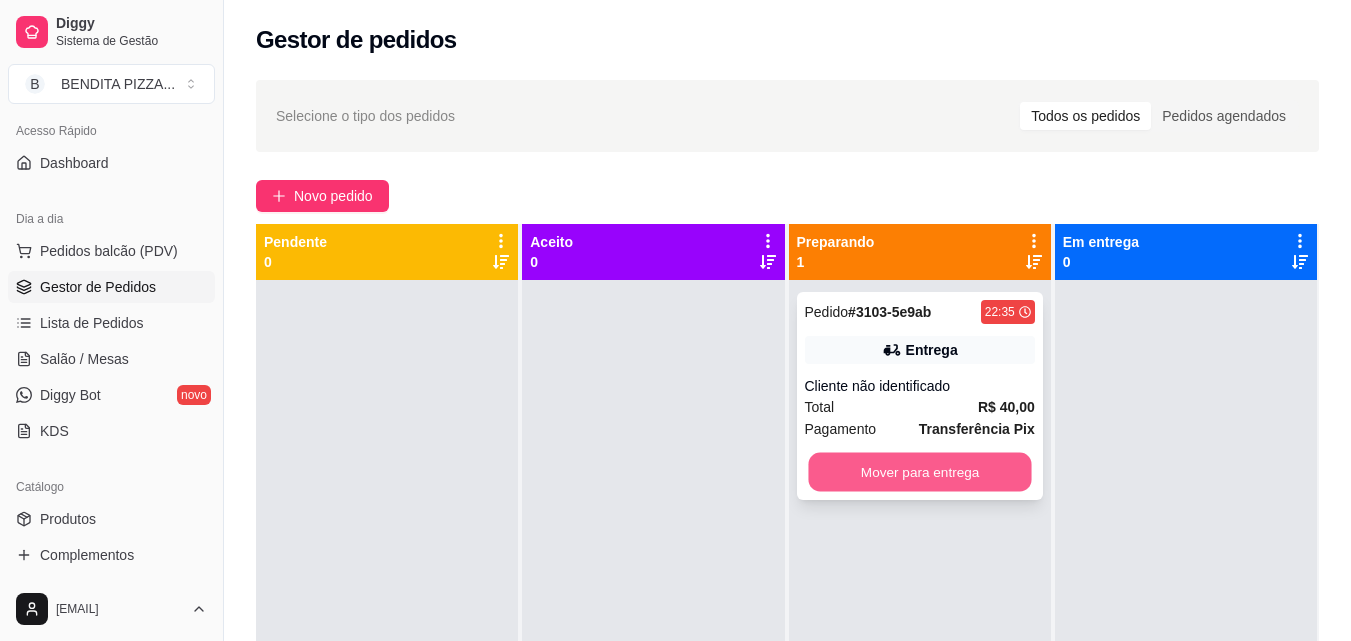 click on "Mover para entrega" at bounding box center [919, 472] 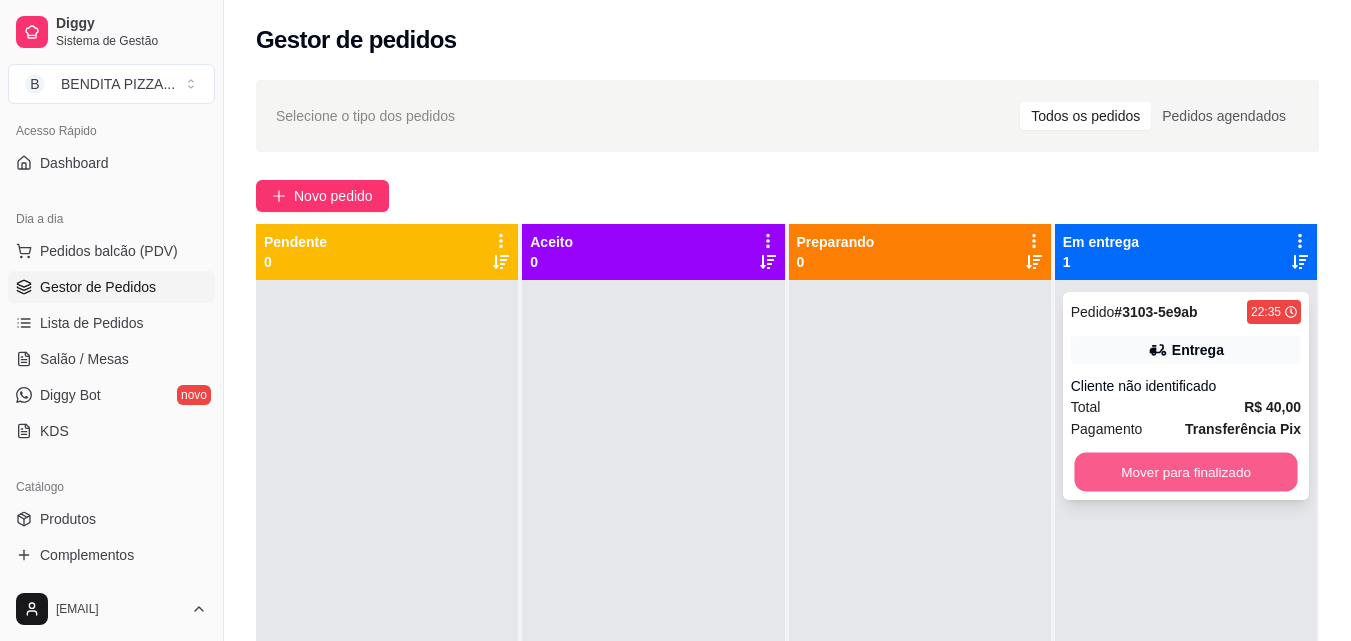 click on "Mover para finalizado" at bounding box center [1185, 472] 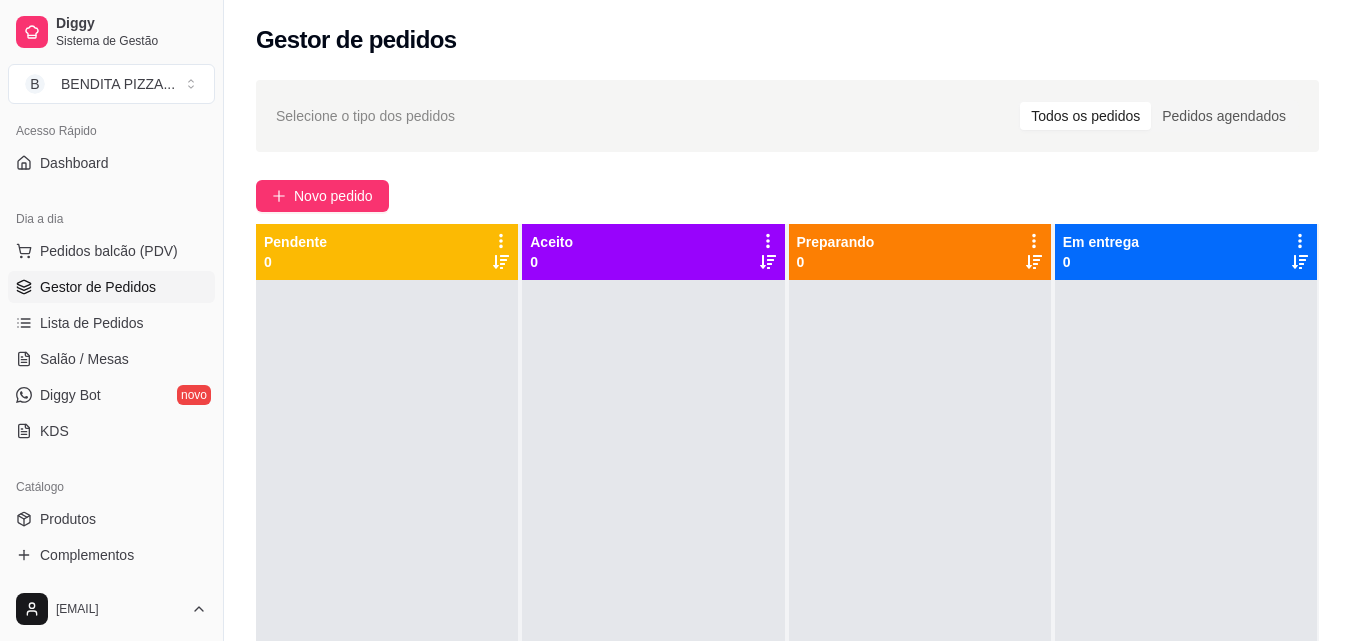scroll, scrollTop: 542, scrollLeft: 0, axis: vertical 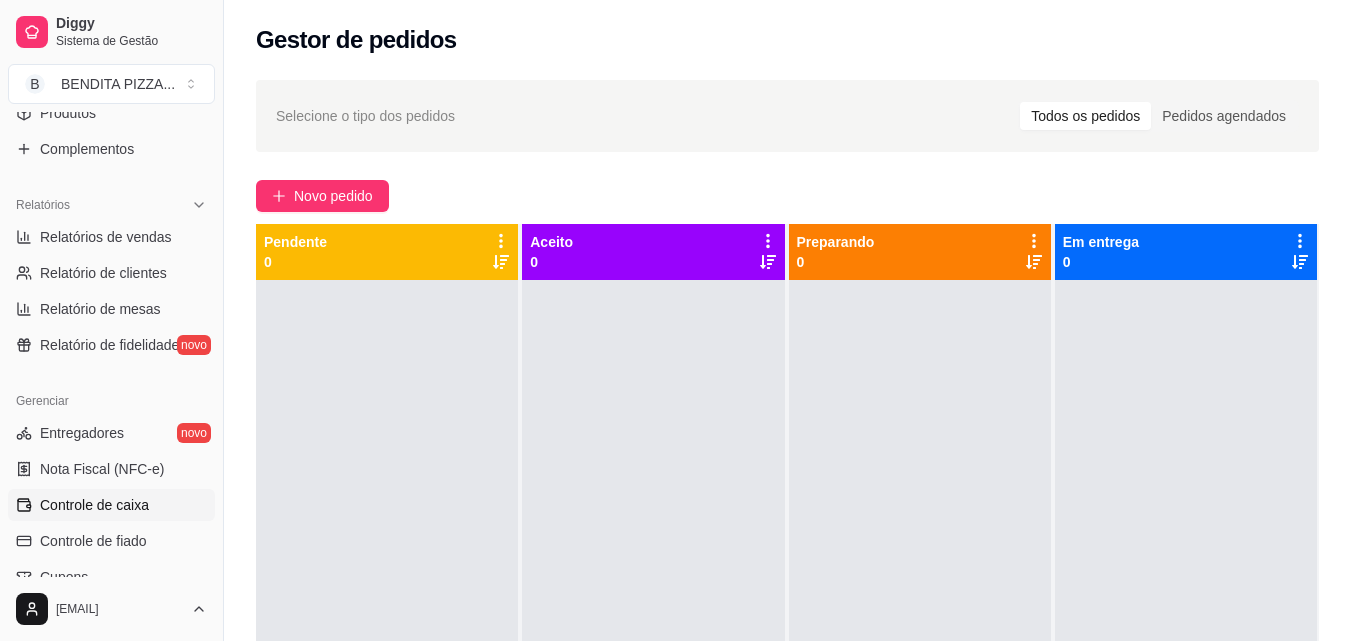 click on "Controle de caixa" at bounding box center [111, 505] 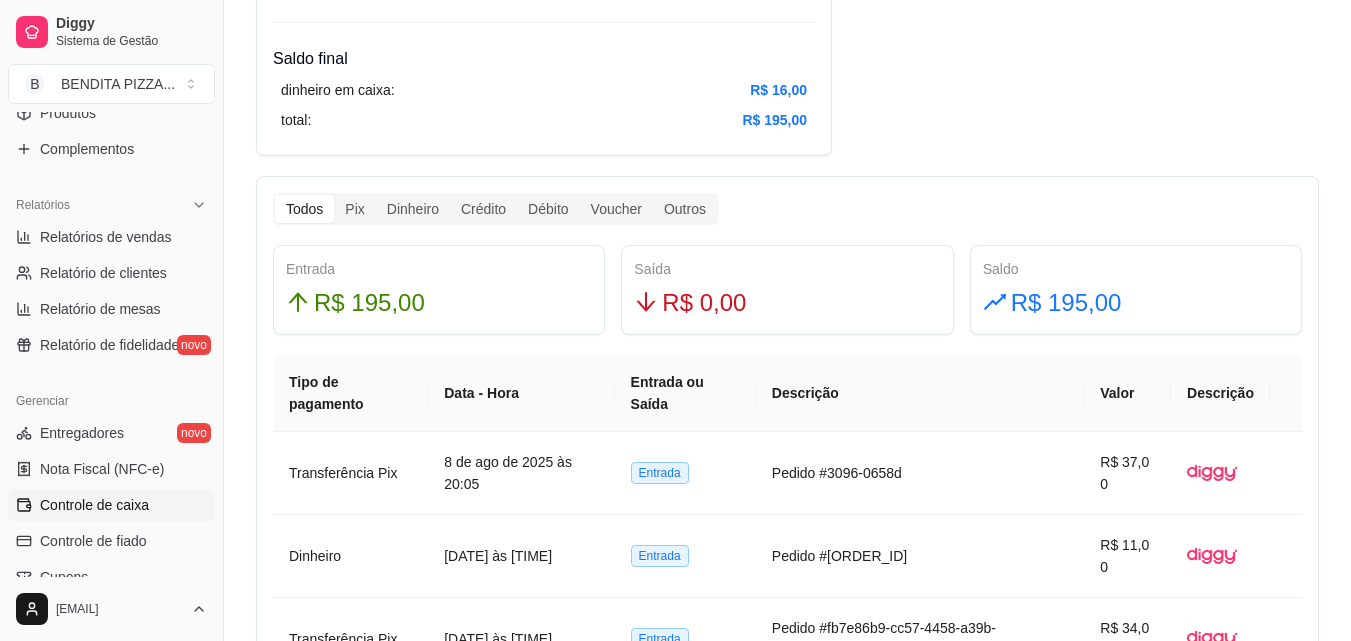 scroll, scrollTop: 1120, scrollLeft: 0, axis: vertical 